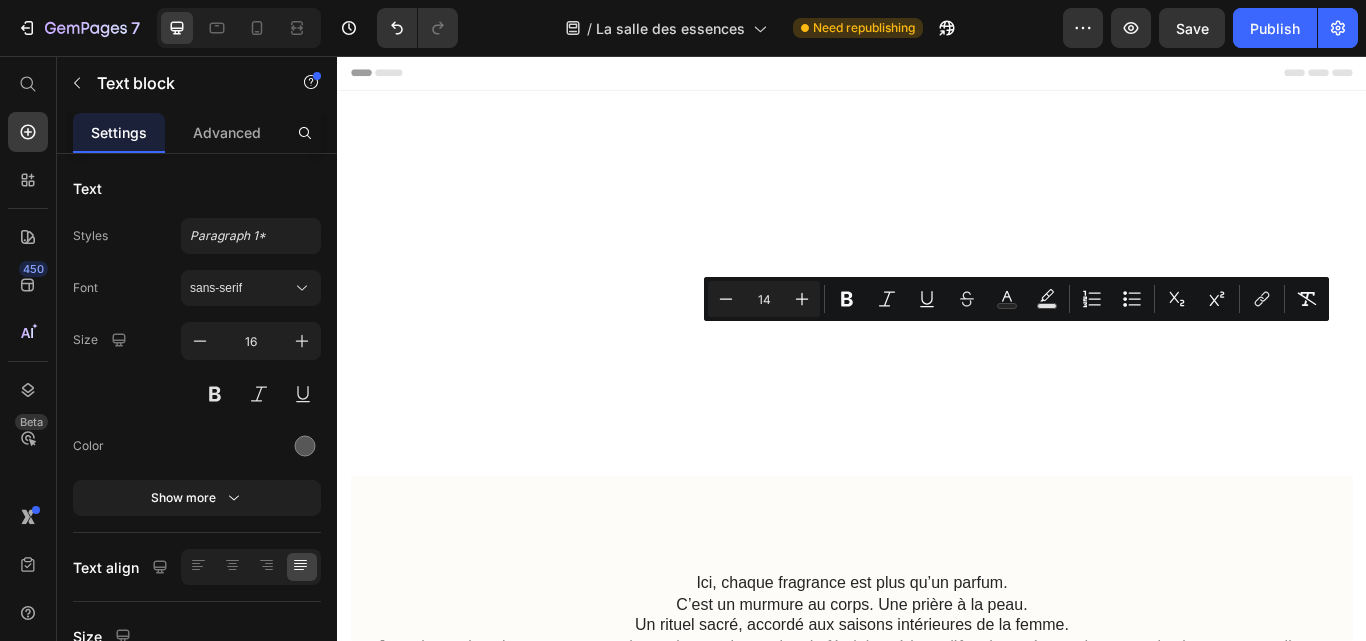 scroll, scrollTop: 137, scrollLeft: 0, axis: vertical 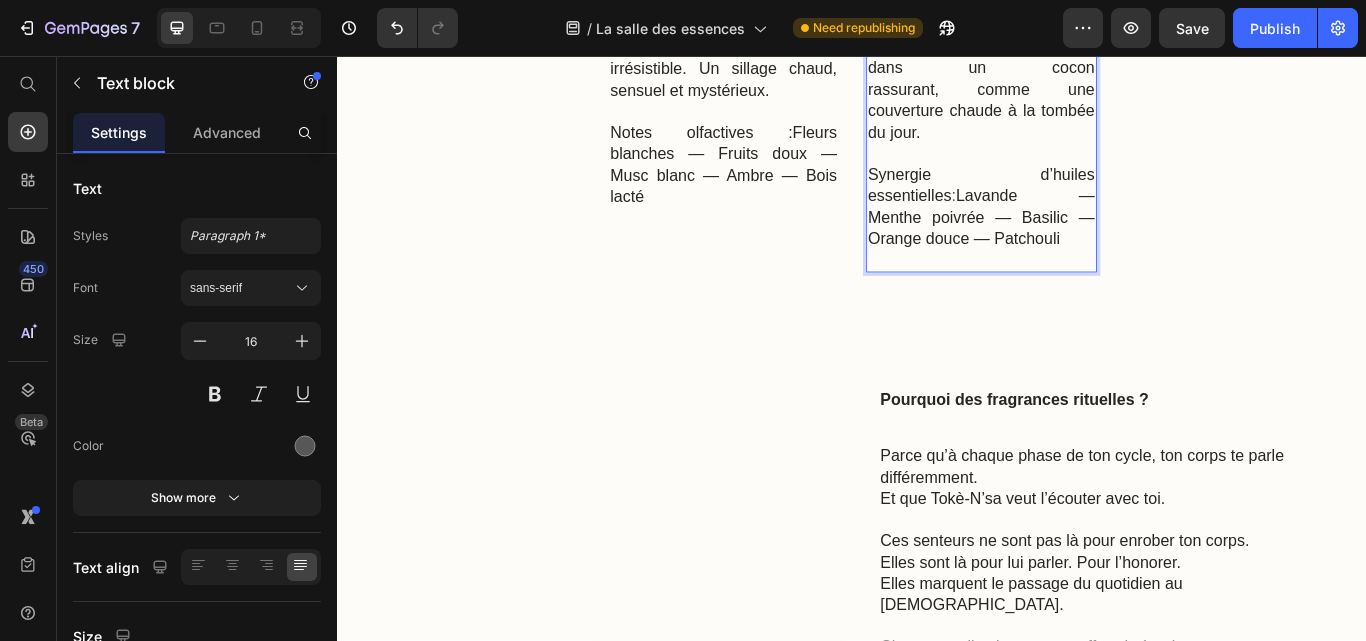 click on "Une invitation à dormir, à rêver, à recevoir." at bounding box center [1087, -42] 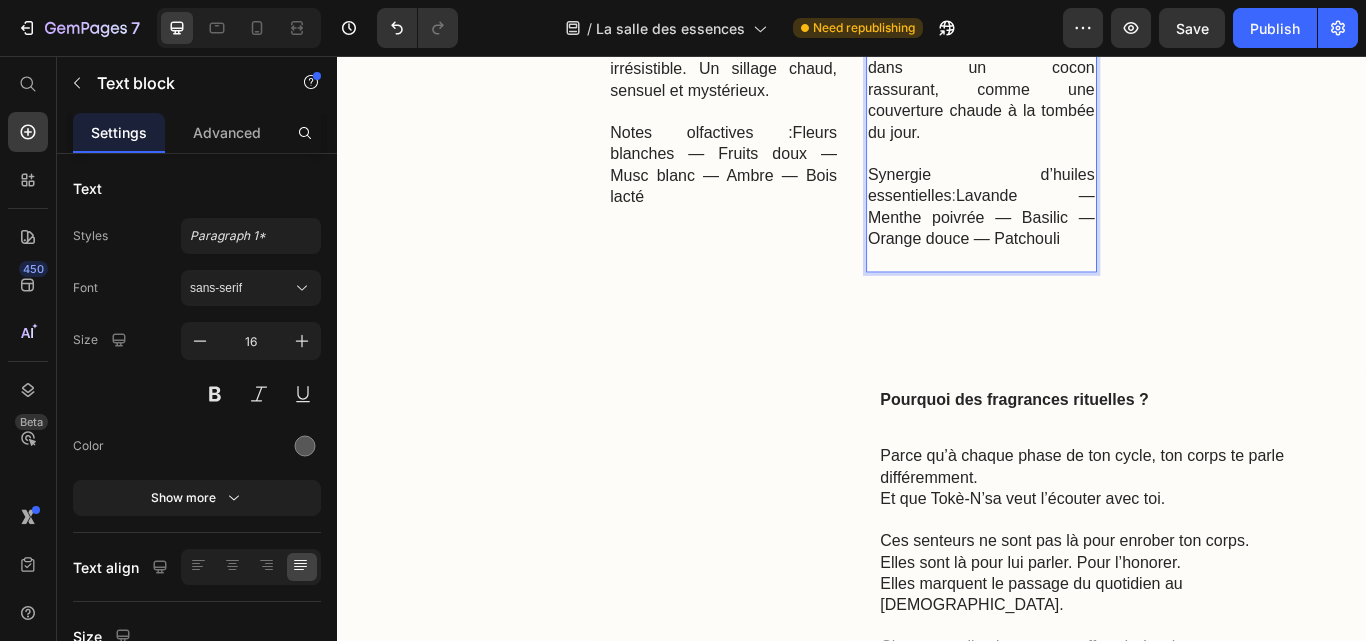 drag, startPoint x: 953, startPoint y: 402, endPoint x: 1048, endPoint y: 425, distance: 97.74457 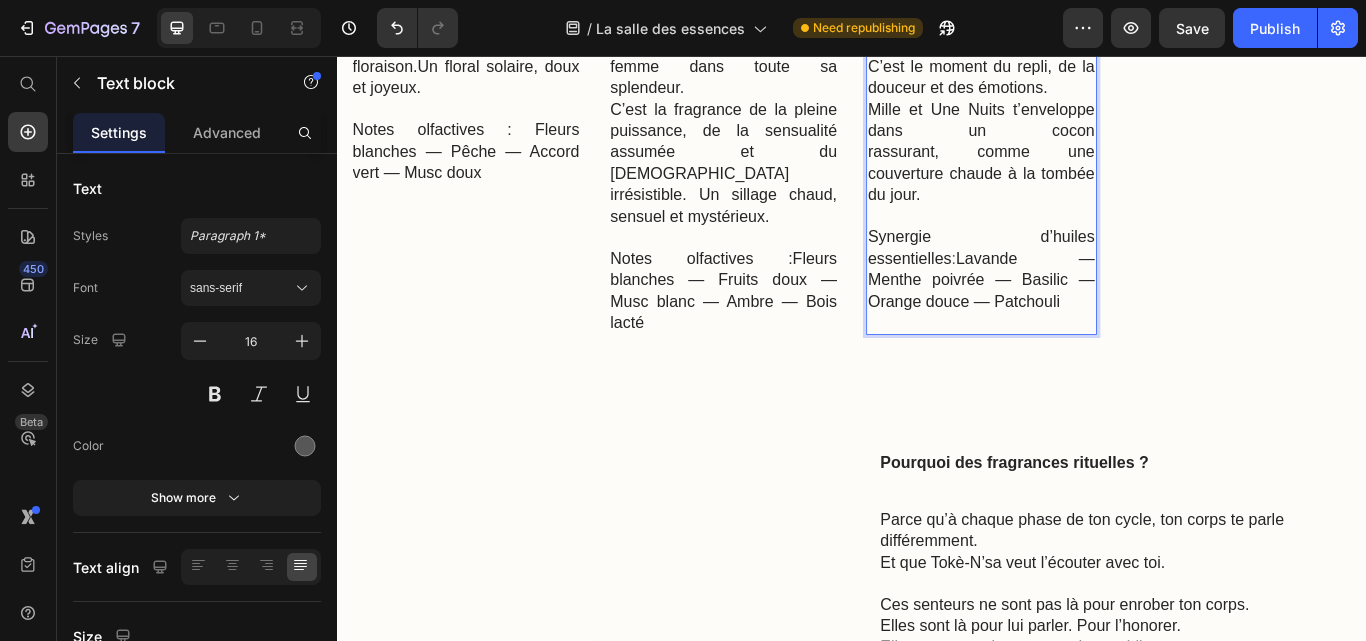 scroll, scrollTop: 1537, scrollLeft: 0, axis: vertical 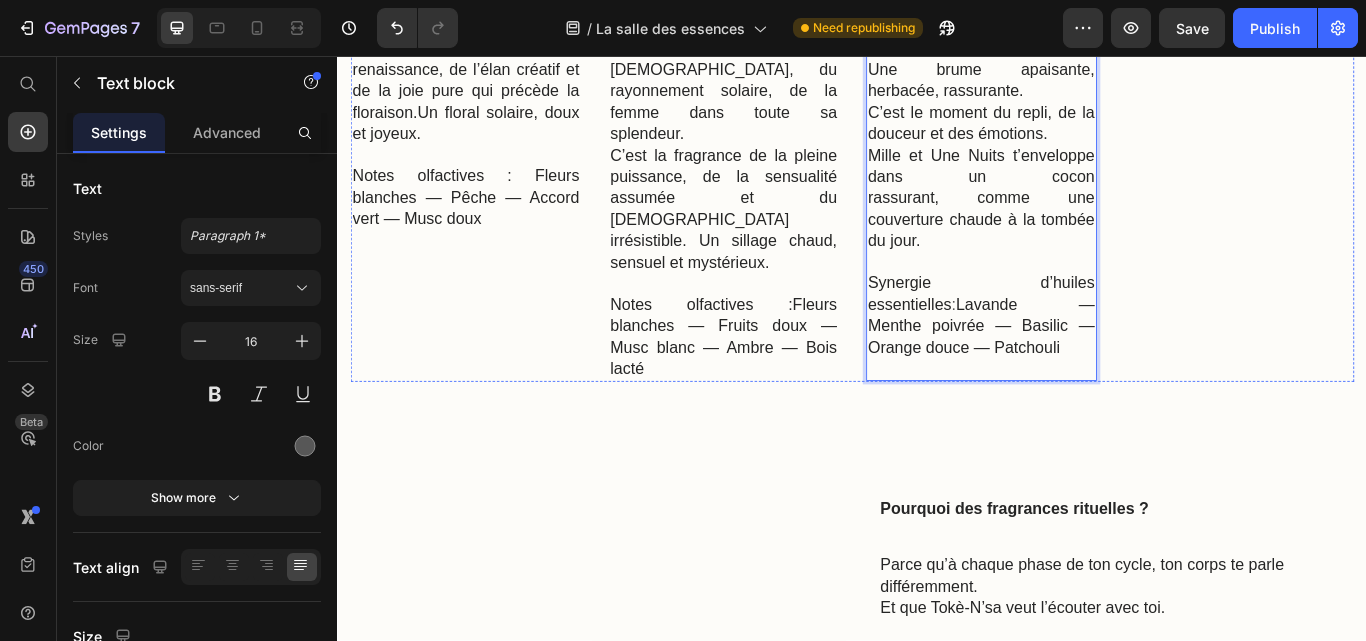 click on "100% paraben free to limit irritation to the most [MEDICAL_DATA]" at bounding box center [1388, -113] 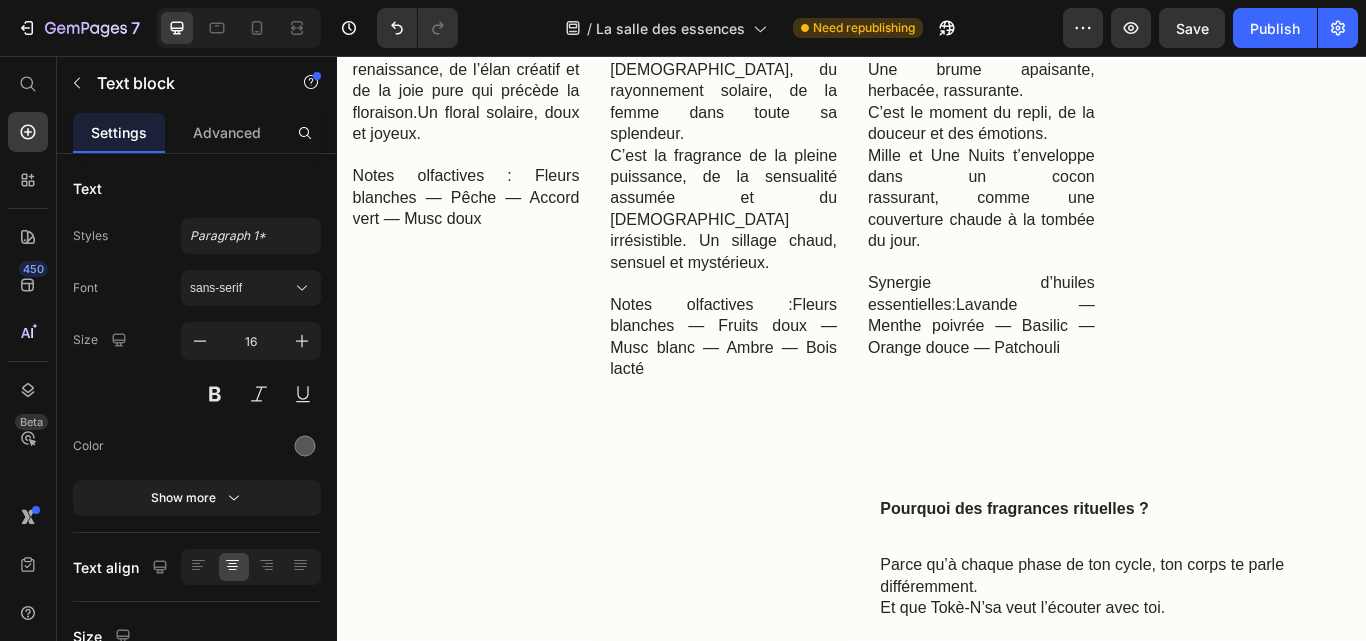 scroll, scrollTop: 0, scrollLeft: 0, axis: both 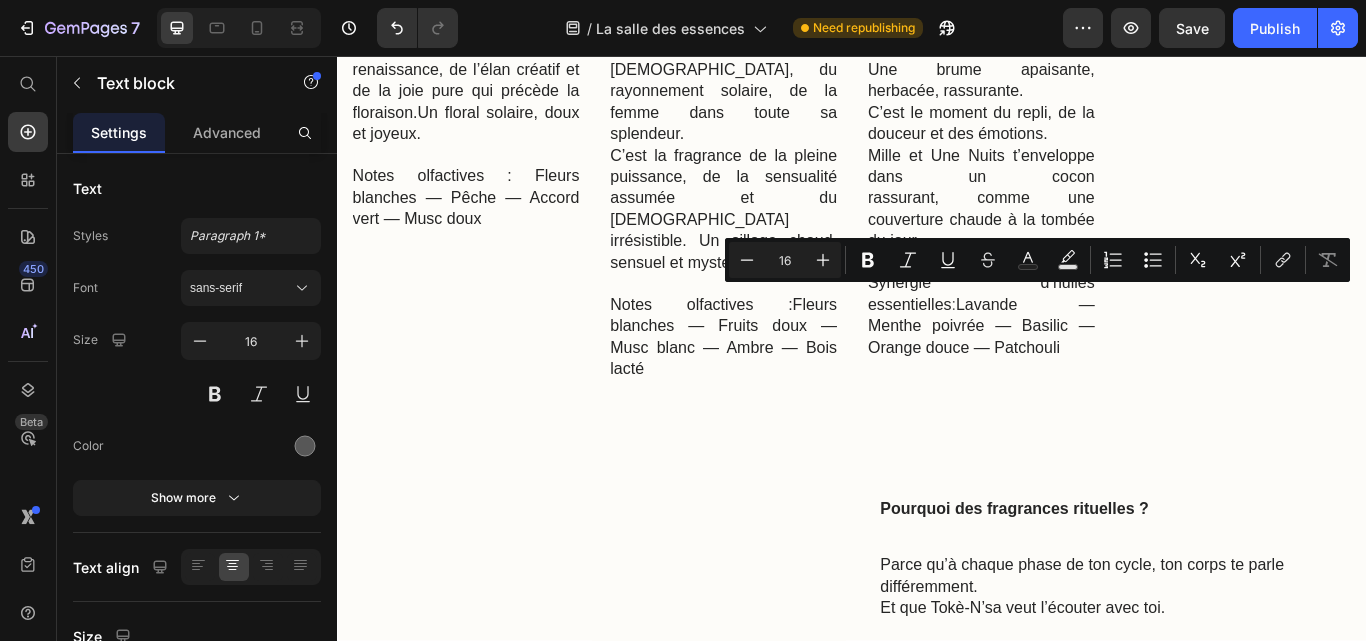 click on "100% paraben free to limit irritation to the most [MEDICAL_DATA]" at bounding box center (1388, -113) 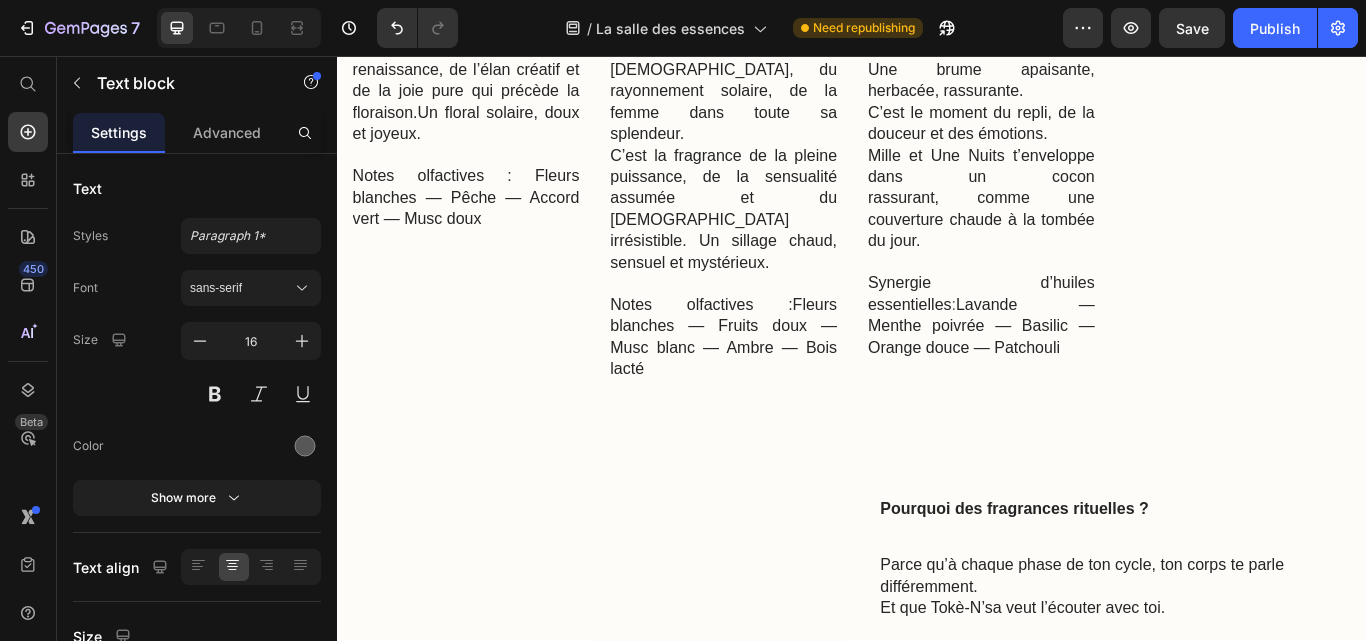 click on "100% paraben free to limit irritation to the most [MEDICAL_DATA]" at bounding box center (1388, -113) 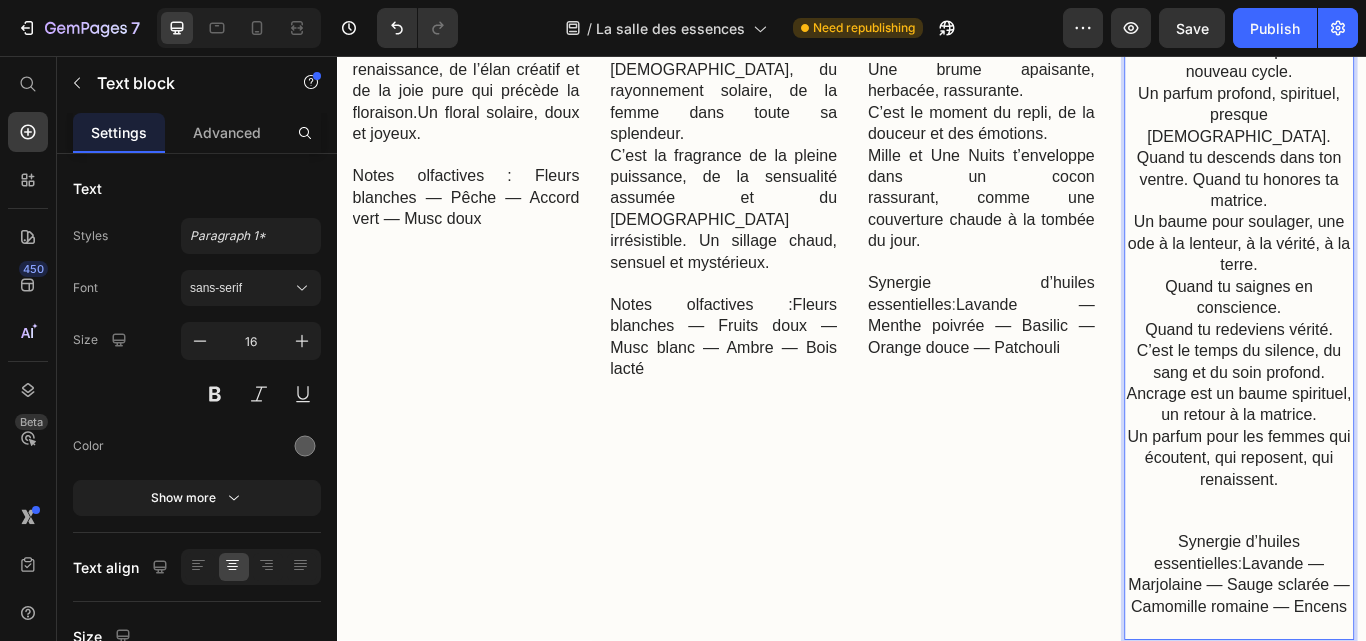 click on "Ancrage est l’essence d’une stabilité profonde, un parfum qui accompagne la femme dans le lâcher-prise et la reconnexion." at bounding box center [1388, -75] 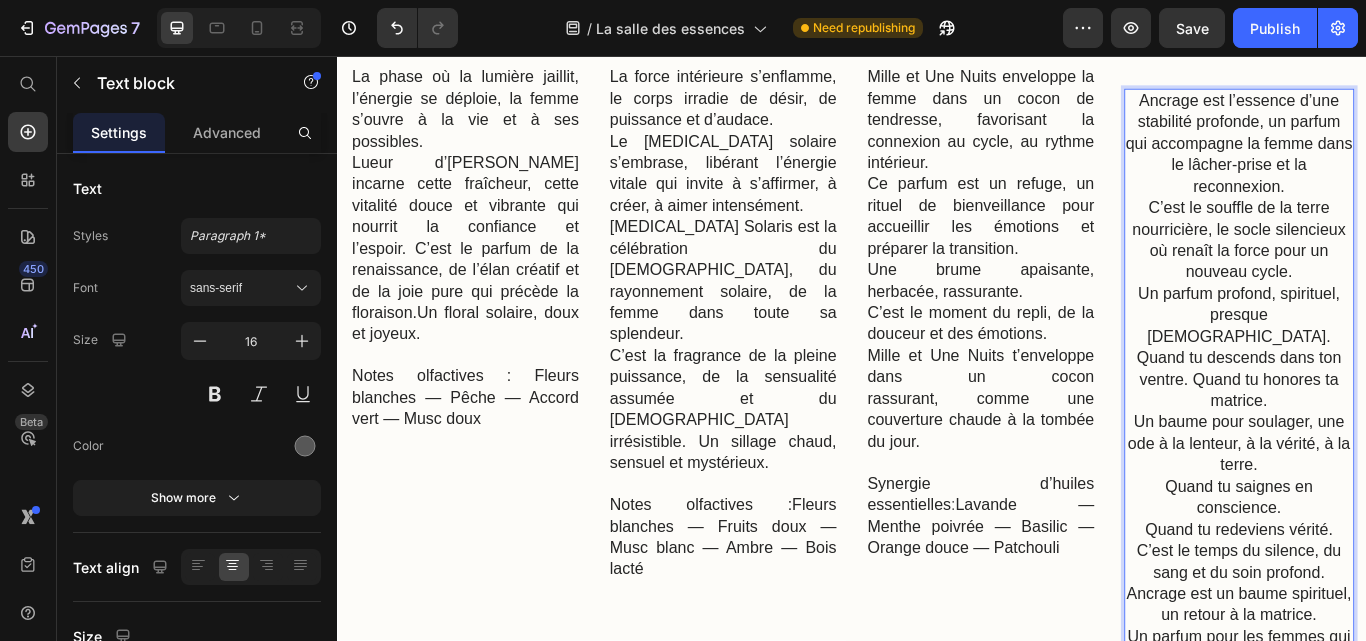 scroll, scrollTop: 1389, scrollLeft: 0, axis: vertical 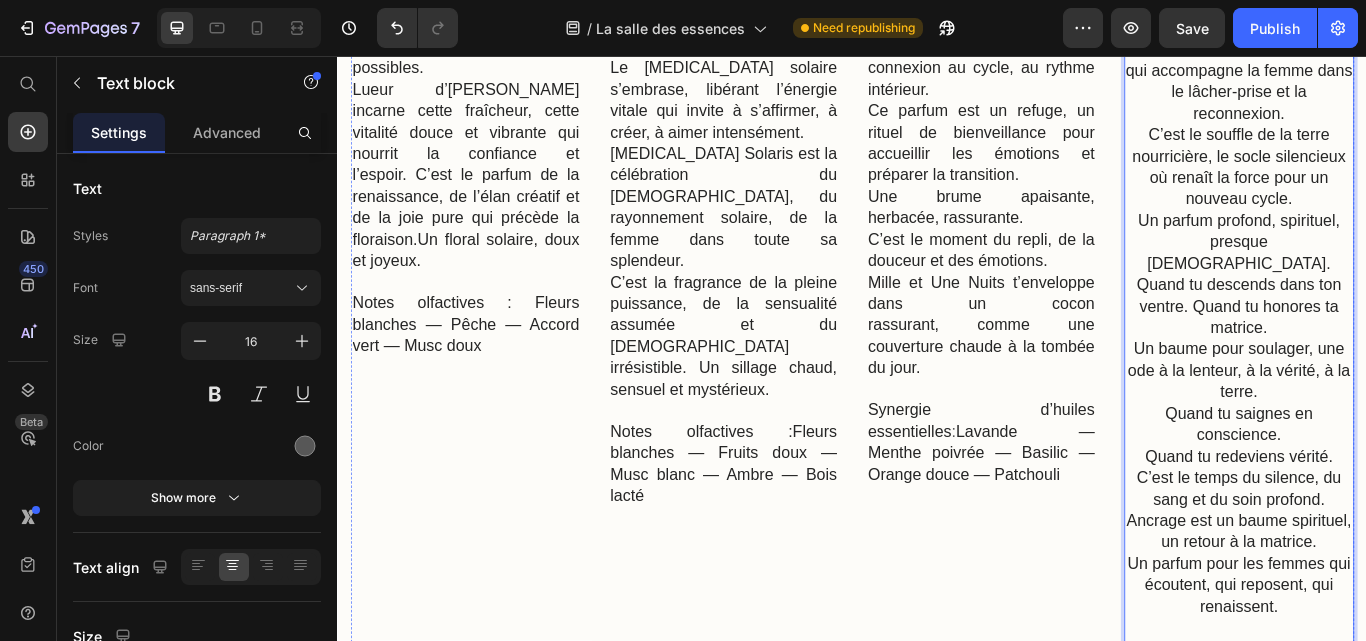 click at bounding box center [1388, -23] 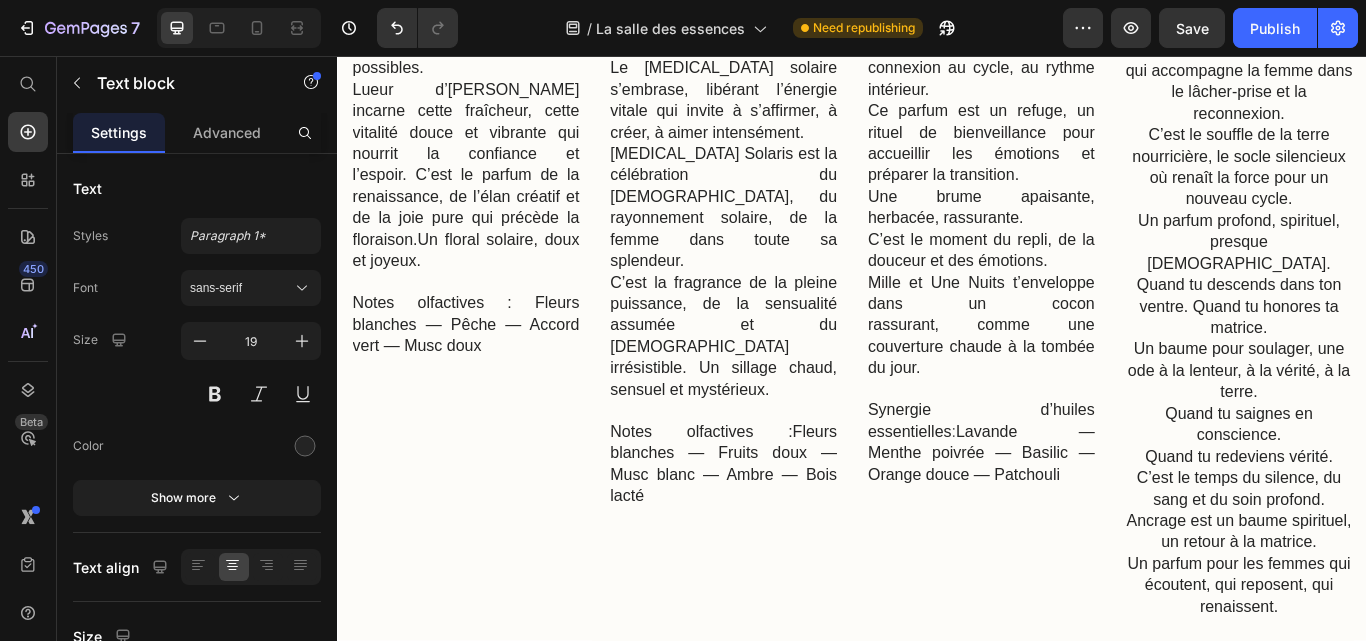 click at bounding box center (1388, -23) 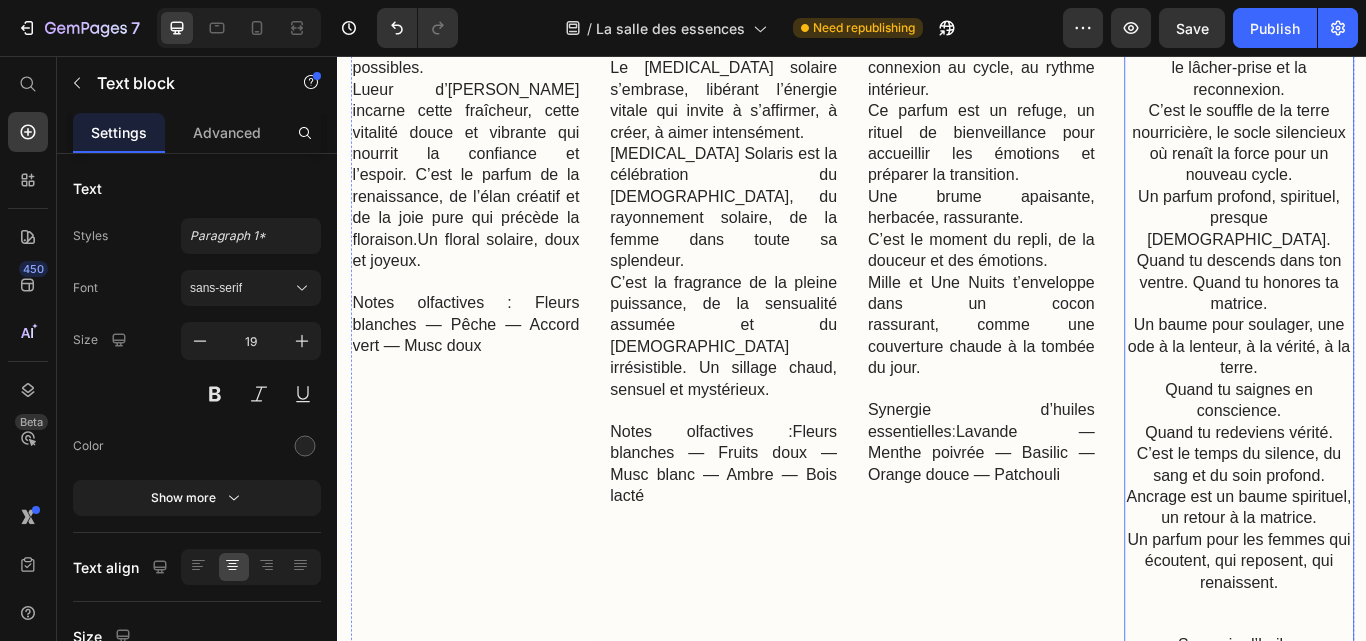 click on "Ancrage est l’essence d’une stabilité profonde, un parfum qui accompagne la femme dans le lâcher-prise et la reconnexion." at bounding box center [1388, 44] 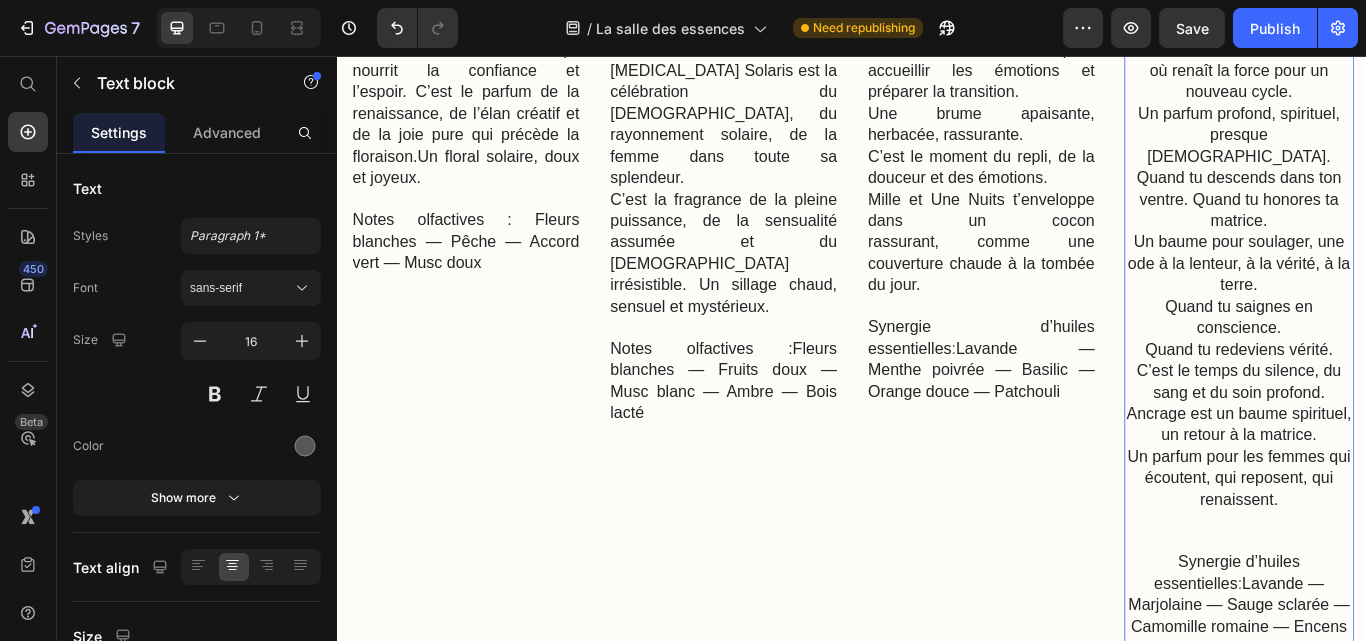 scroll, scrollTop: 1489, scrollLeft: 0, axis: vertical 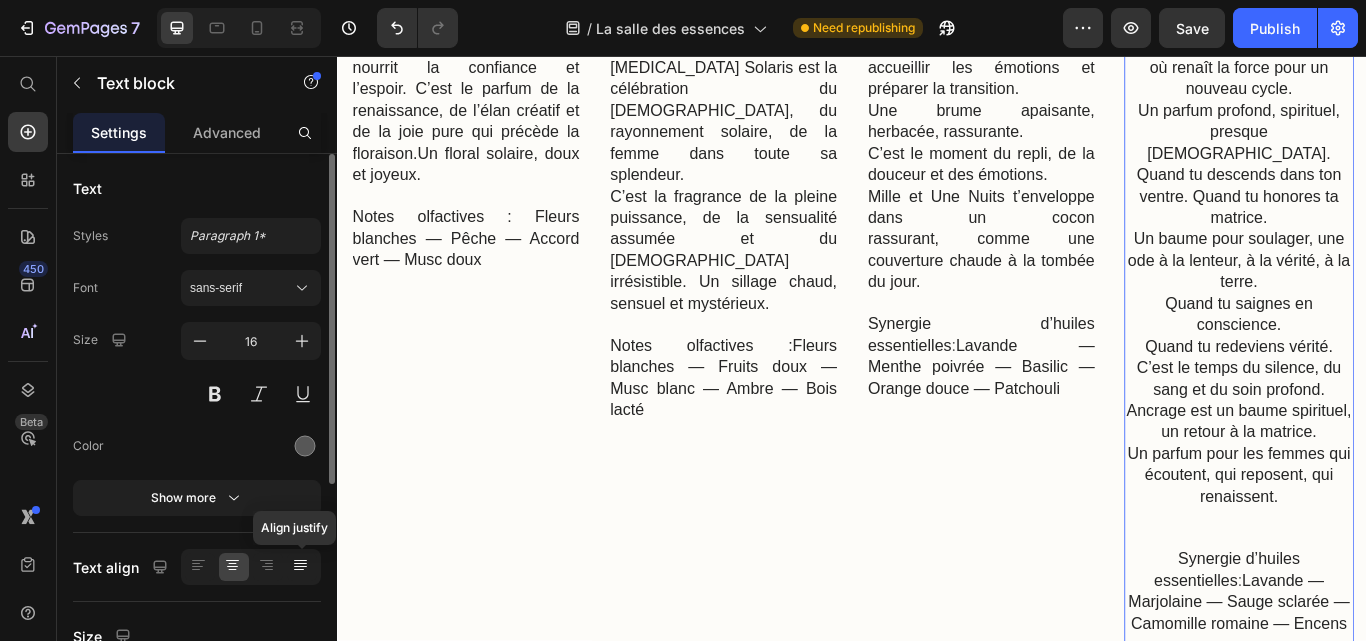 click 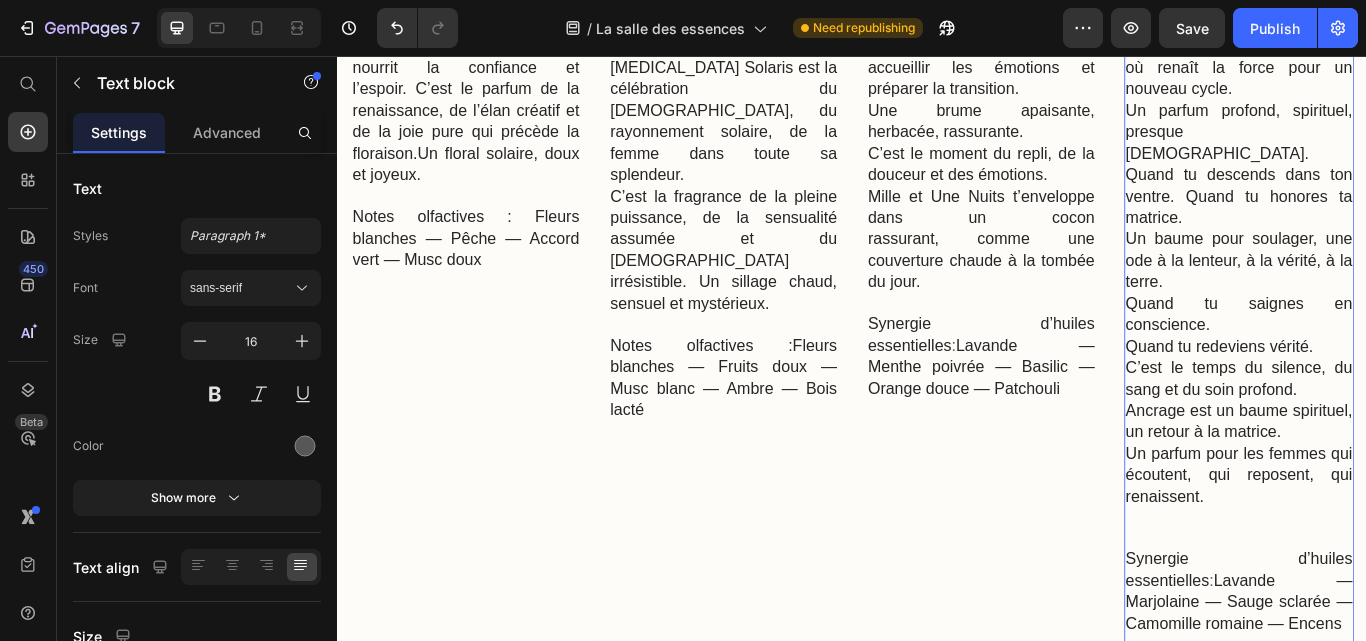 scroll, scrollTop: 1689, scrollLeft: 0, axis: vertical 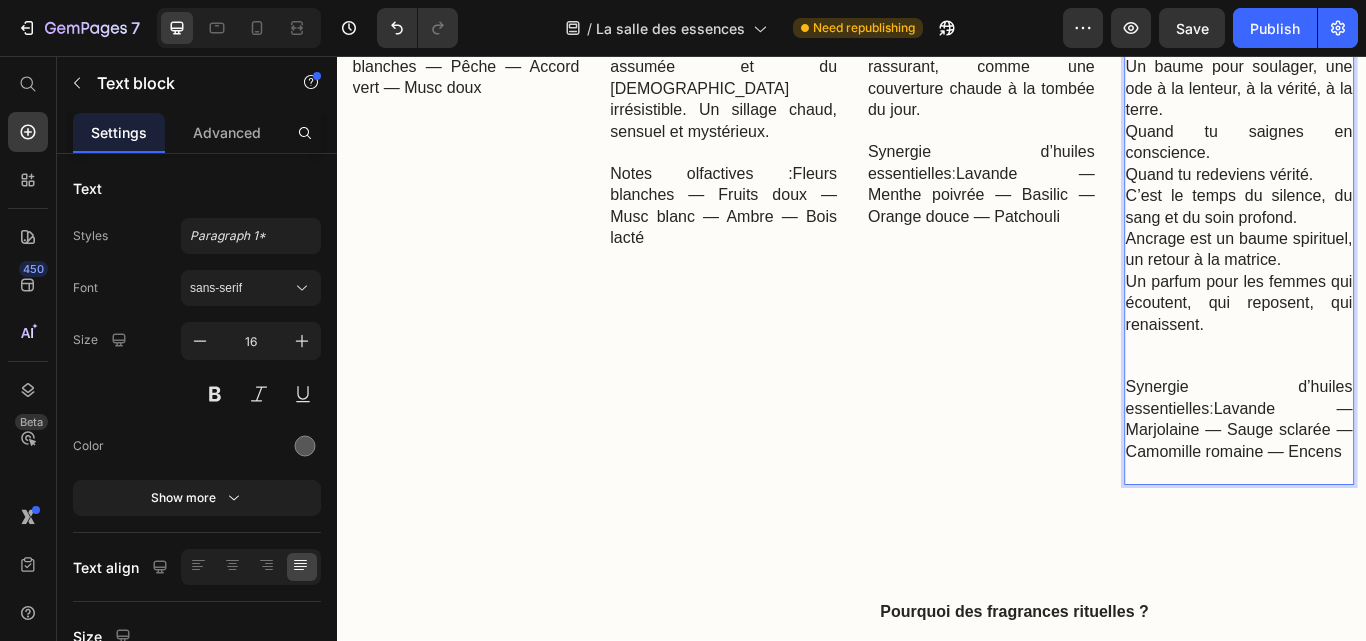 click on "C’est le souffle de la terre nourricière, le socle silencieux où renaît la force pour un nouveau cycle." at bounding box center (1388, -143) 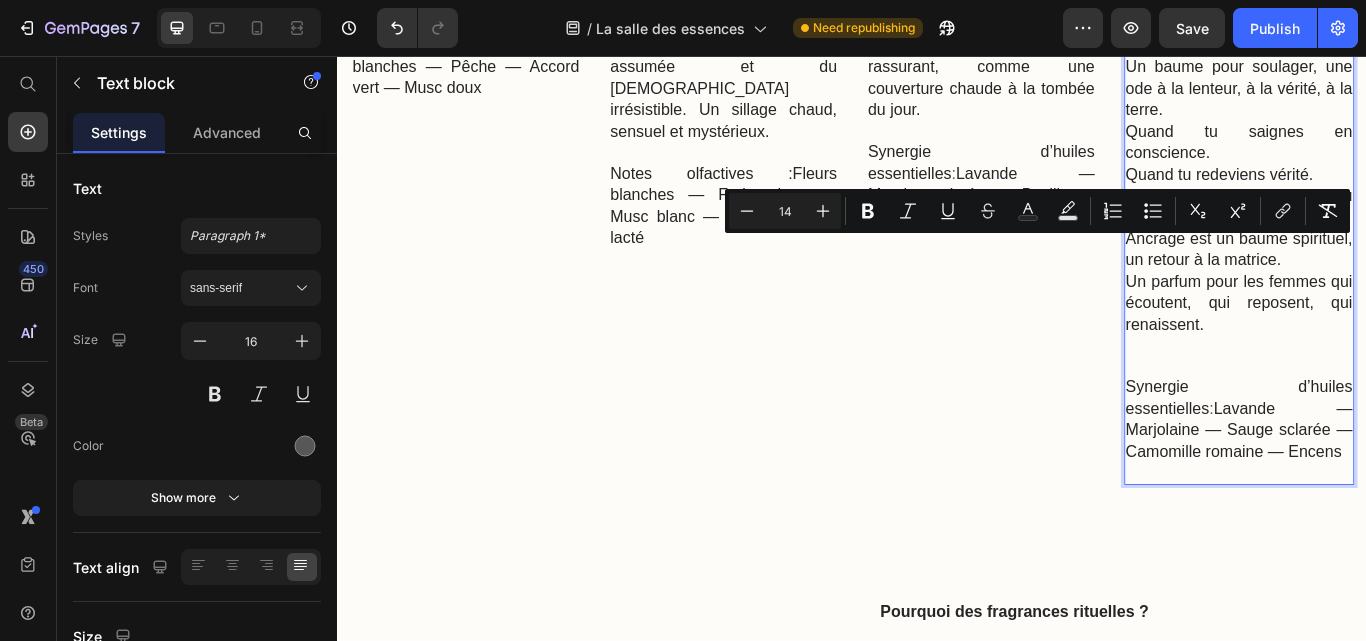 drag, startPoint x: 1266, startPoint y: 299, endPoint x: 1358, endPoint y: 349, distance: 104.70912 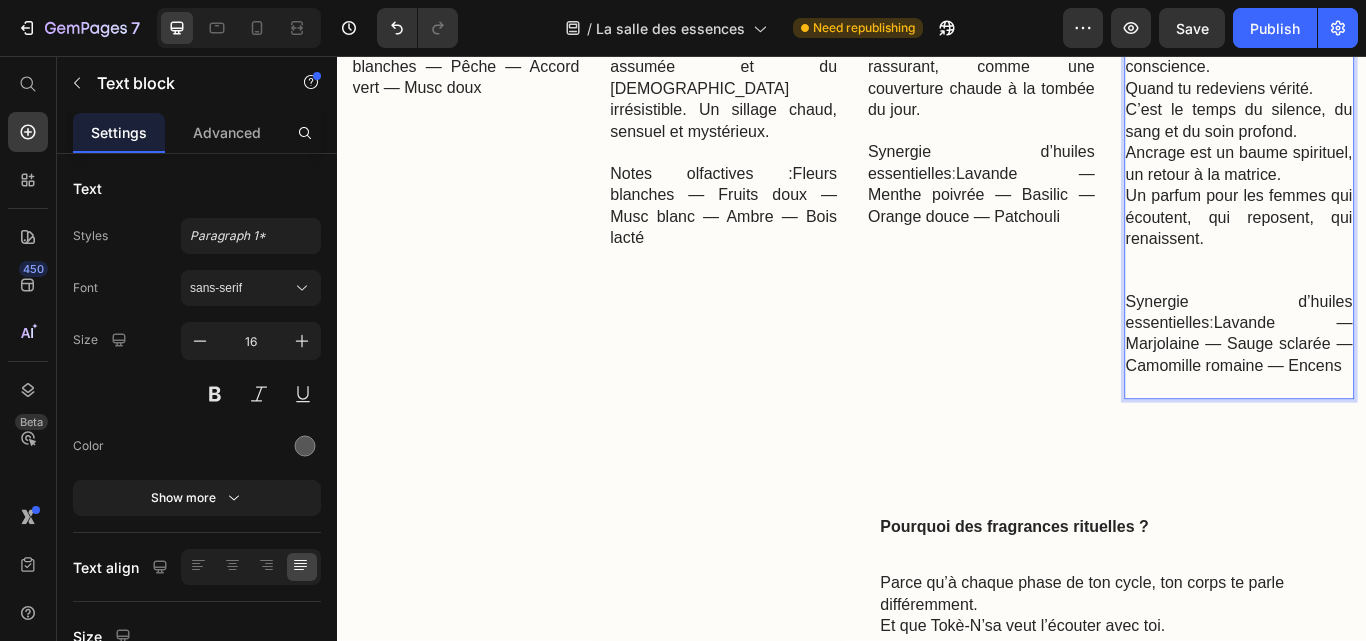 scroll, scrollTop: 1789, scrollLeft: 0, axis: vertical 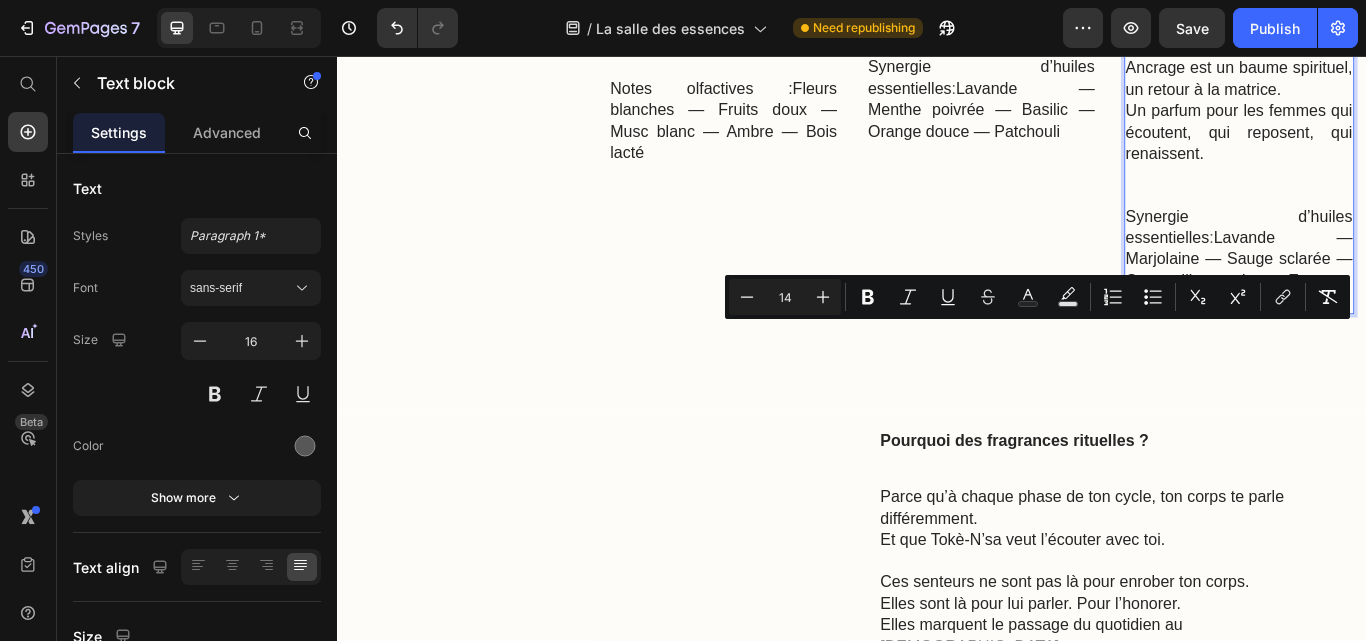 drag, startPoint x: 1247, startPoint y: 374, endPoint x: 1477, endPoint y: 431, distance: 236.95781 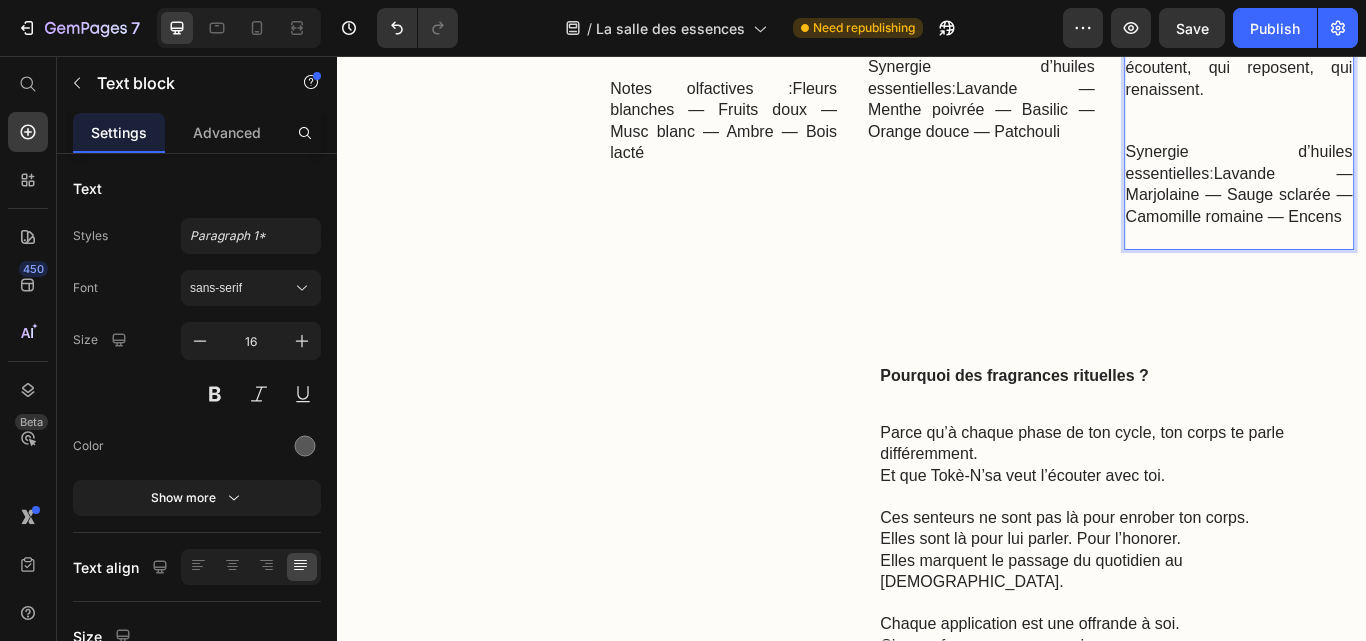 scroll, scrollTop: 1889, scrollLeft: 0, axis: vertical 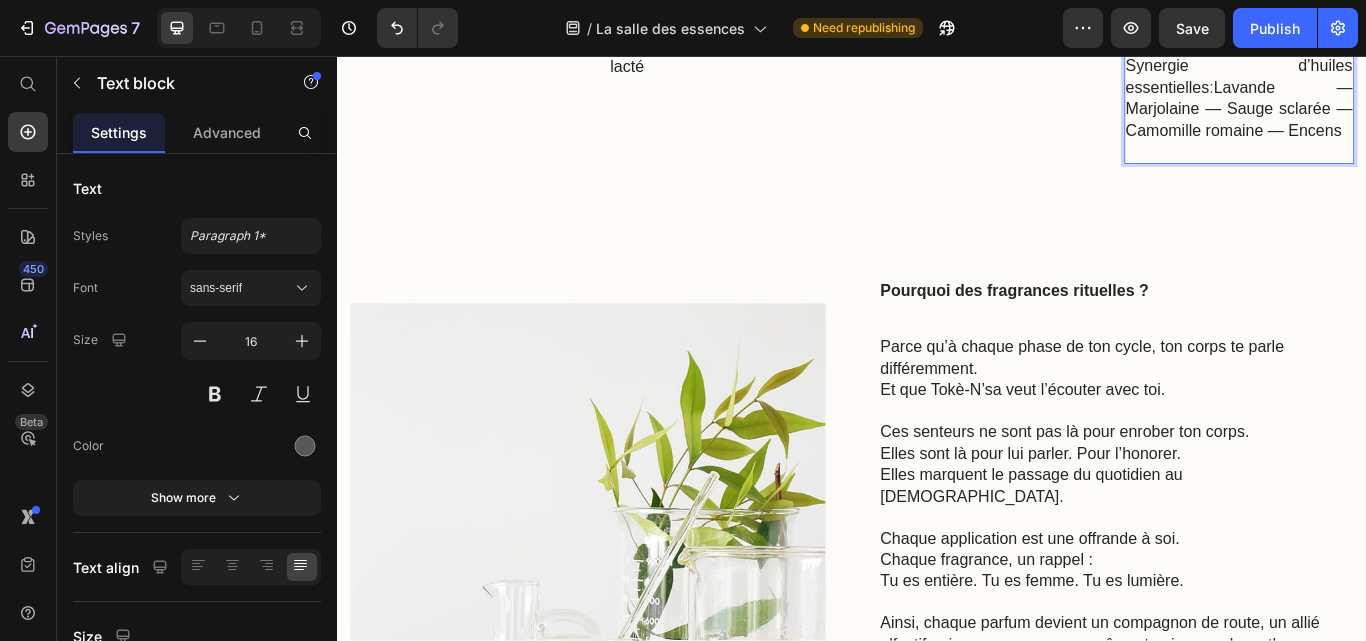 click at bounding box center (1388, 44) 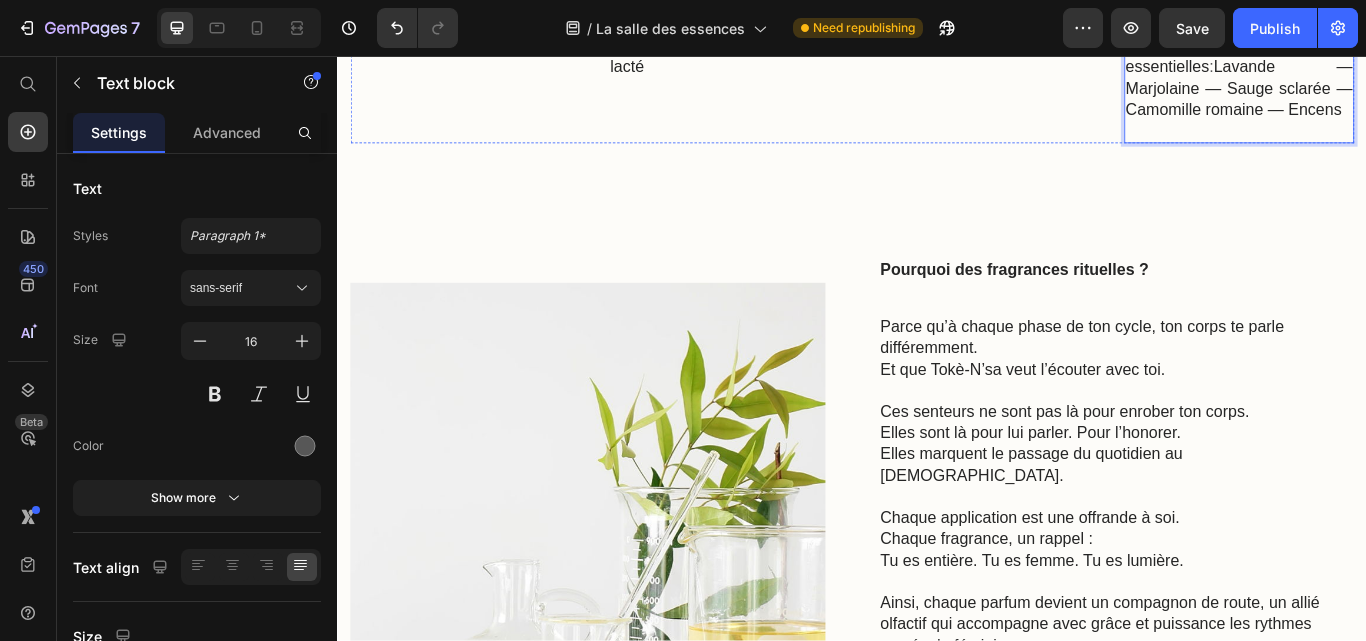 click on "Notes olfactives :" at bounding box center [447, -157] 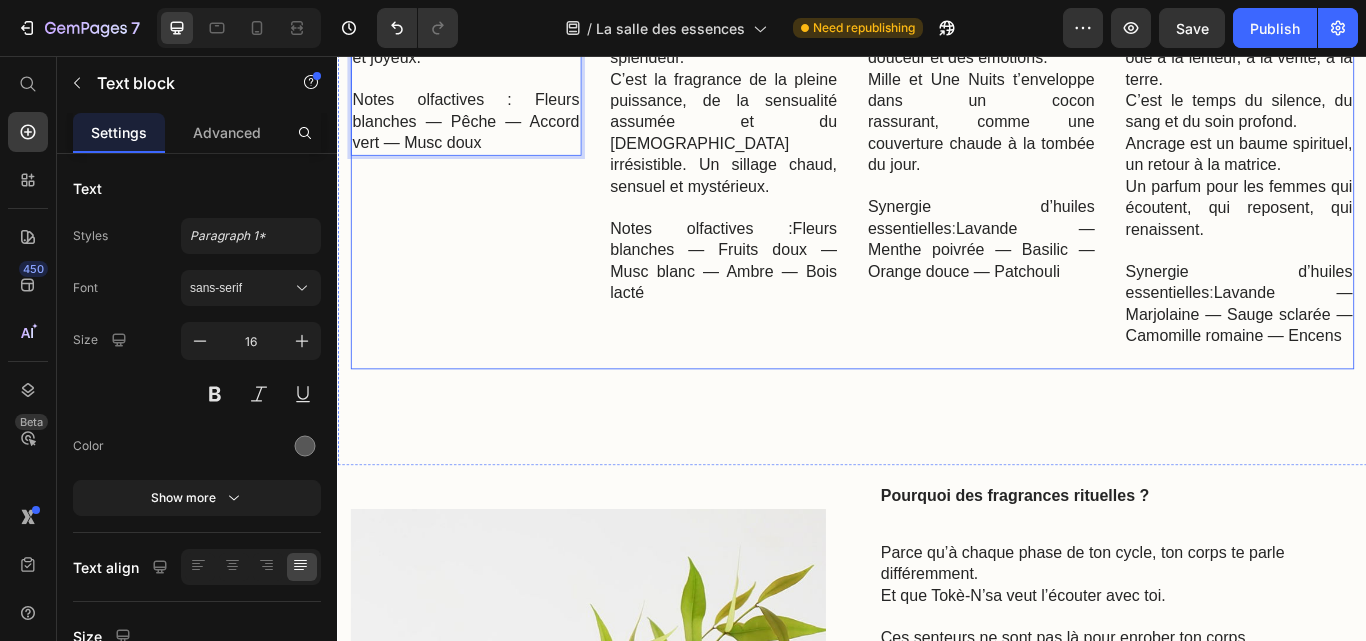 scroll, scrollTop: 1746, scrollLeft: 0, axis: vertical 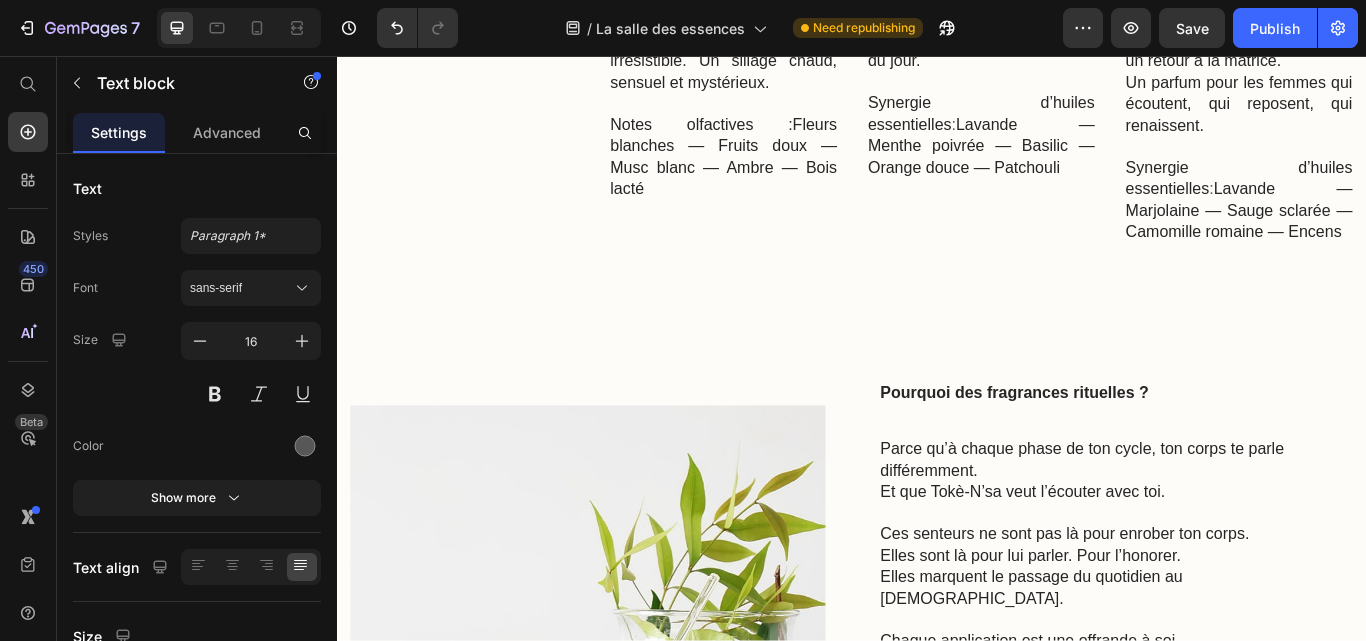 click on "Notes olfactives :" at bounding box center (447, -14) 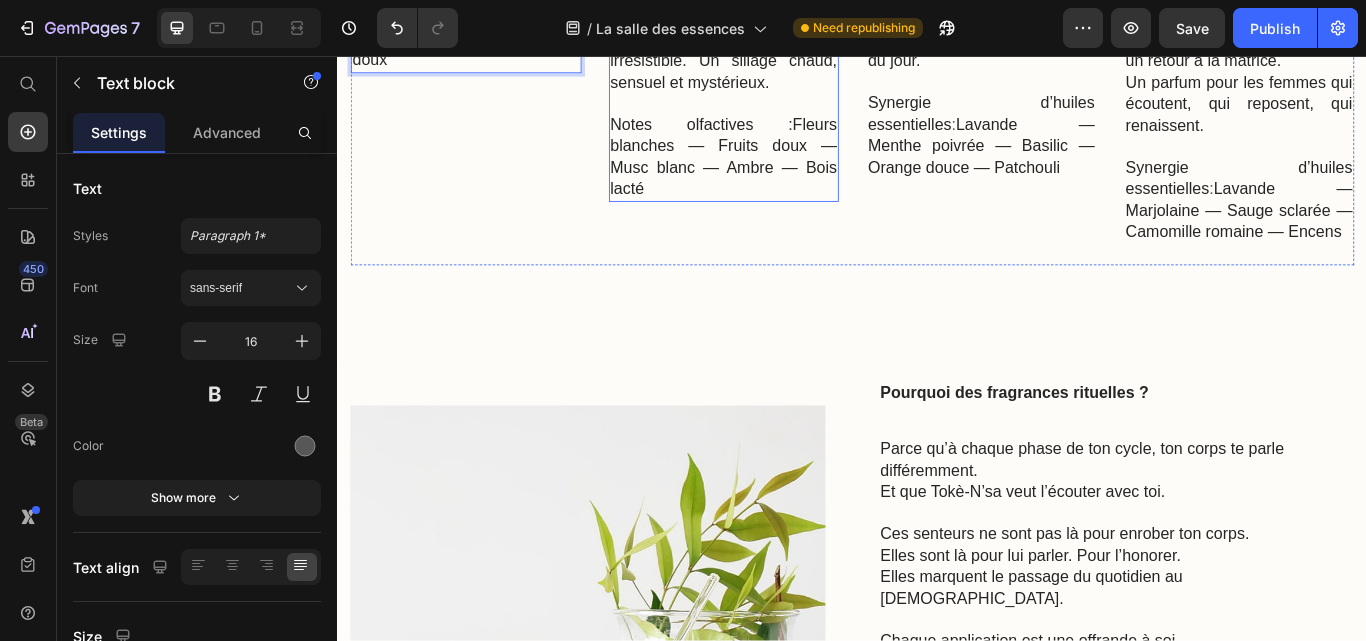 click on "Notes olfactives :Fleurs blanches — Fruits doux — Musc blanc — Ambre — Bois lacté" at bounding box center [787, 175] 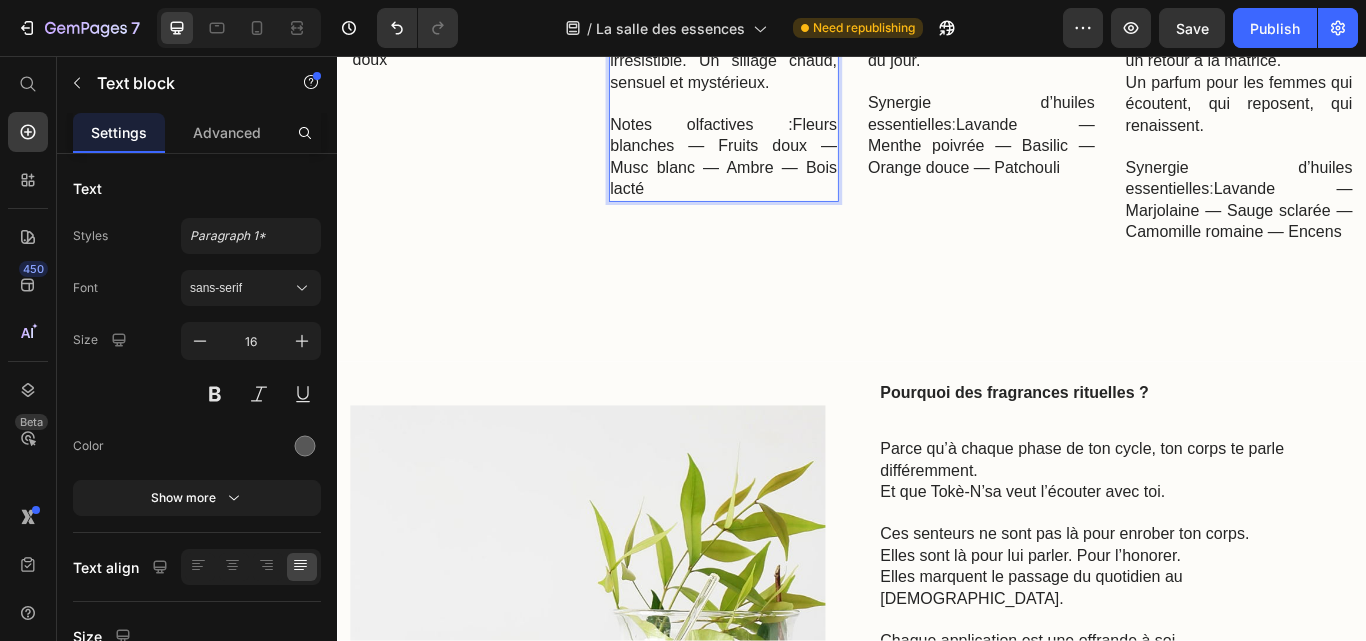 click on "Notes olfactives :Fleurs blanches — Fruits doux — Musc blanc — Ambre — Bois lacté" at bounding box center (787, 174) 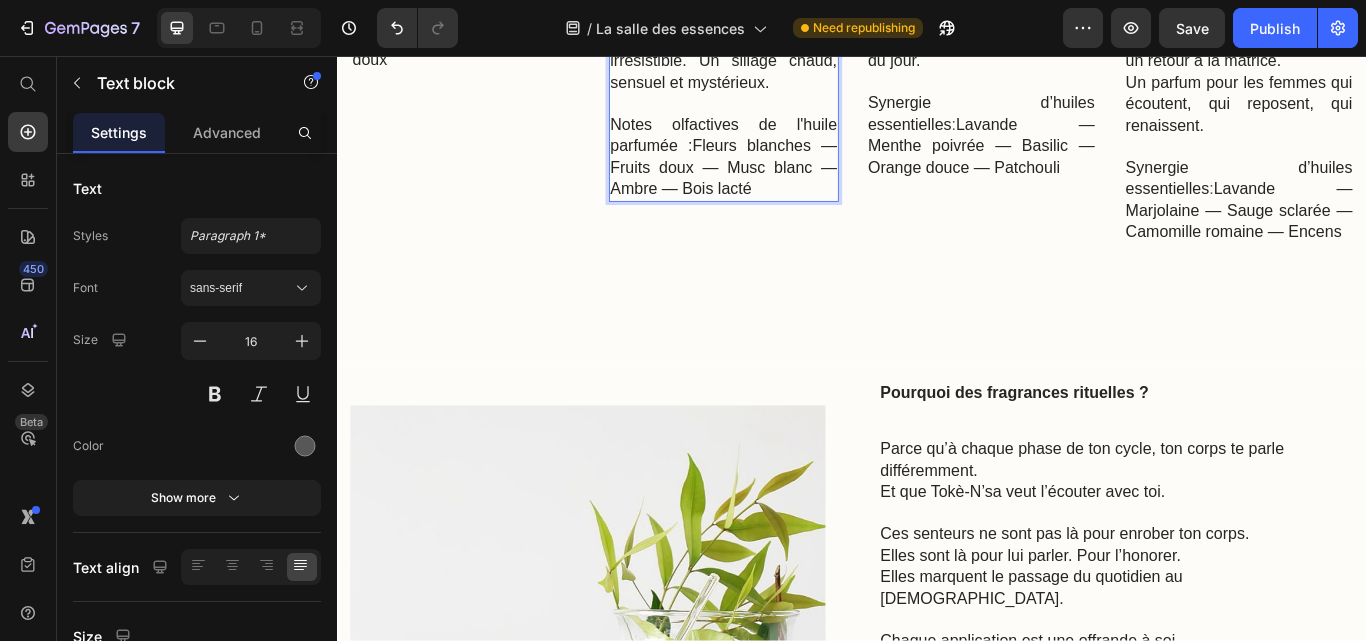 click on "Notes olfactives de l'huile parfumée :Fleurs blanches — Fruits doux — Musc blanc — Ambre — Bois lacté" at bounding box center (787, 174) 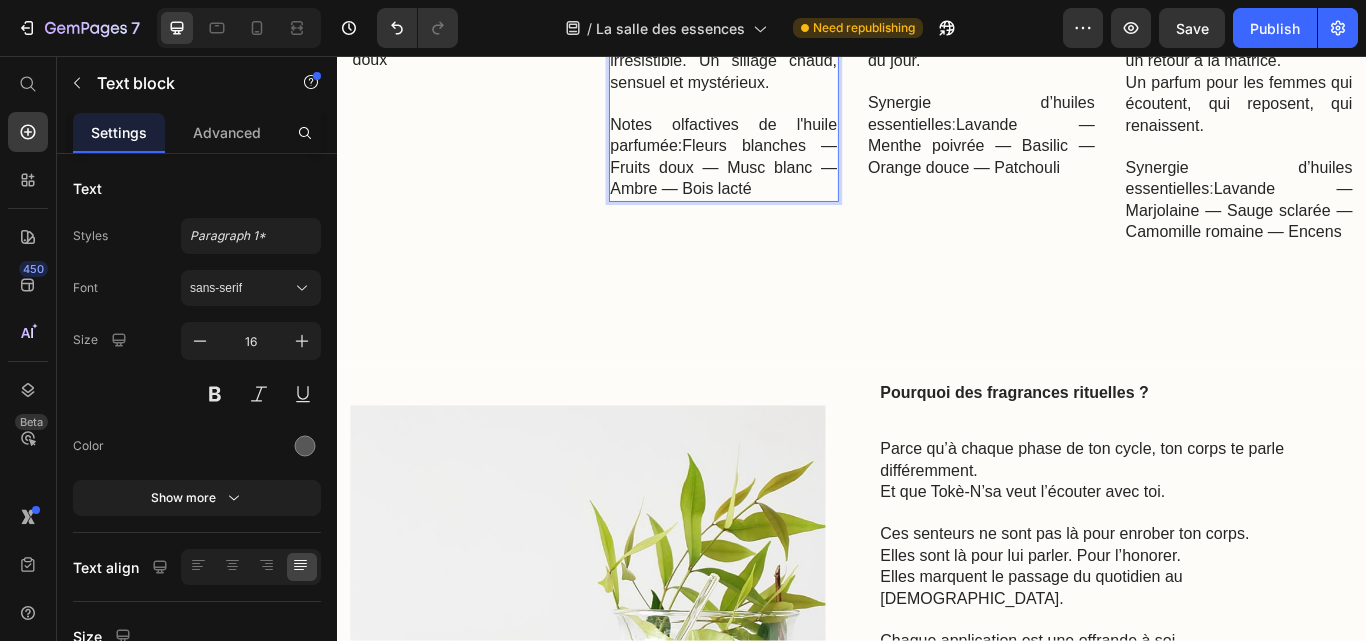 click on "Notes olfactives de l'huile parfumée:Fleurs blanches — Fruits doux — Musc blanc — Ambre — Bois lacté" at bounding box center [787, 174] 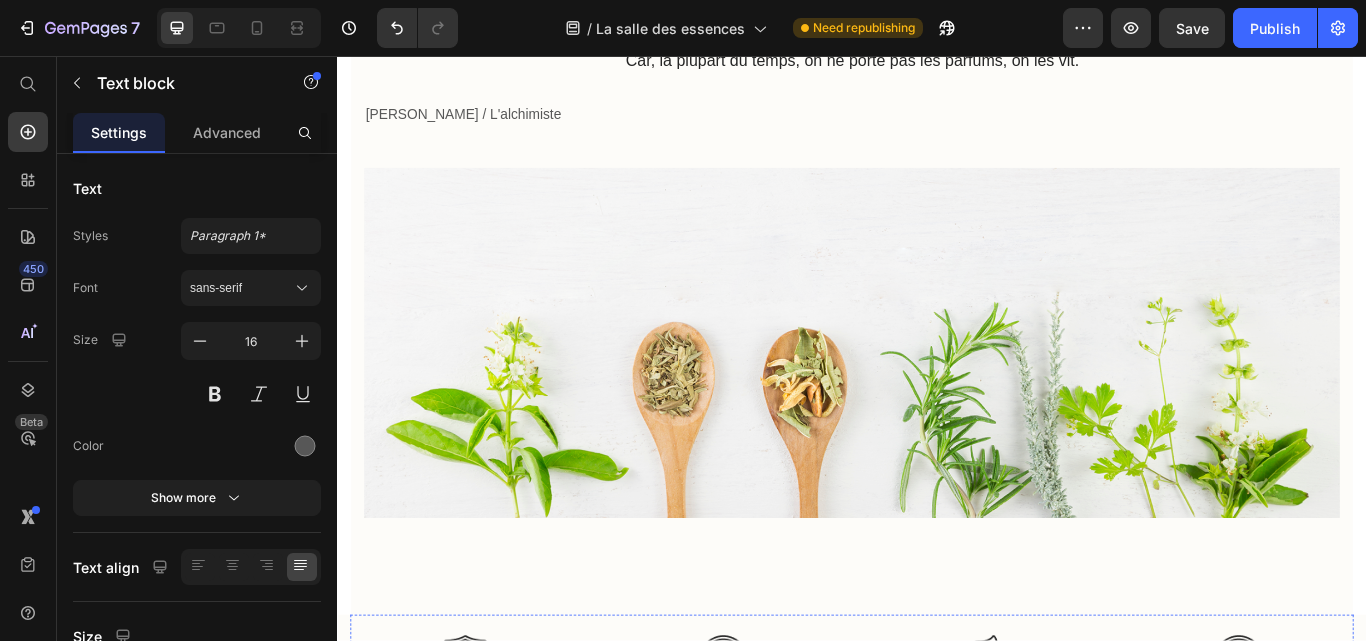 scroll, scrollTop: 546, scrollLeft: 0, axis: vertical 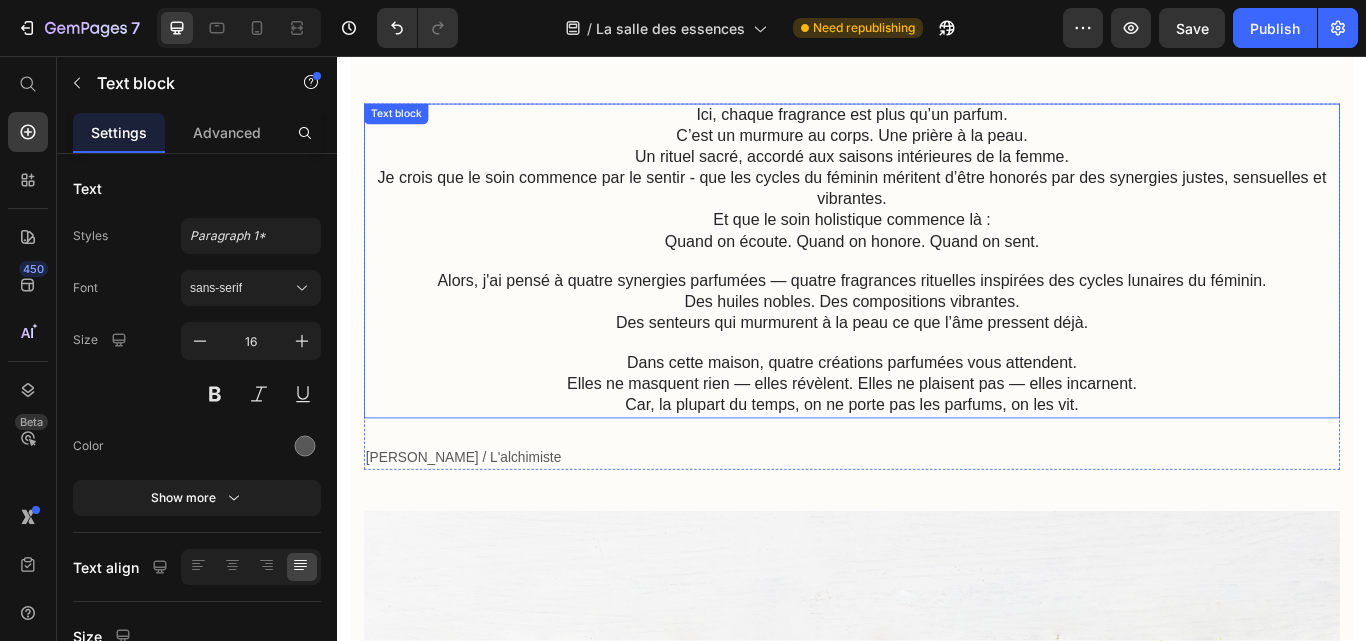 click on "Je crois que le soin commence par le sentir - que les cycles du féminin méritent d’être honorés par des synergies justes, sensuelles et vibrantes." at bounding box center [937, 211] 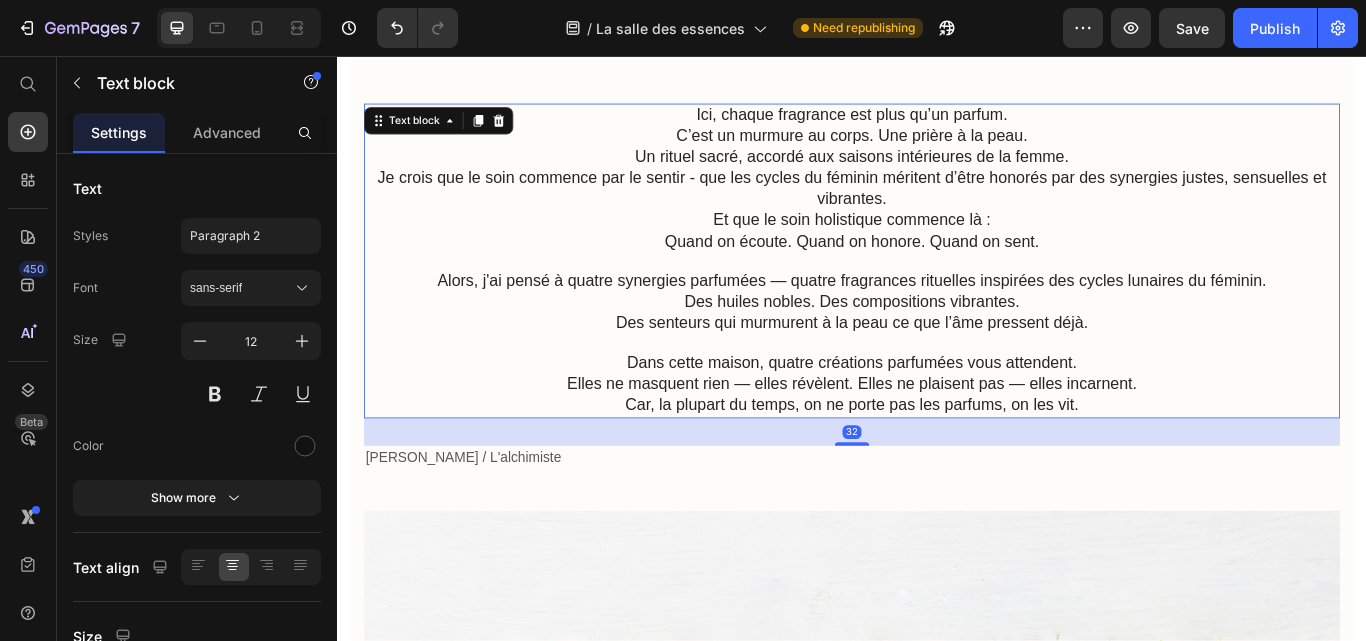 click on "Je crois que le soin commence par le sentir - que les cycles du féminin méritent d’être honorés par des synergies justes, sensuelles et vibrantes." at bounding box center [937, 211] 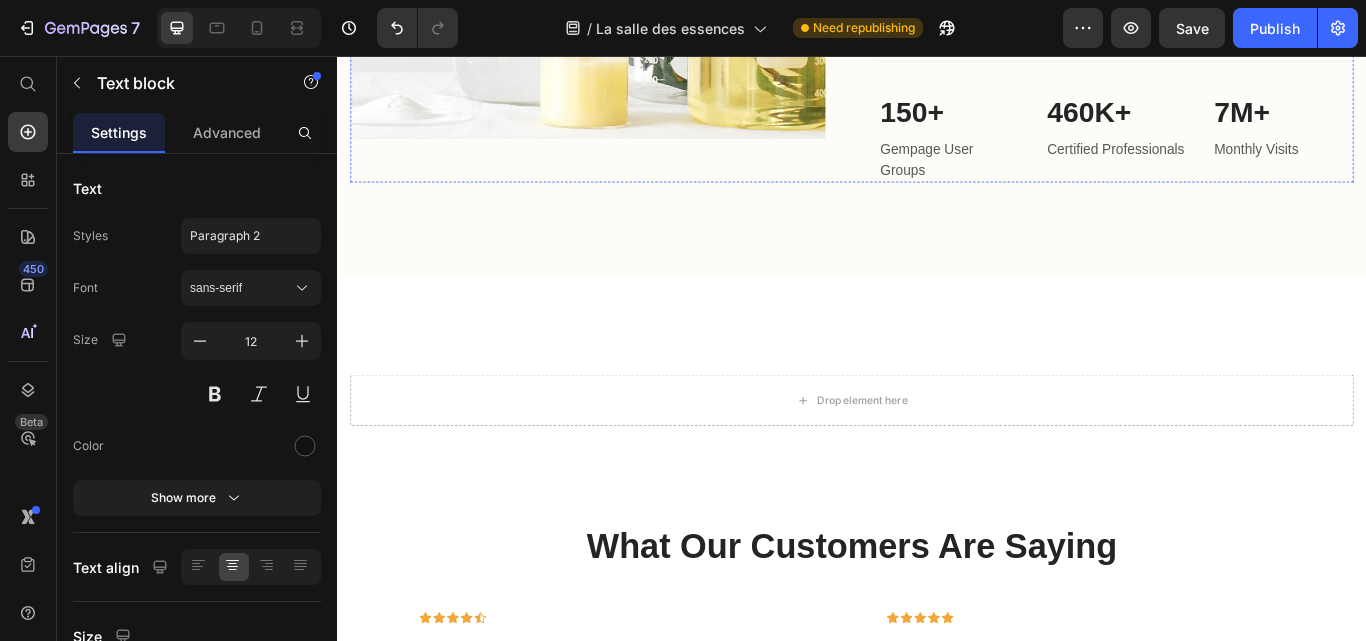 scroll, scrollTop: 3046, scrollLeft: 0, axis: vertical 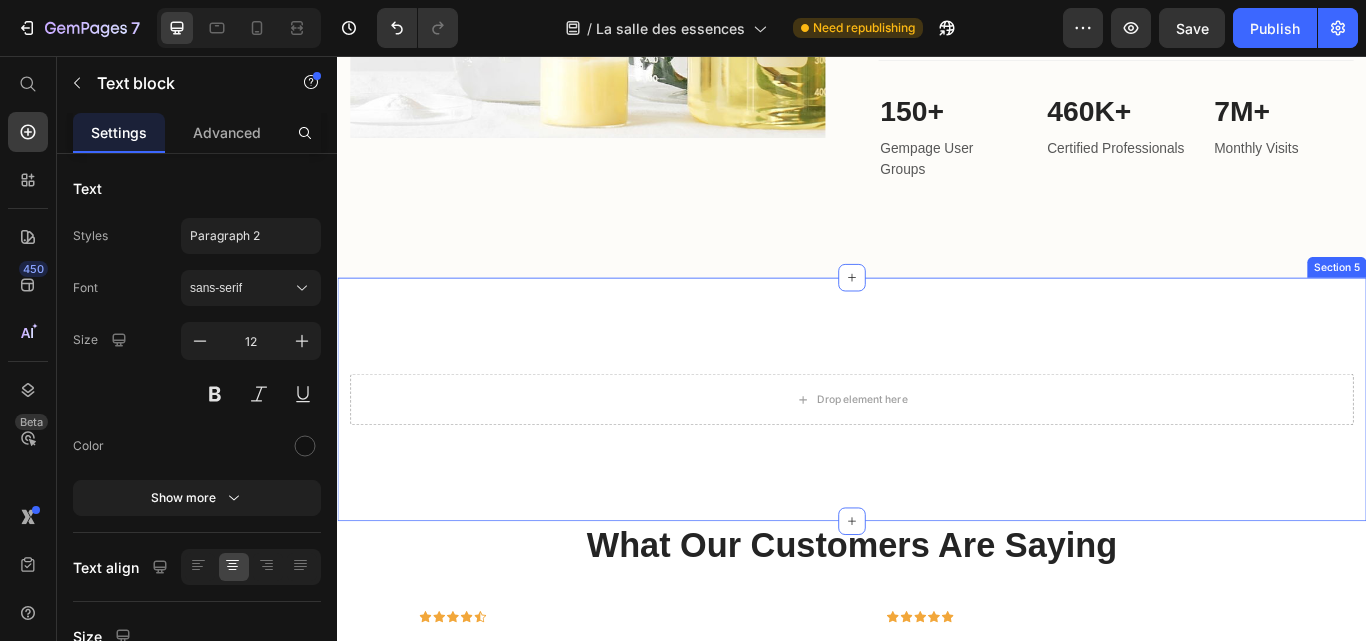 click on "Drop element here Section 5" at bounding box center (937, 457) 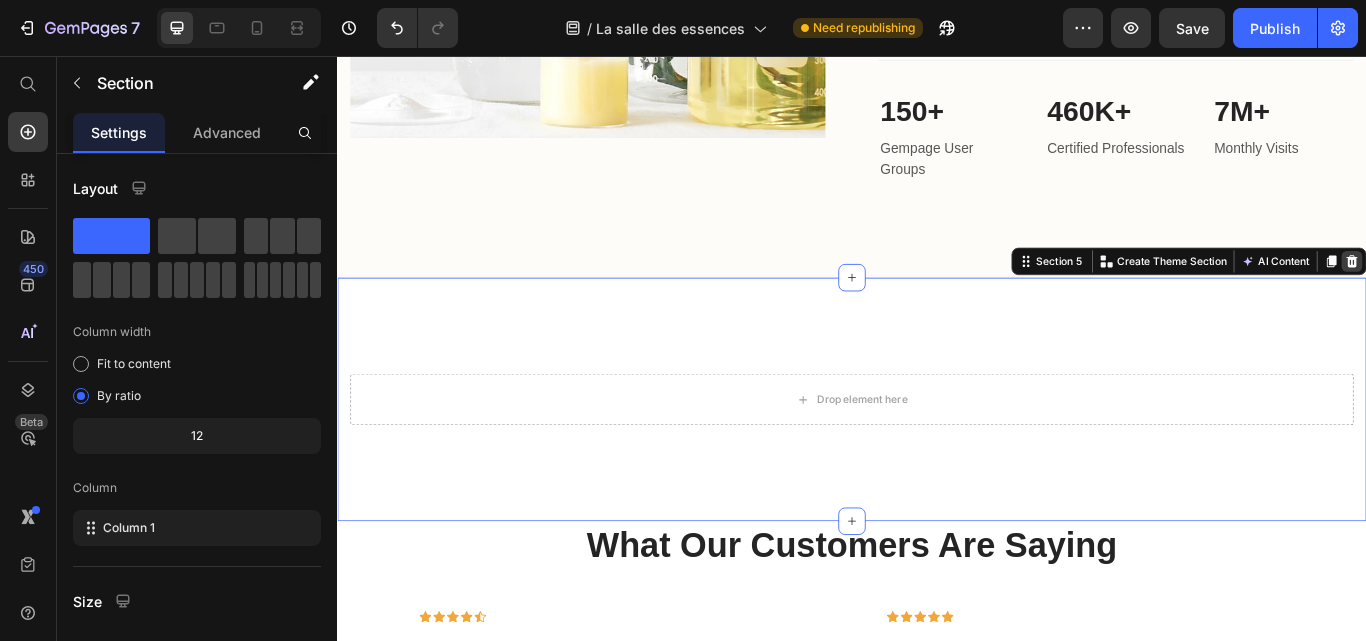 click 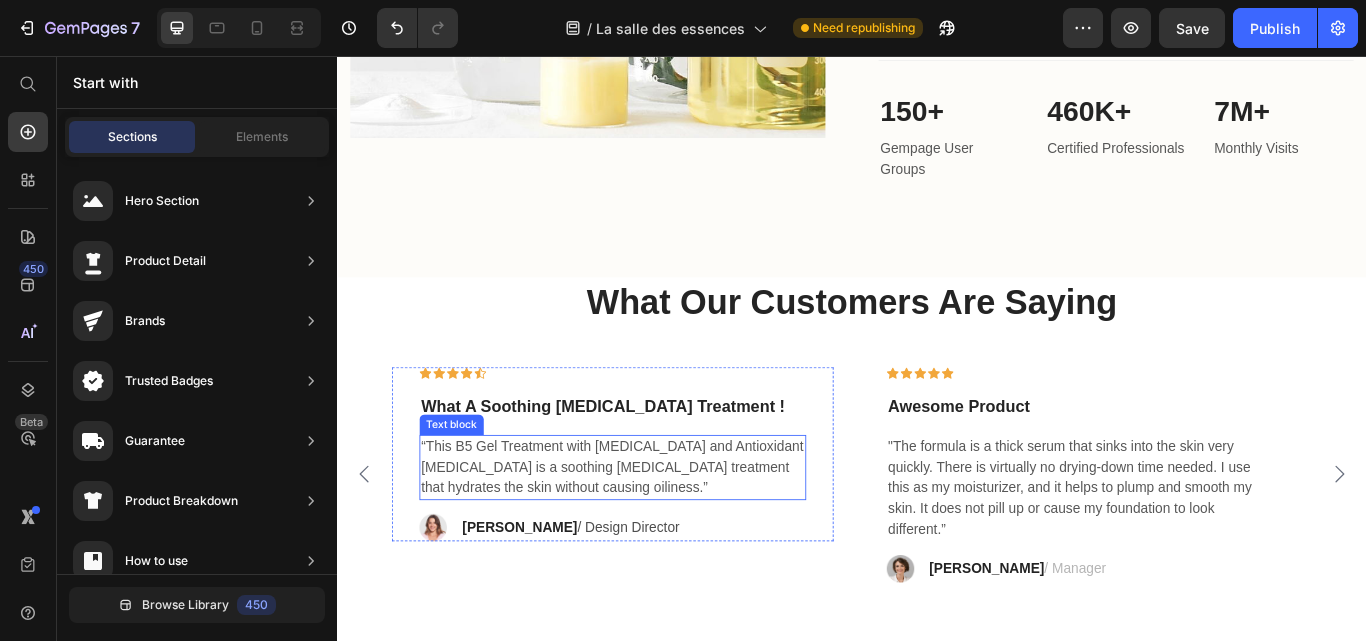 click on "“This B5 Gel Treatment with [MEDICAL_DATA] and Antioxidant [MEDICAL_DATA] is a soothing [MEDICAL_DATA] treatment that hydrates the skin without causing oiliness.”" at bounding box center (657, 536) 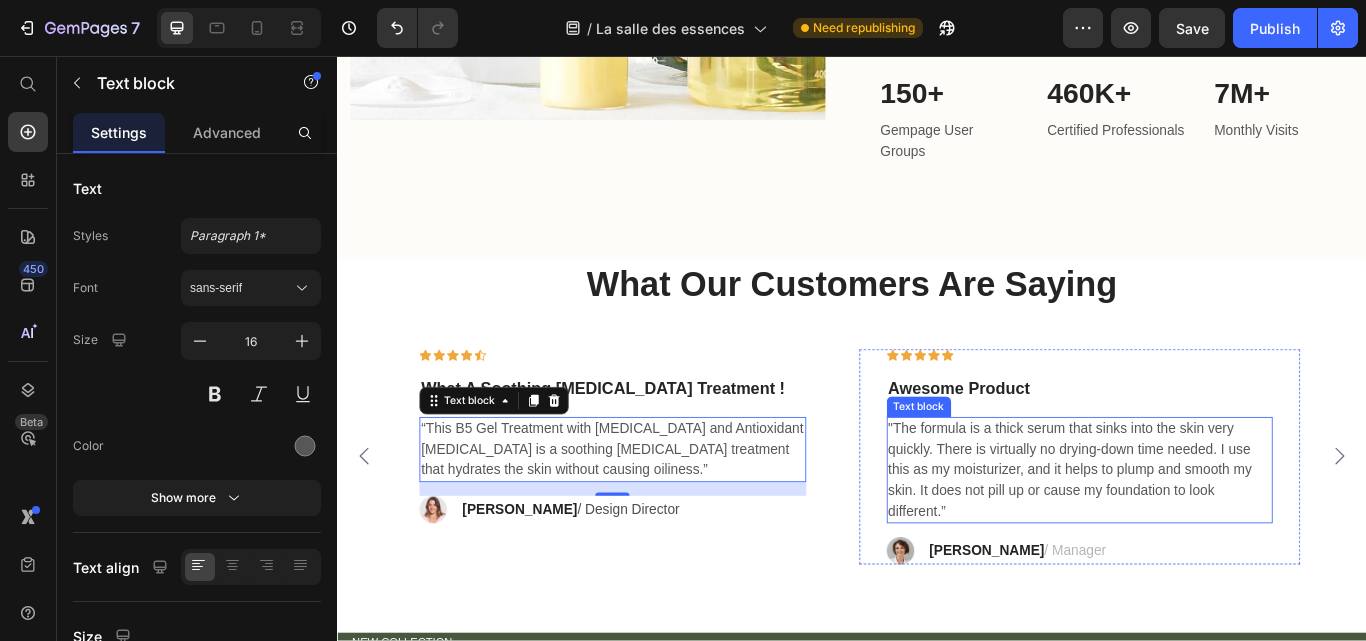 scroll, scrollTop: 3046, scrollLeft: 0, axis: vertical 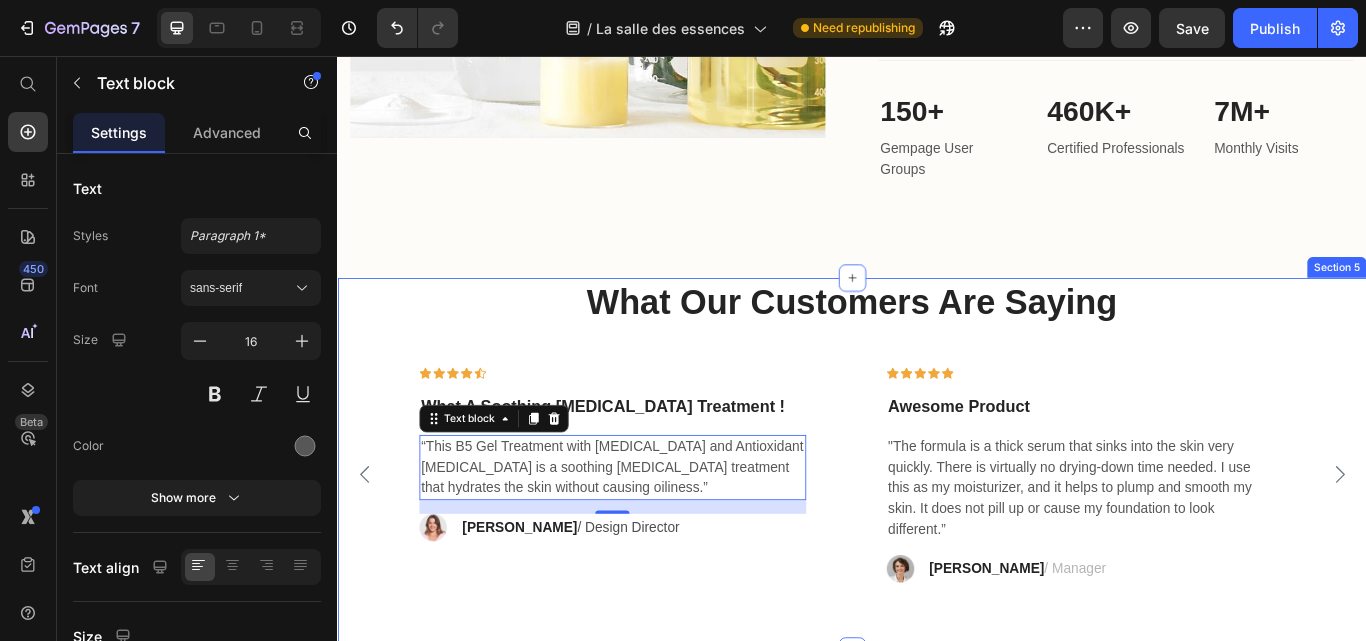click on "What Our Customers Are Saying Heading
Icon
Icon
Icon
Icon
Icon Row What A Soothing [MEDICAL_DATA] Treatment ! Text block “This B5 Gel Treatment with [MEDICAL_DATA] and Antioxidant [MEDICAL_DATA] is a soothing [MEDICAL_DATA] treatment that hydrates the skin without causing oiliness.” Text block   16 Image [PERSON_NAME]  / Design Director Text block Row Row
Icon
Icon
Icon
Icon
Icon Row Awesome Product Text block "The formula is a thick serum that sinks into the skin very quickly. There is virtually no drying-down time needed. I use this as my moisturizer, and it helps to plump and smooth my skin. It does not pill up or cause my foundation to look different.” Text block Image [PERSON_NAME]  / Manager Text block Row Row
Icon
Icon
Icon
Icon
Icon Row Text block Text block Image" at bounding box center [937, 492] 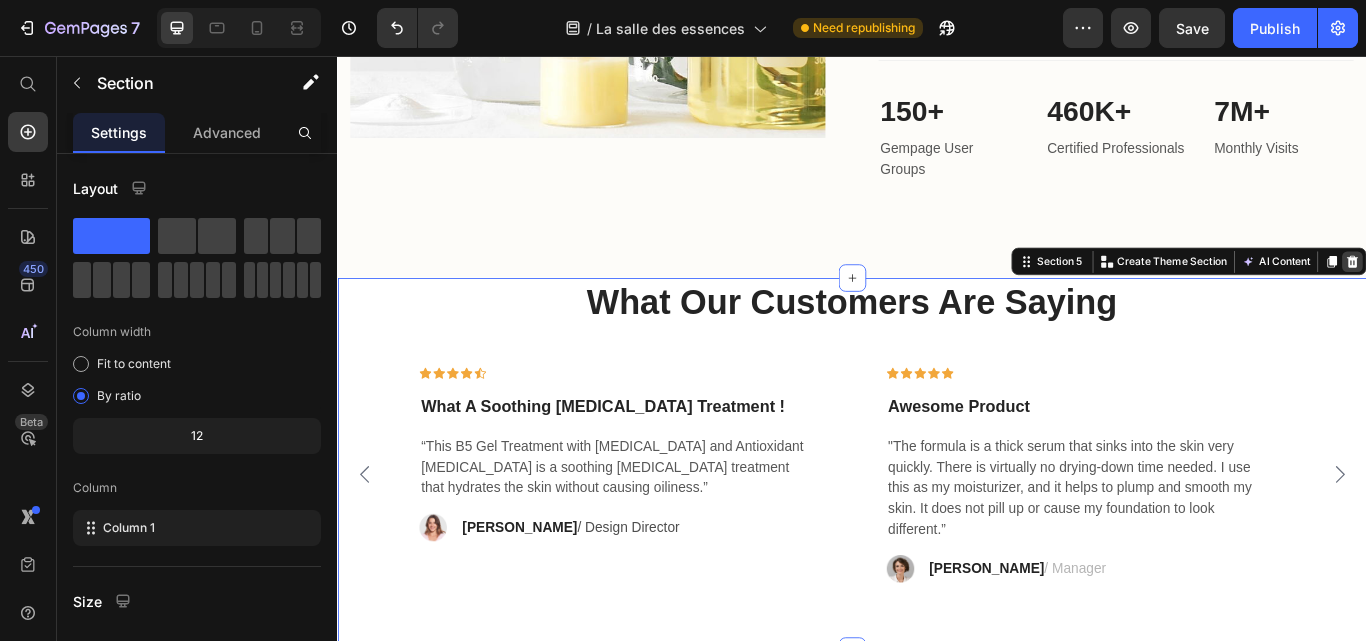 click 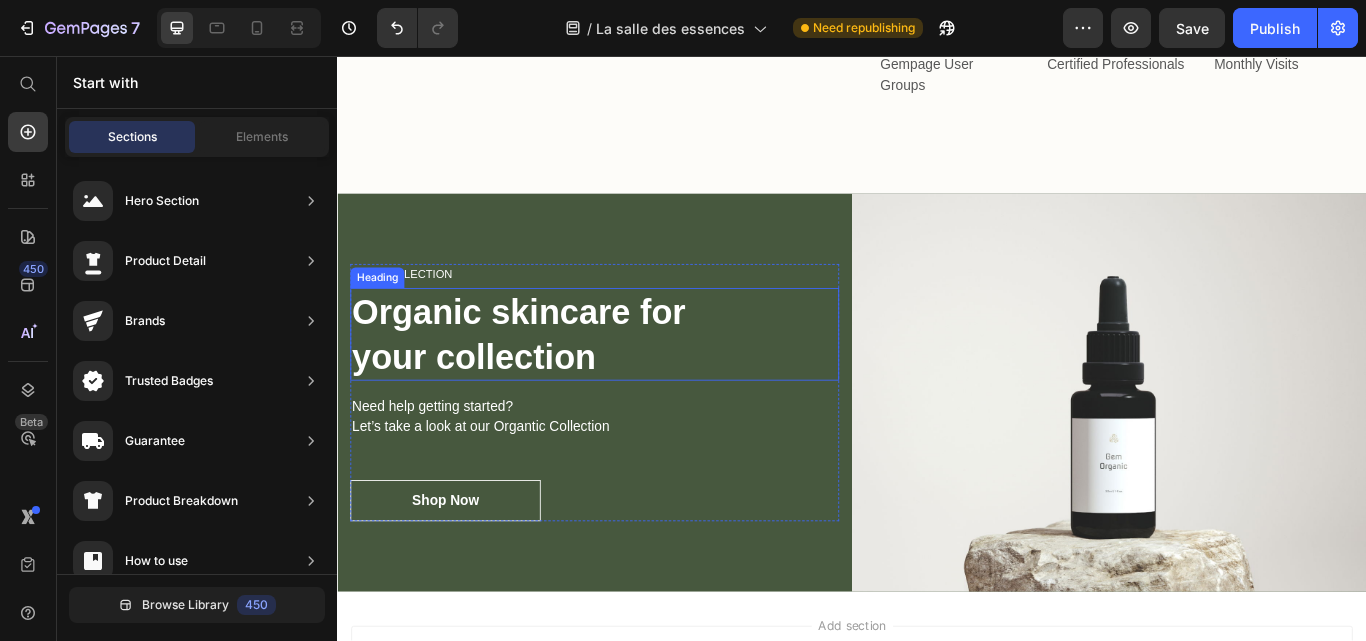 scroll, scrollTop: 3044, scrollLeft: 0, axis: vertical 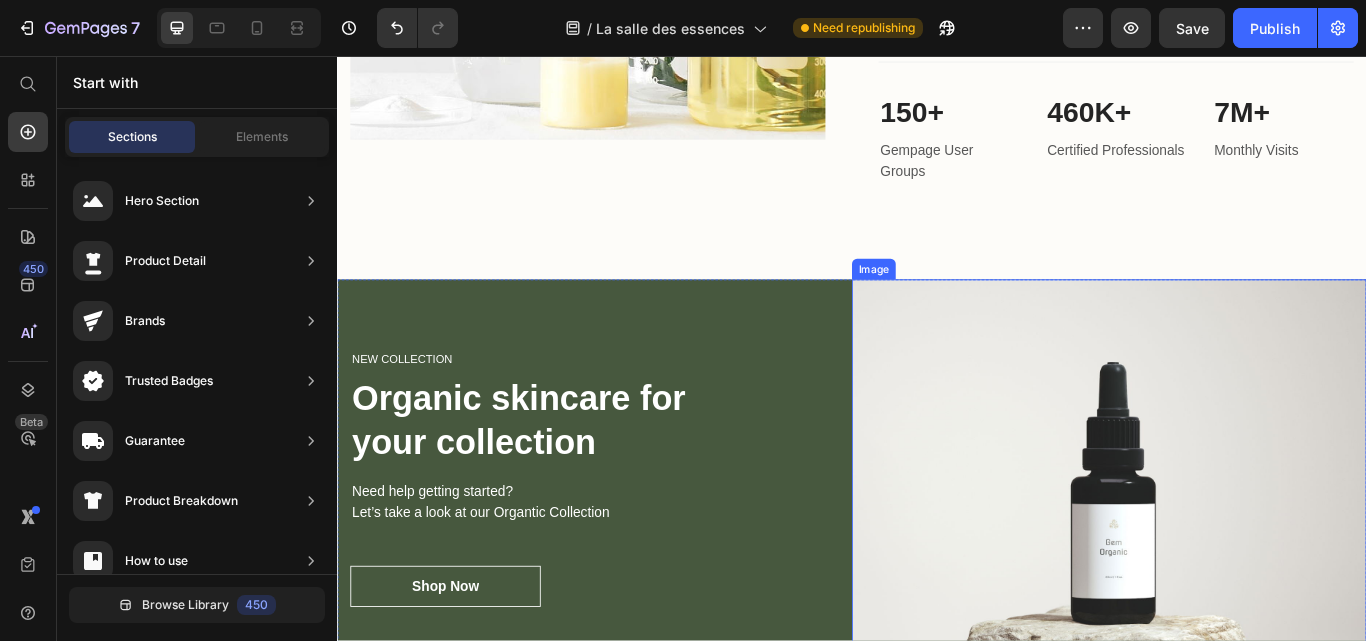 click at bounding box center (1237, 549) 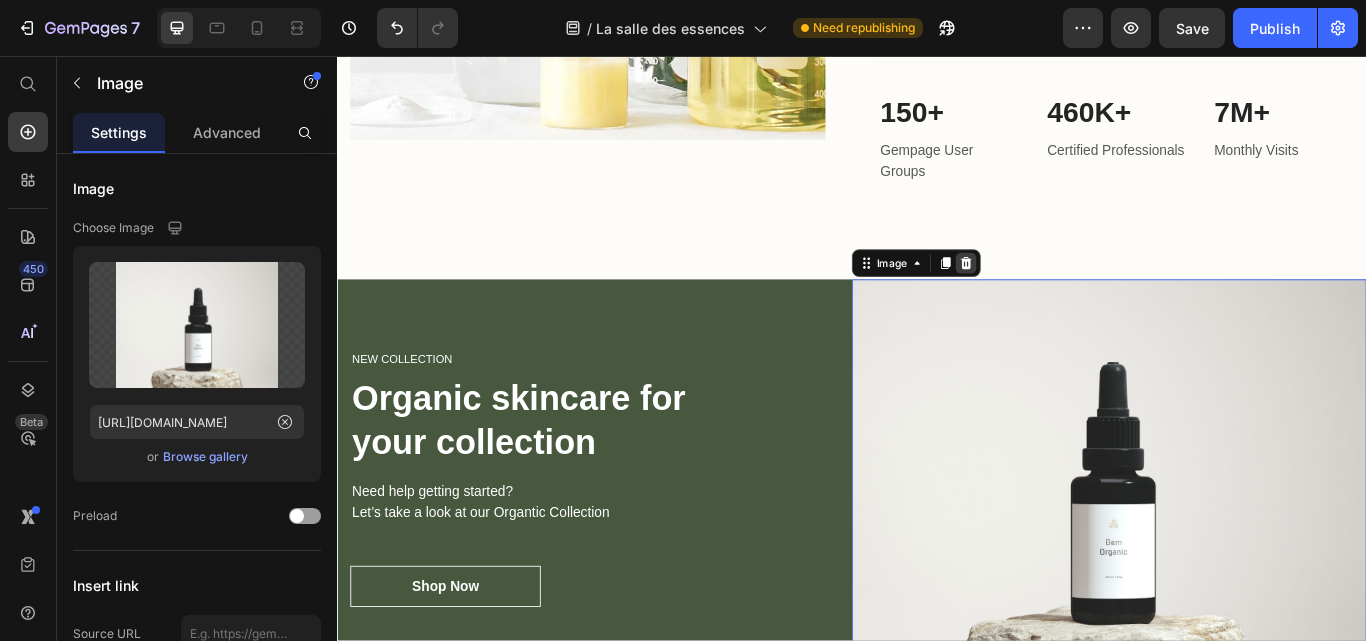 click 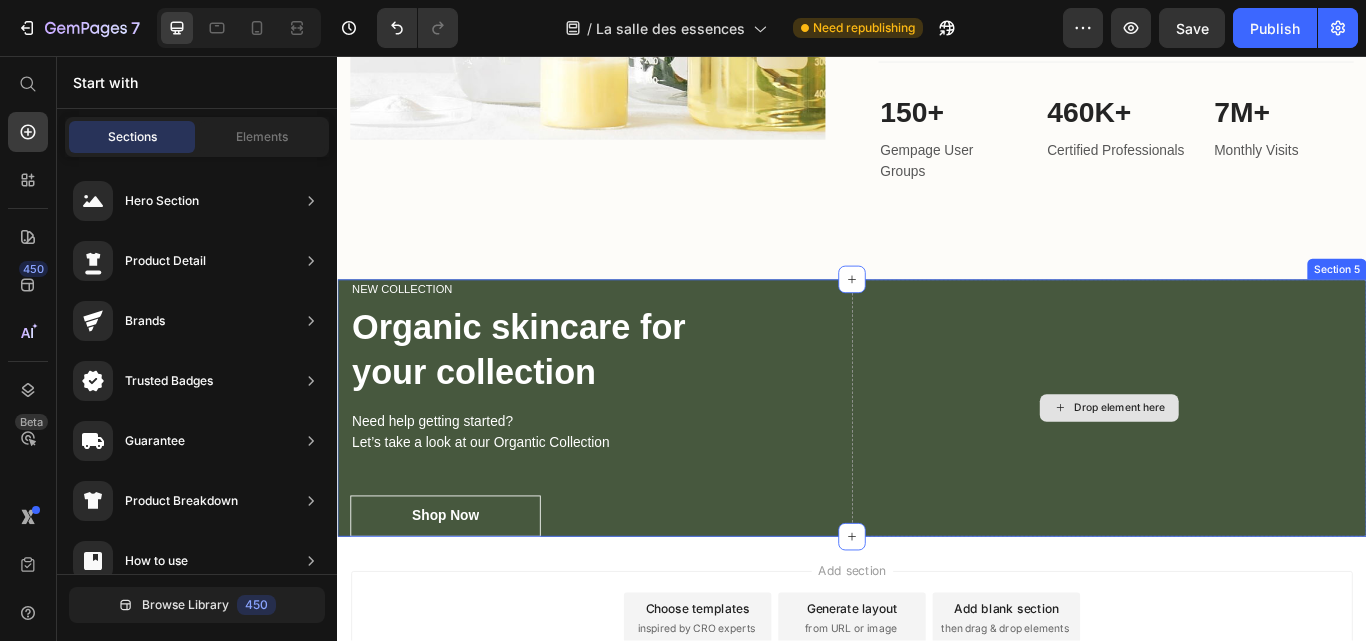 click on "Drop element here" at bounding box center (1237, 467) 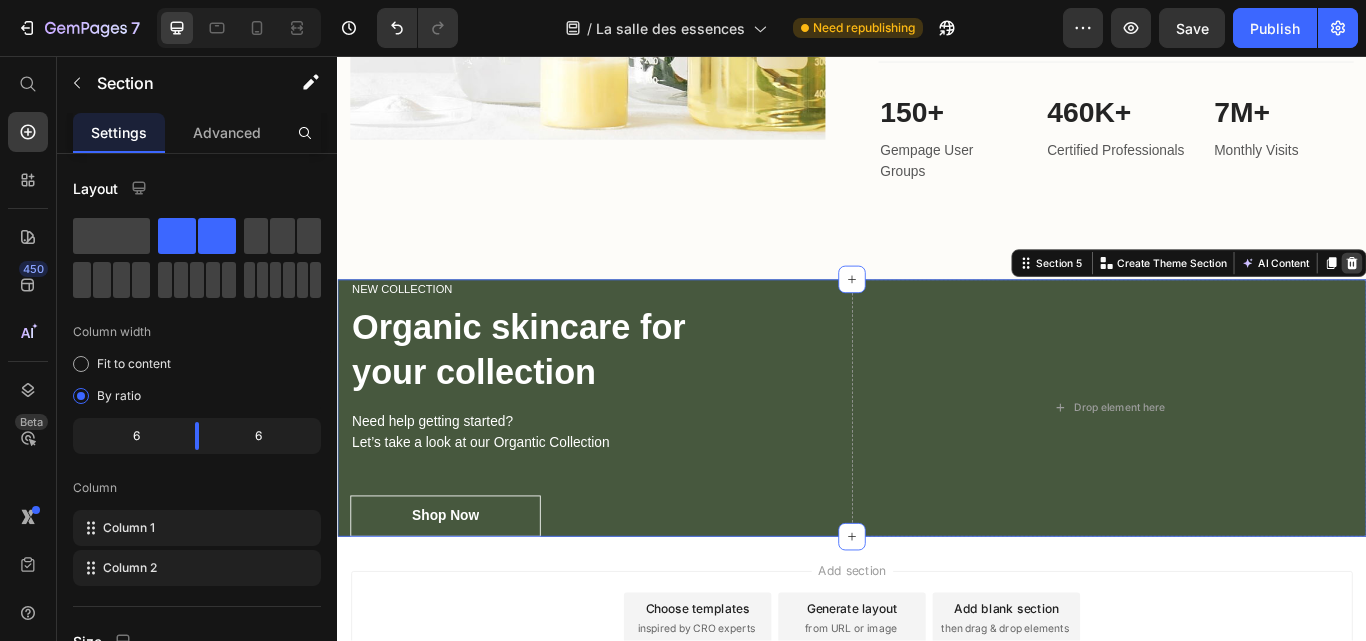 click 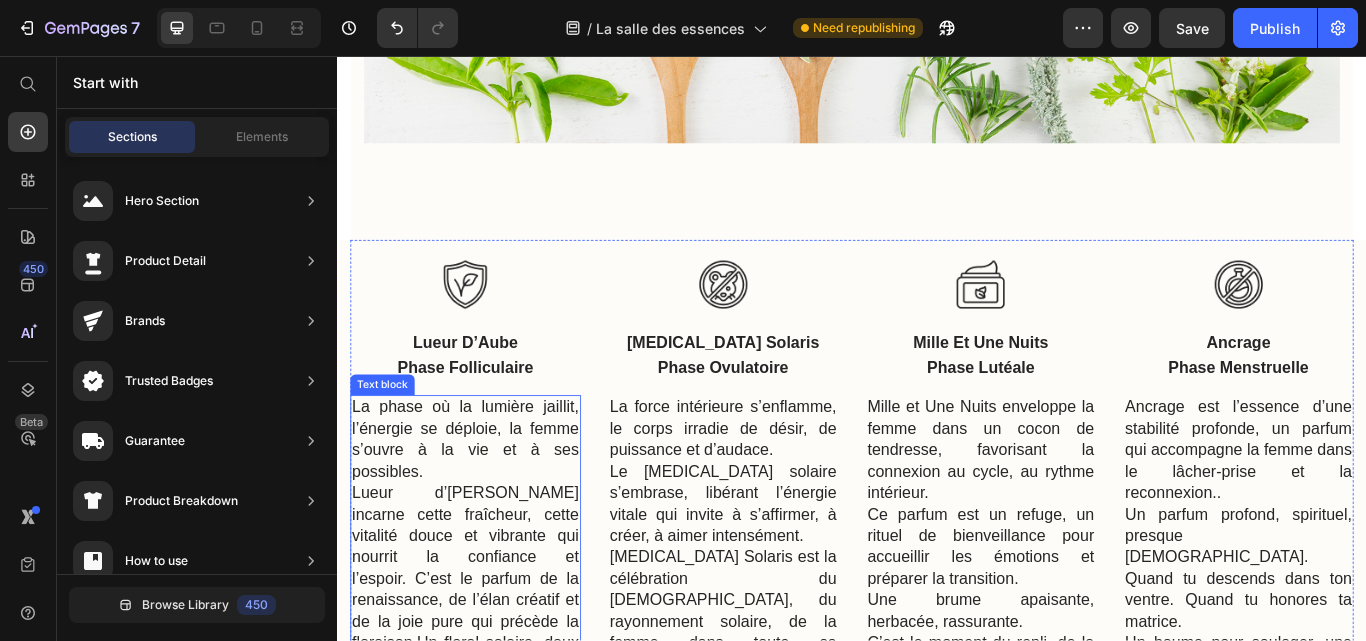 scroll, scrollTop: 1686, scrollLeft: 0, axis: vertical 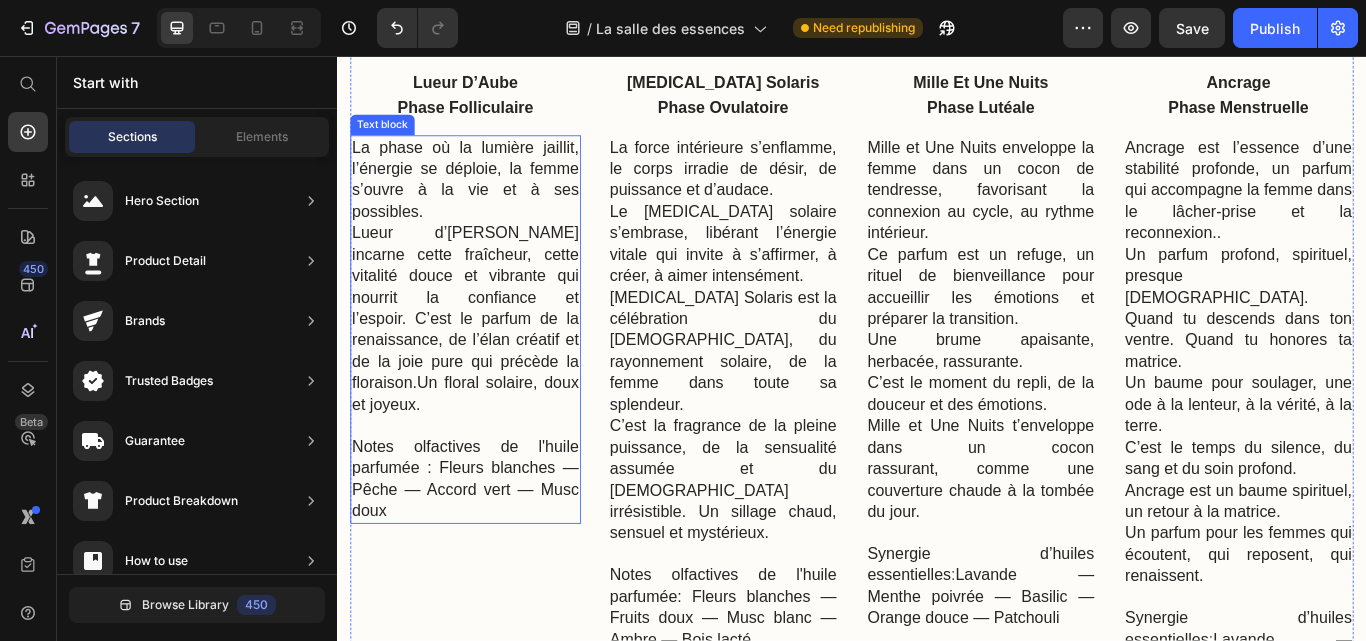 click on "Notes olfactives de l'huile parfumée :" at bounding box center (486, 524) 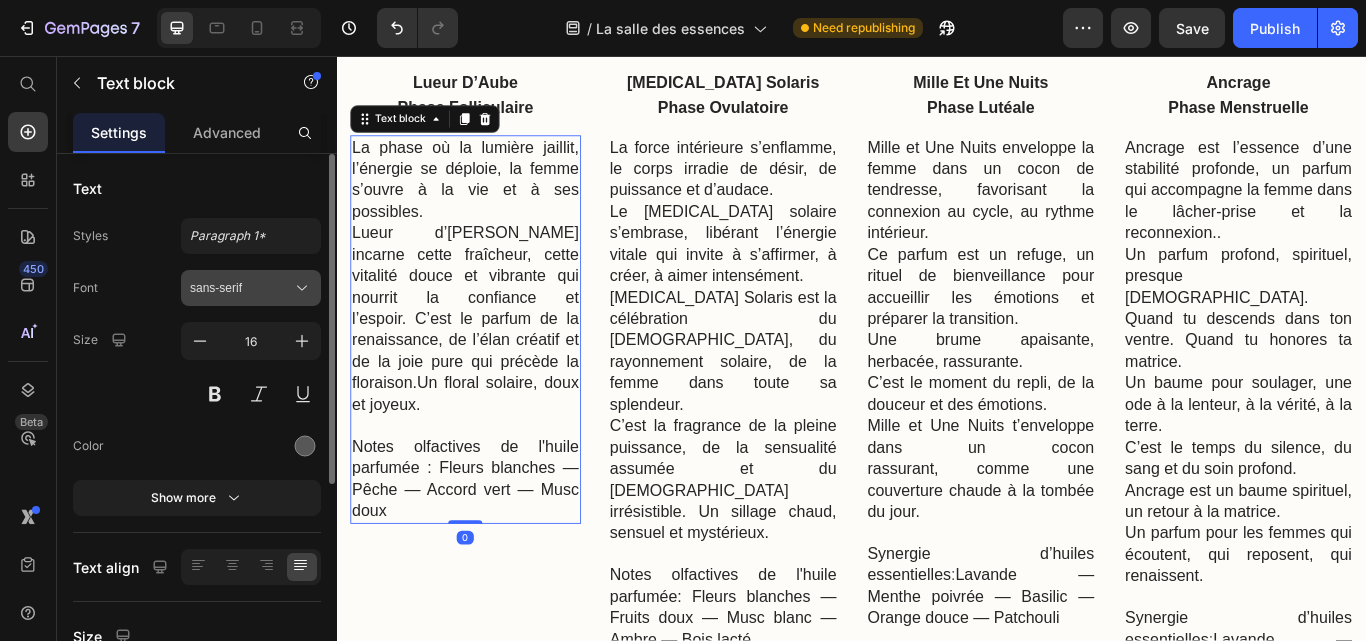 click 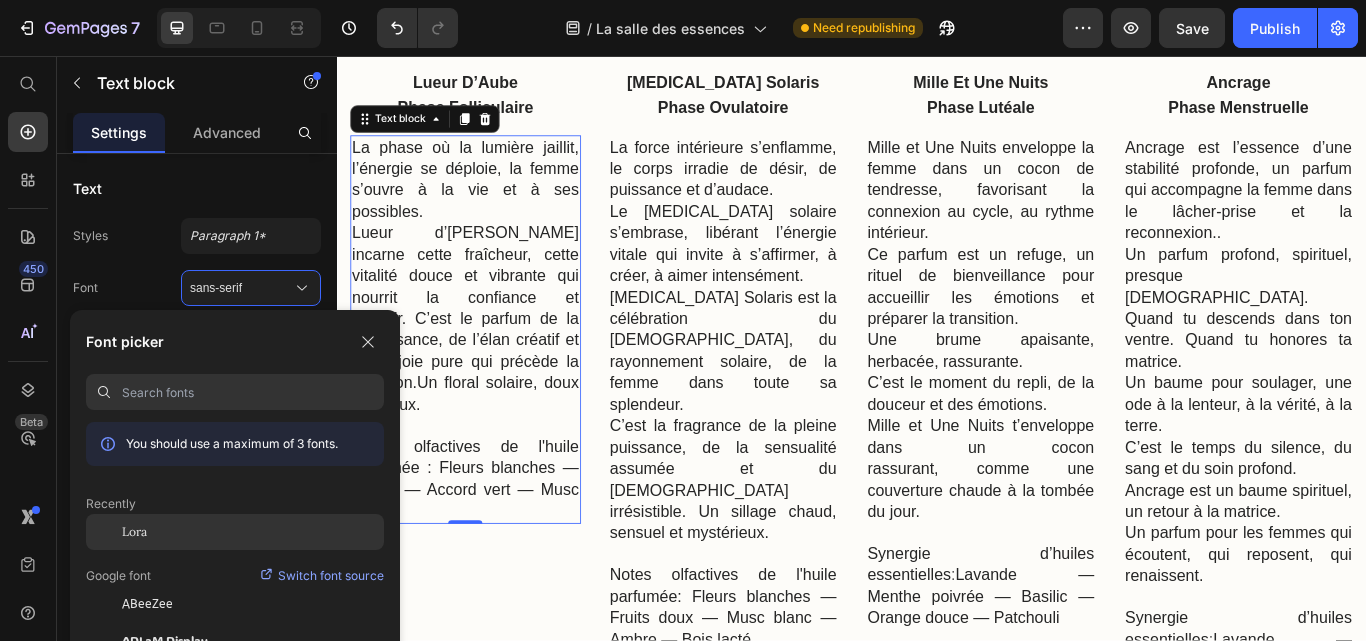 click on "Lora" 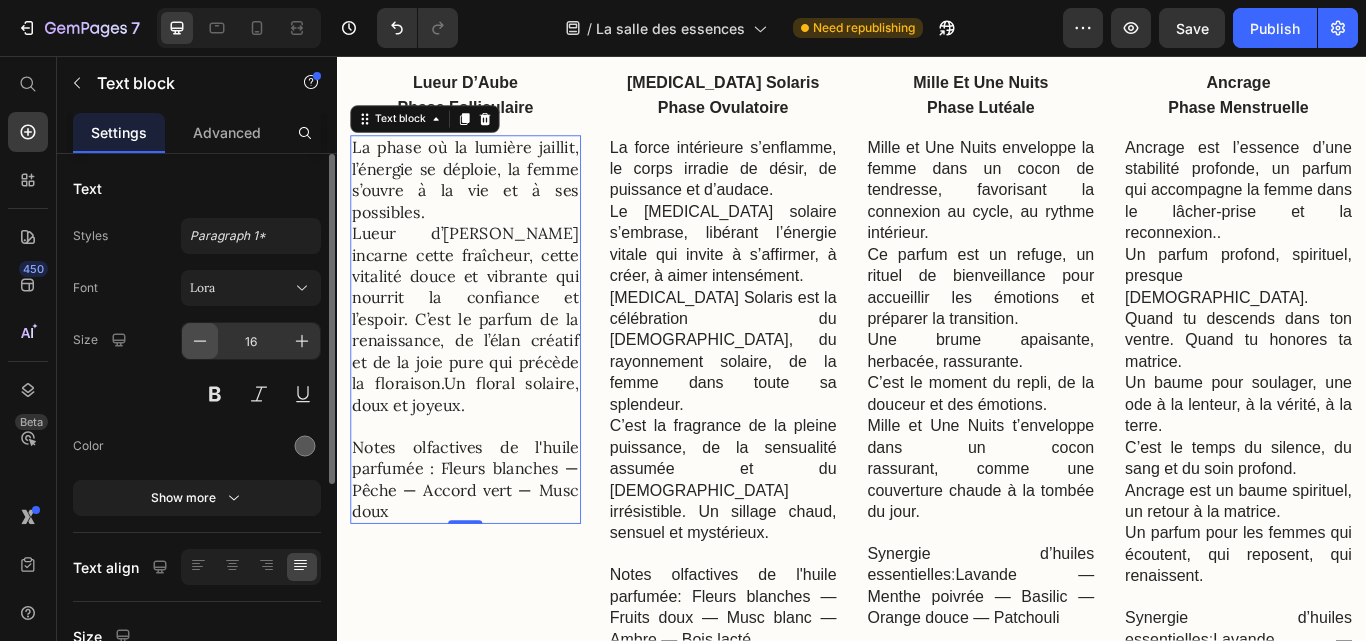 click at bounding box center (200, 341) 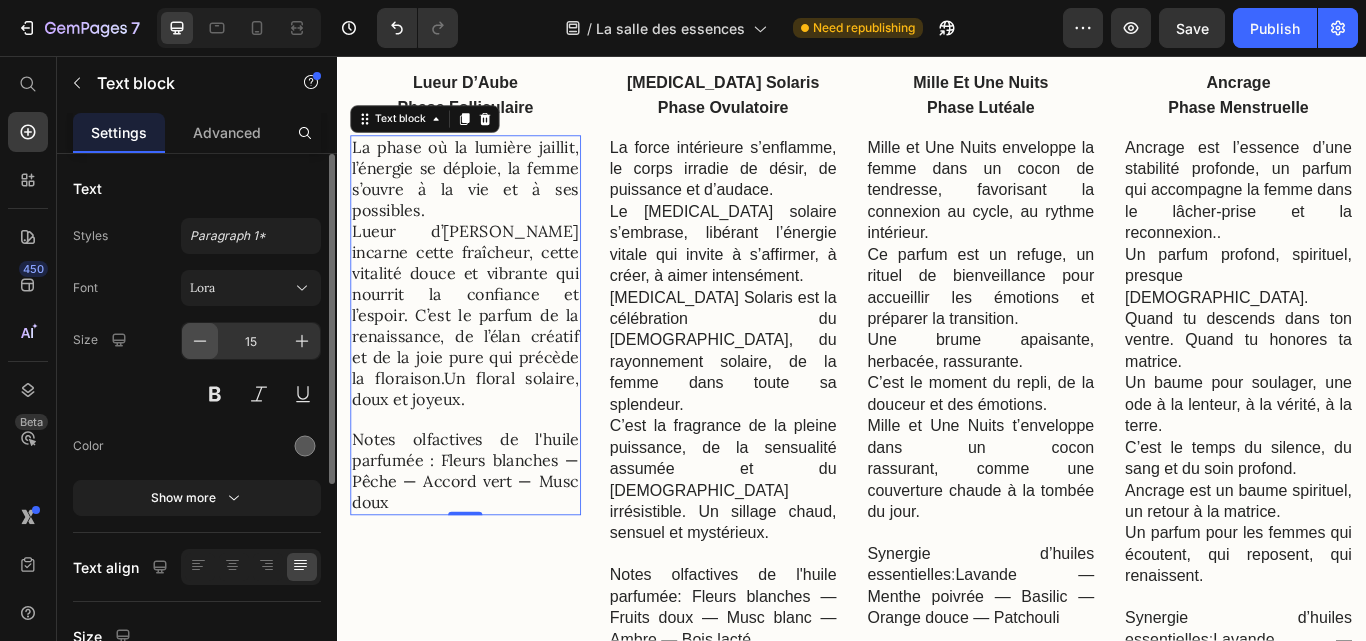 click at bounding box center [200, 341] 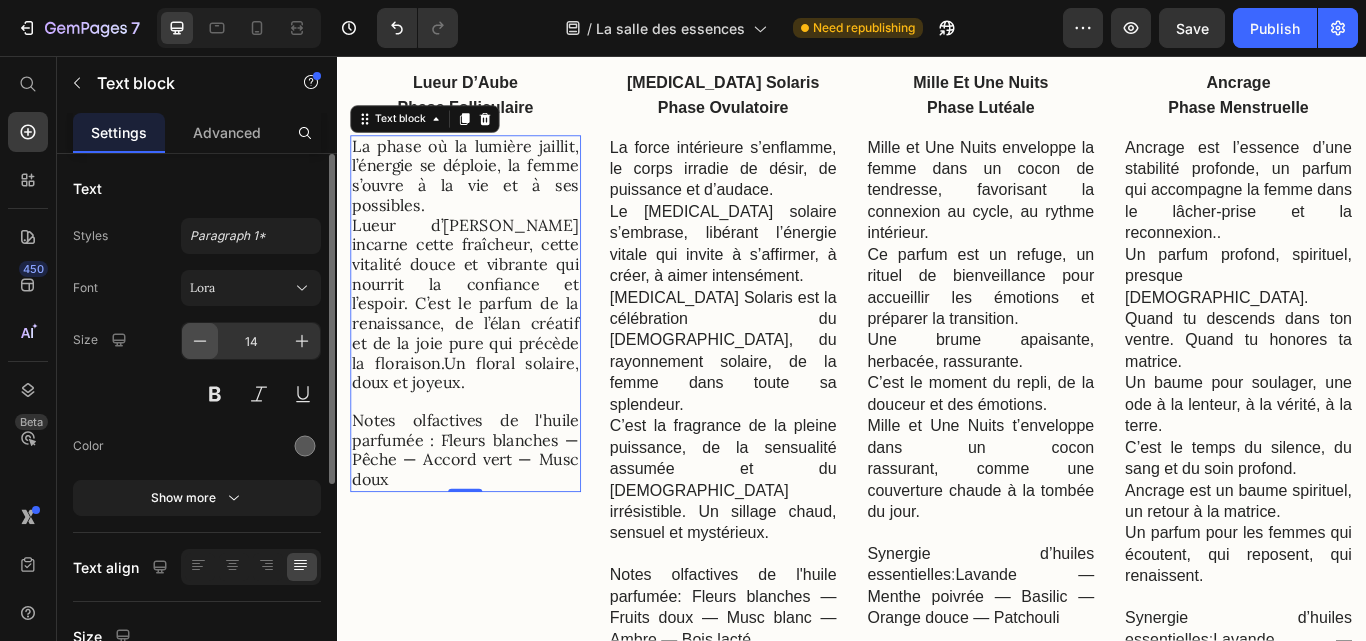 click at bounding box center (200, 341) 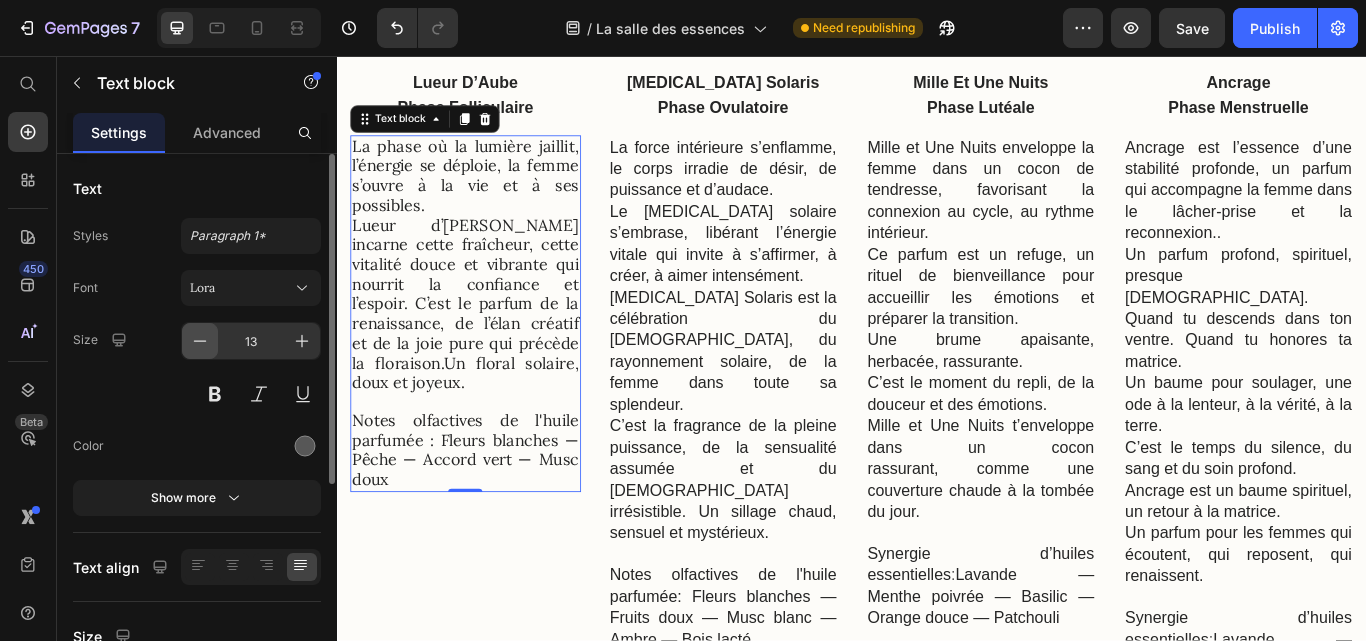 click at bounding box center [200, 341] 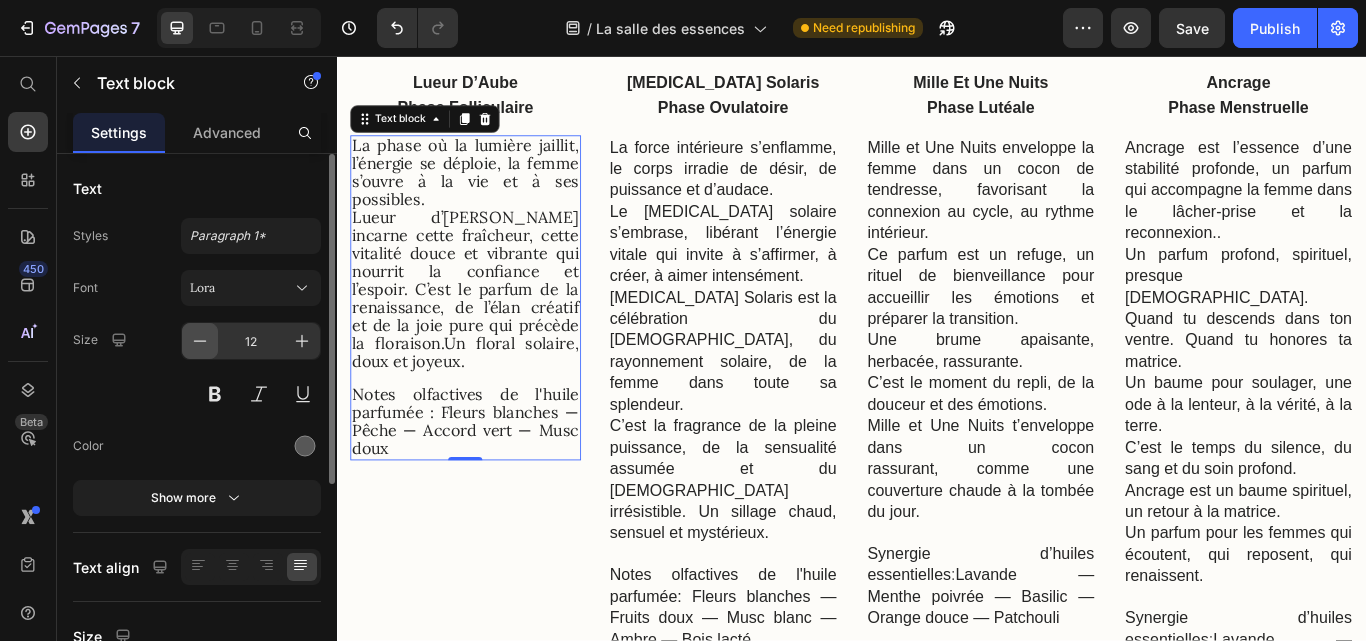 click at bounding box center [200, 341] 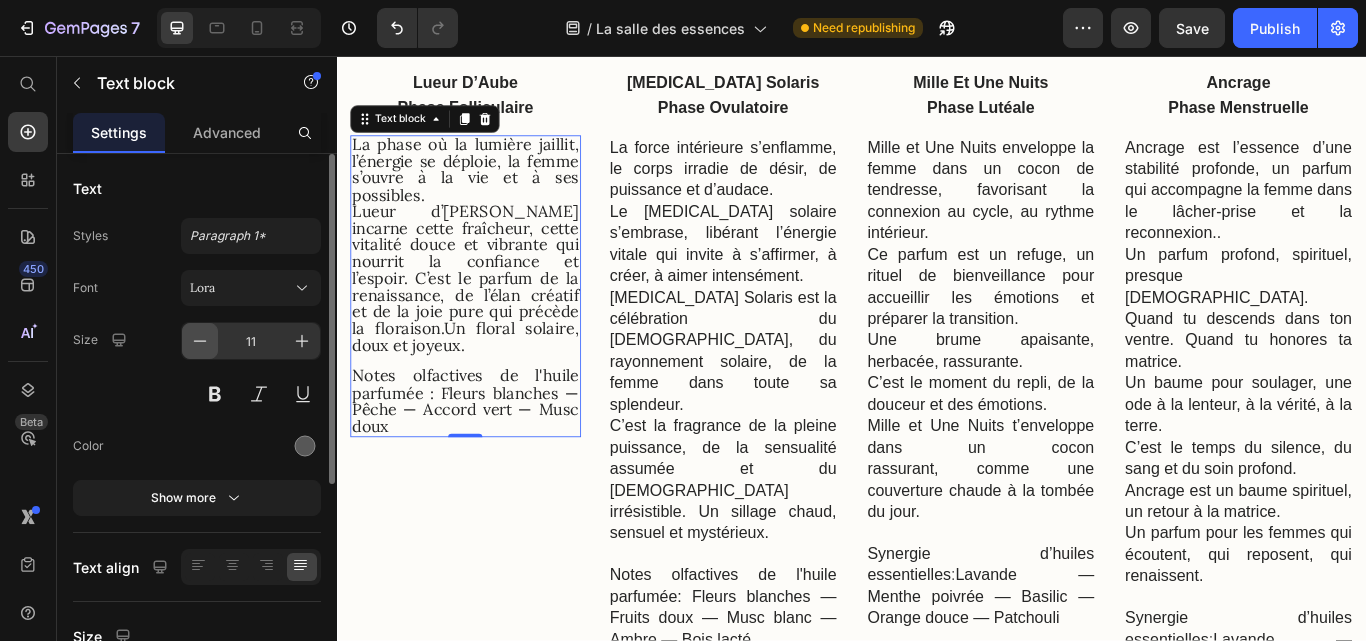 click at bounding box center [200, 341] 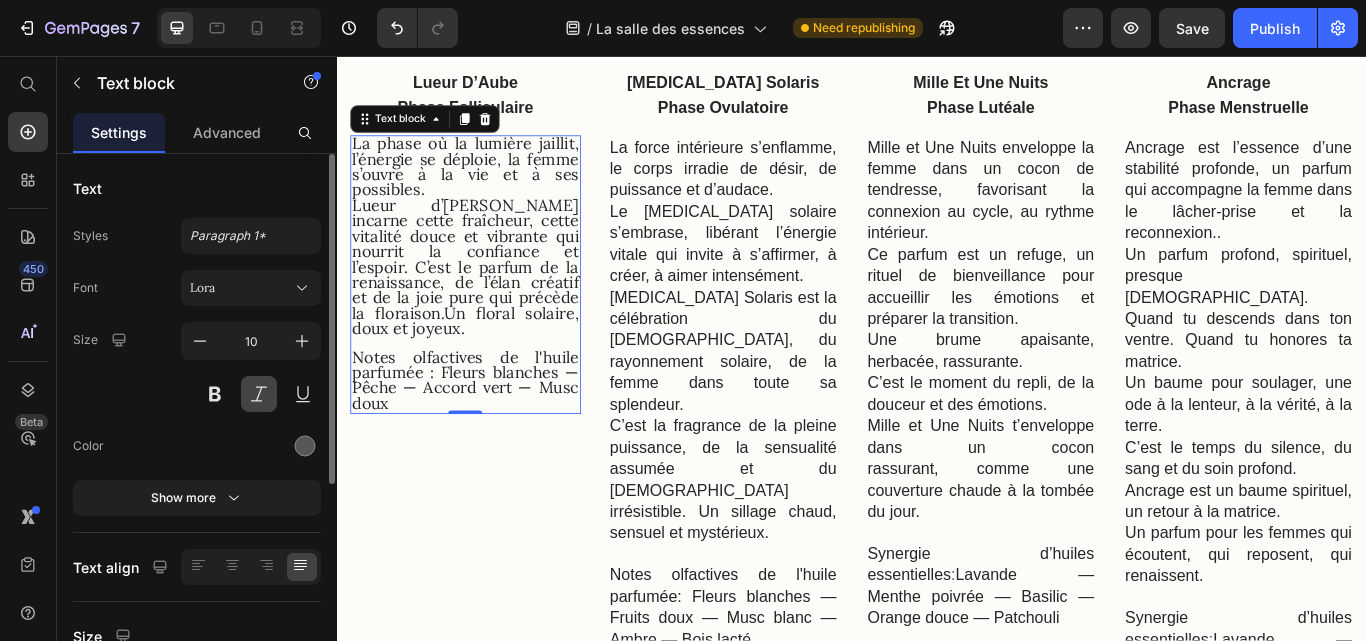 click at bounding box center (259, 394) 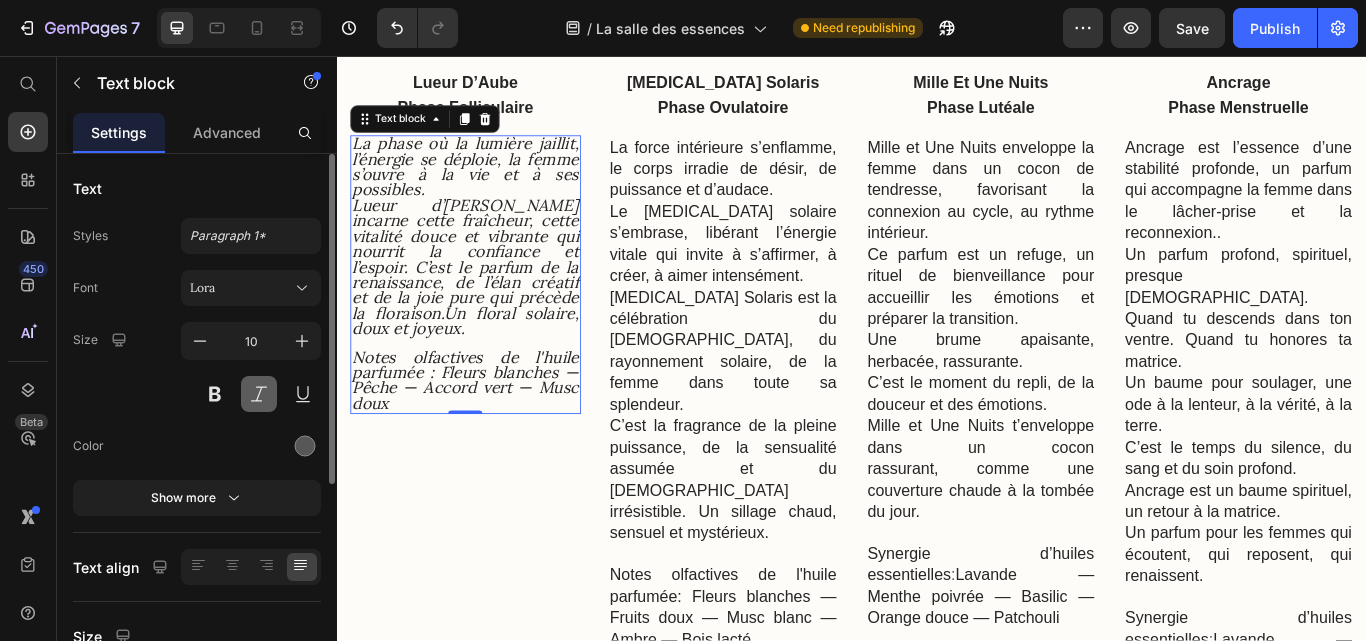 click at bounding box center (259, 394) 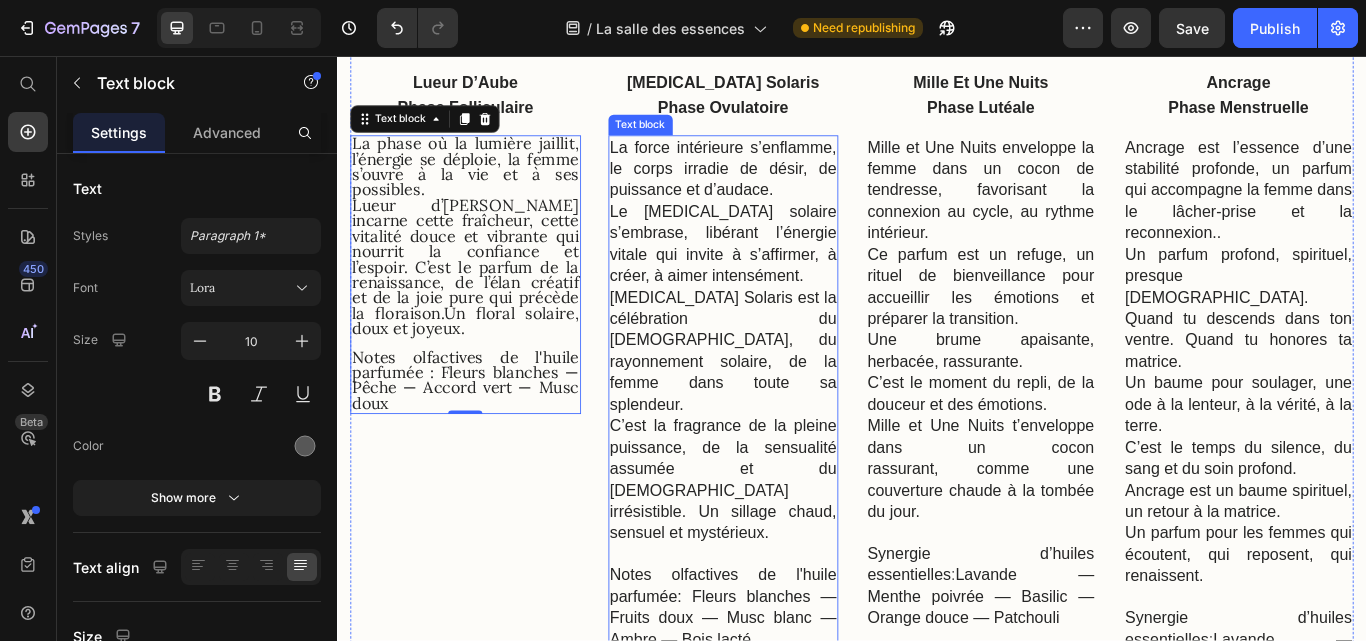 click on "[MEDICAL_DATA] Solaris est la célébration du [DEMOGRAPHIC_DATA], du rayonnement solaire, de la femme dans toute sa splendeur." at bounding box center (787, 401) 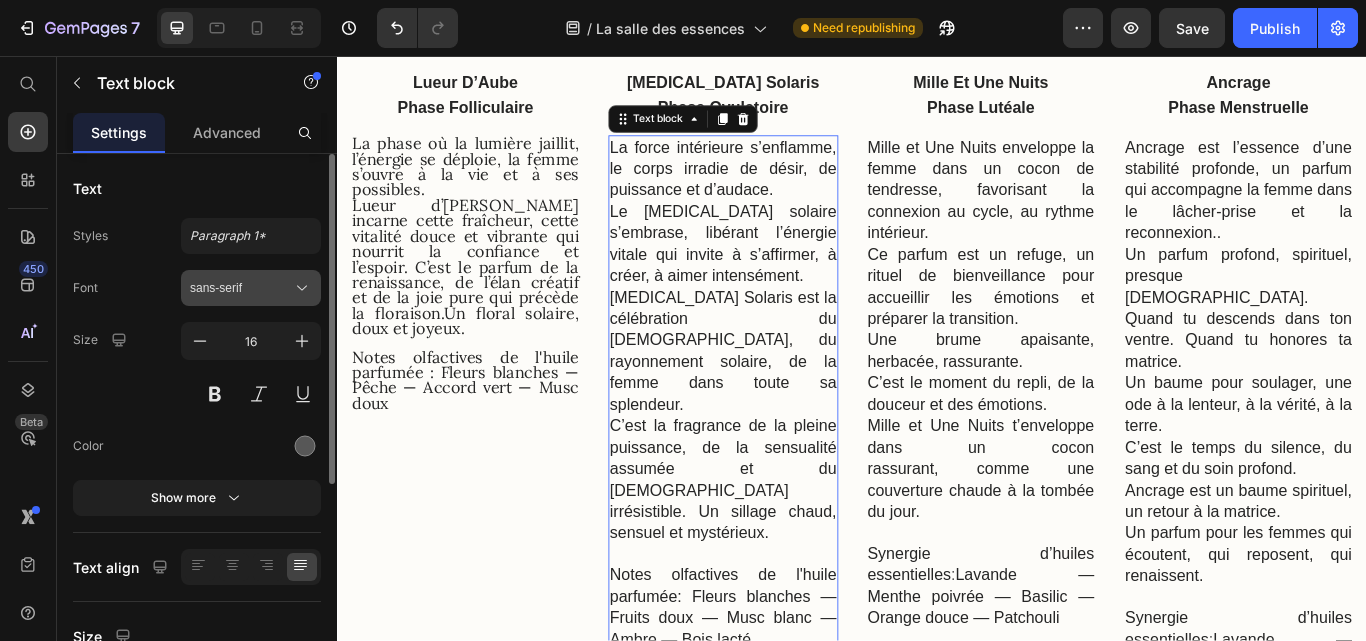 click 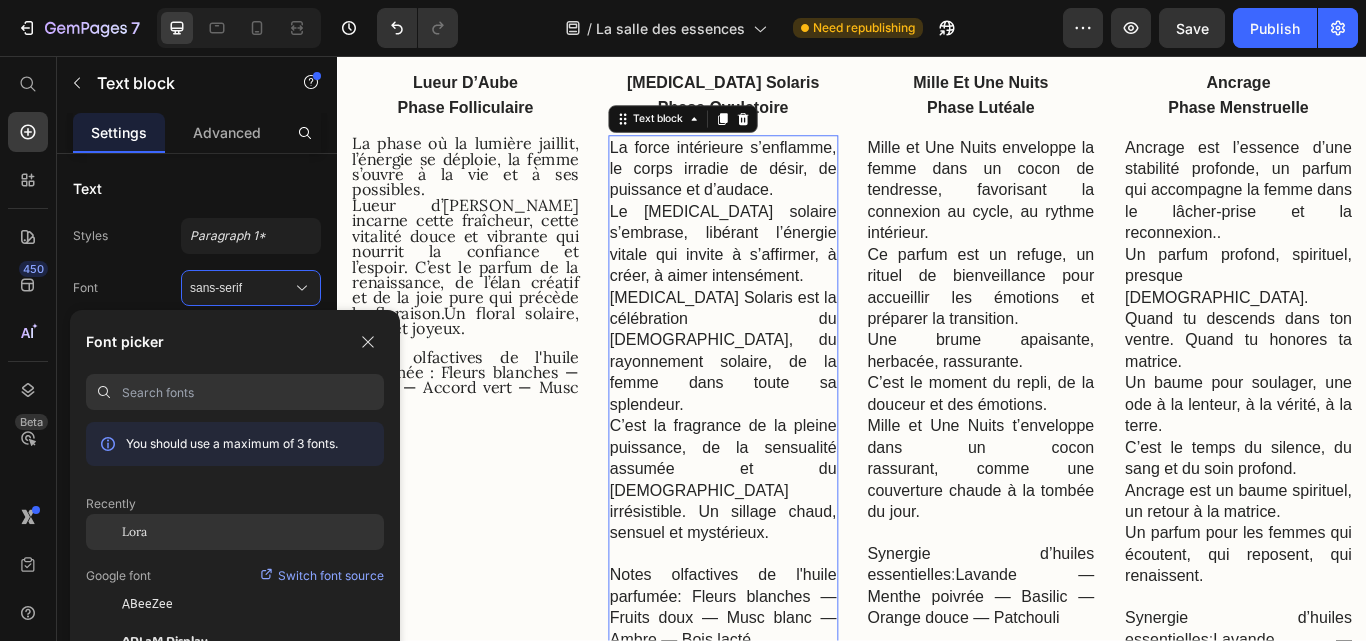 click on "Lora" at bounding box center [134, 532] 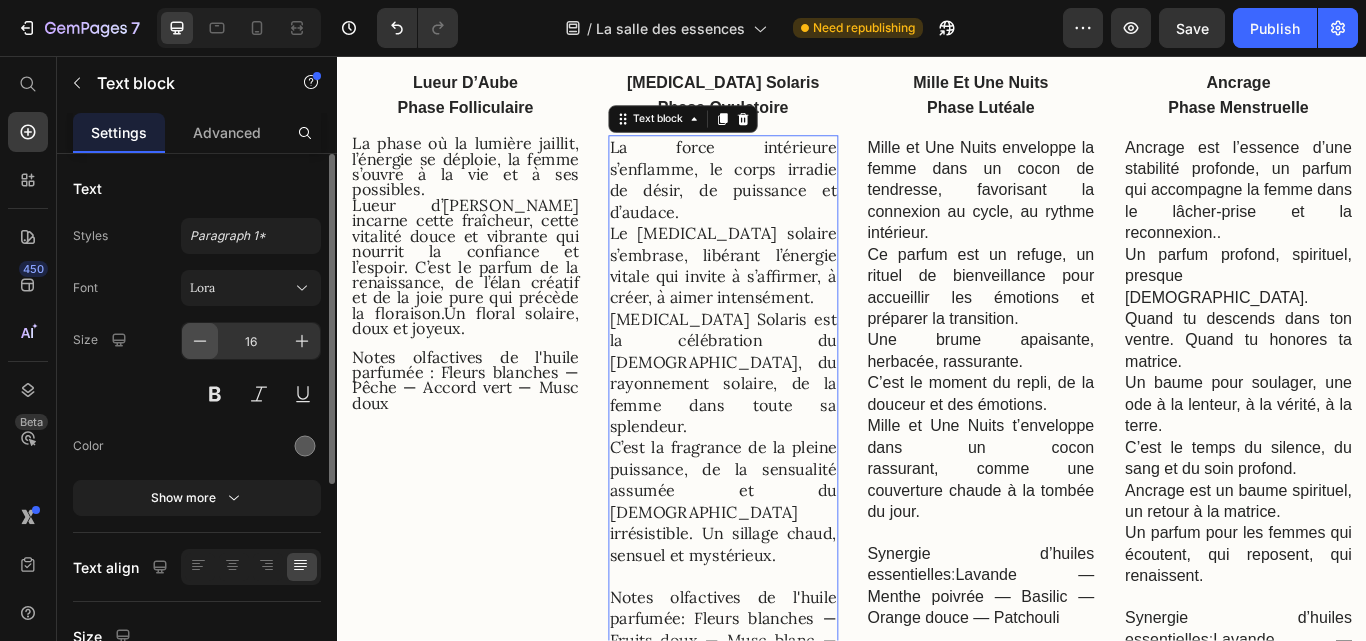 click 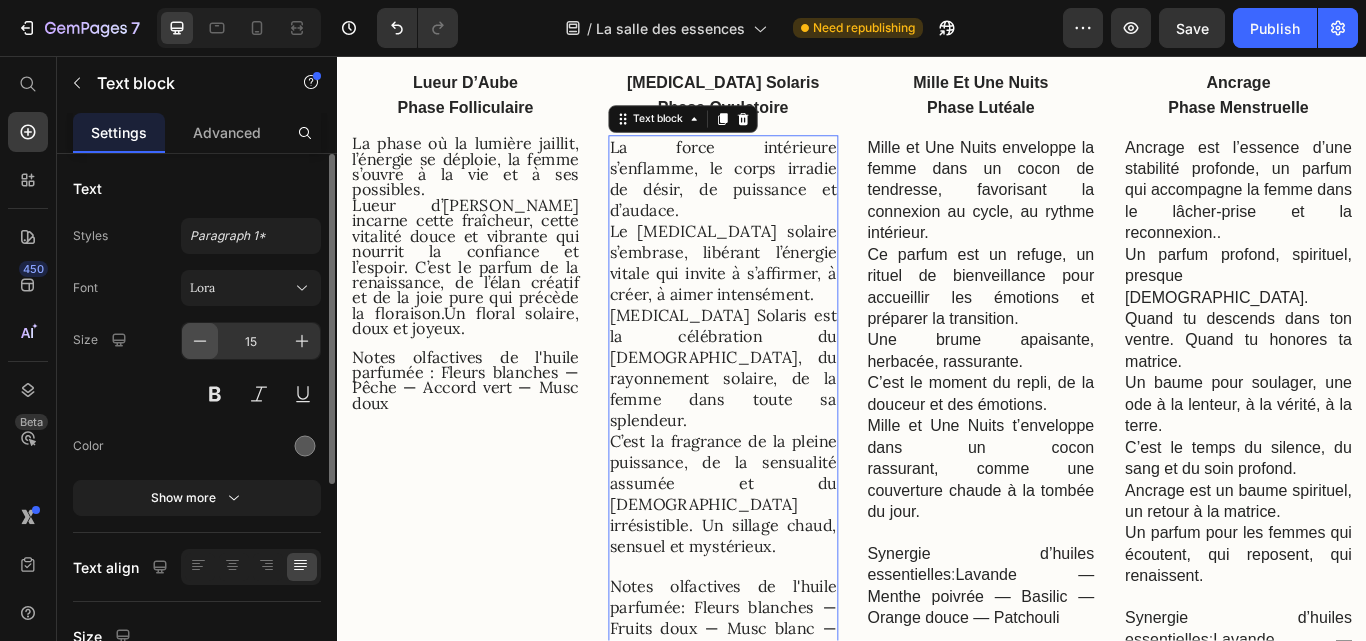 click 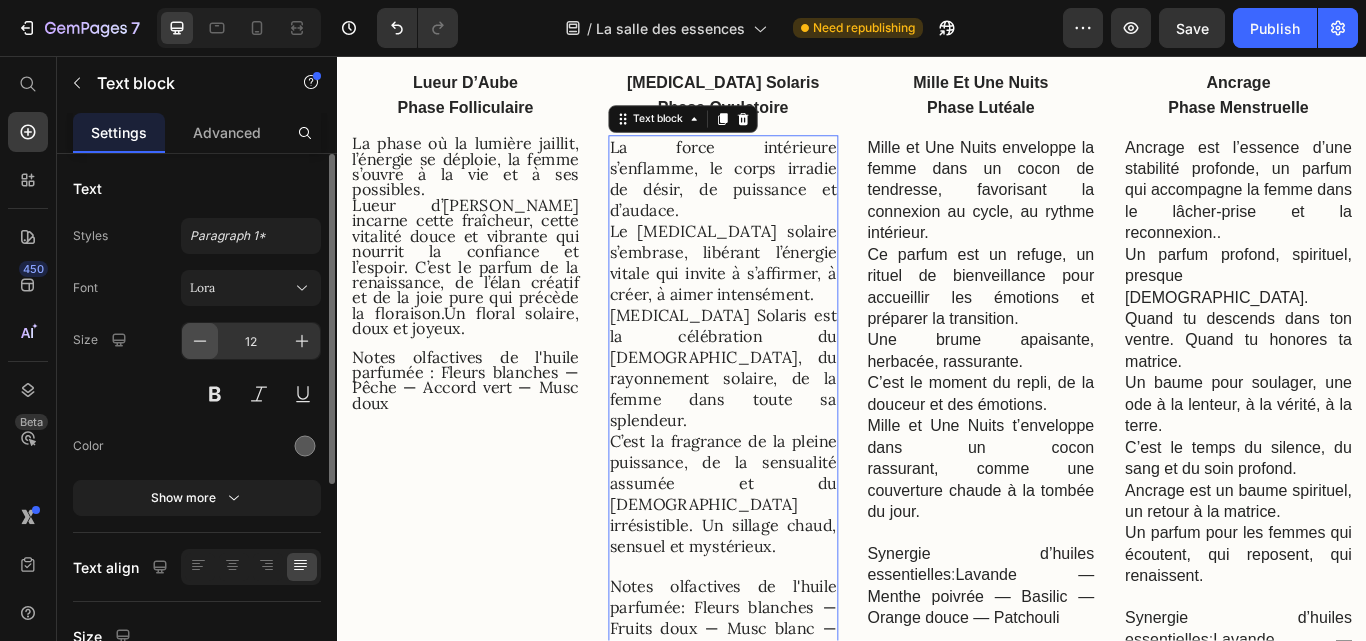 click 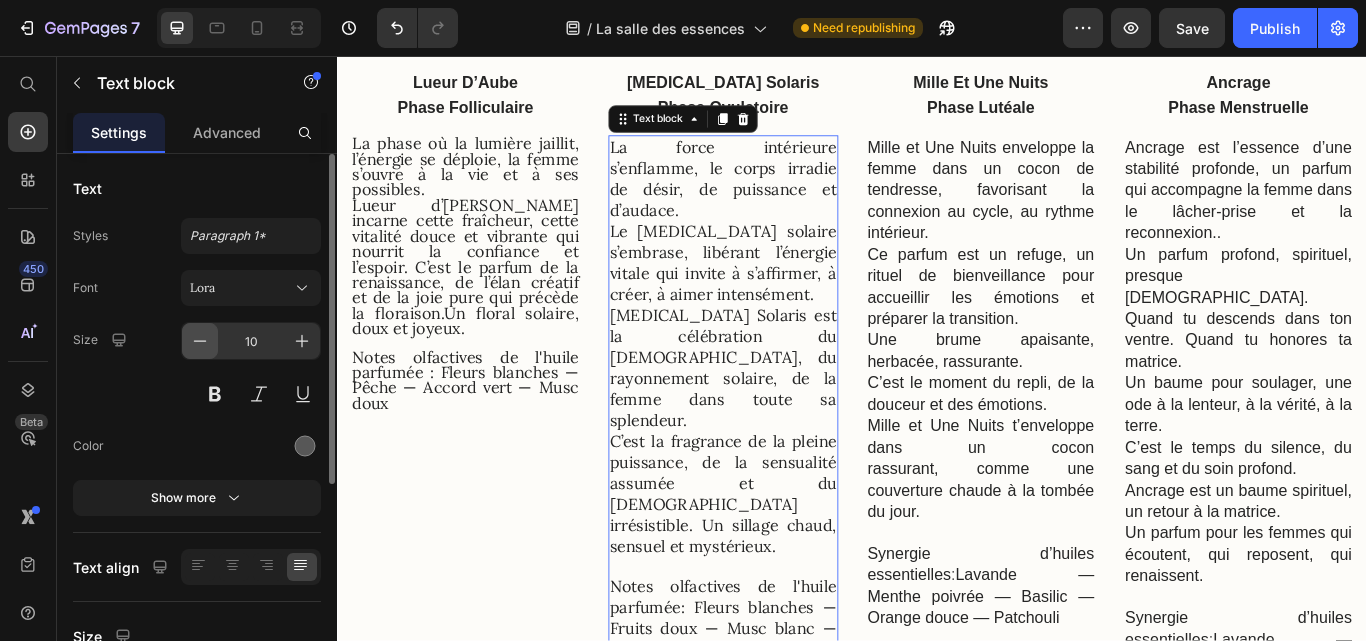 click 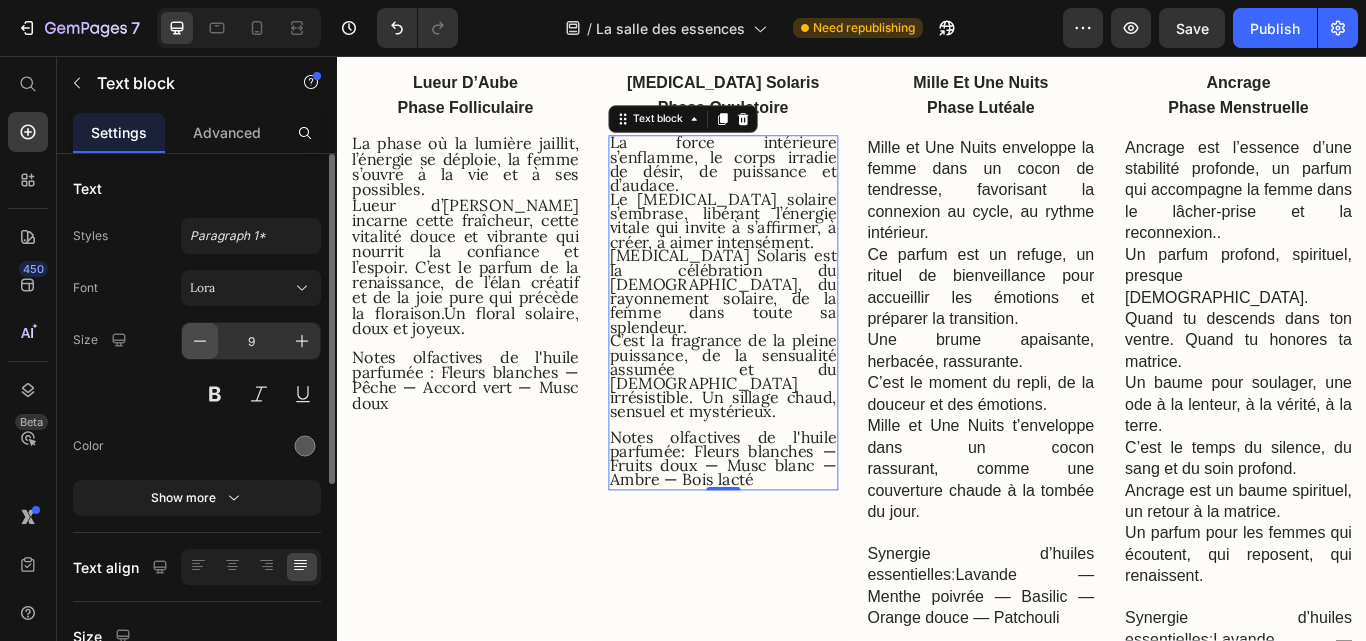 click 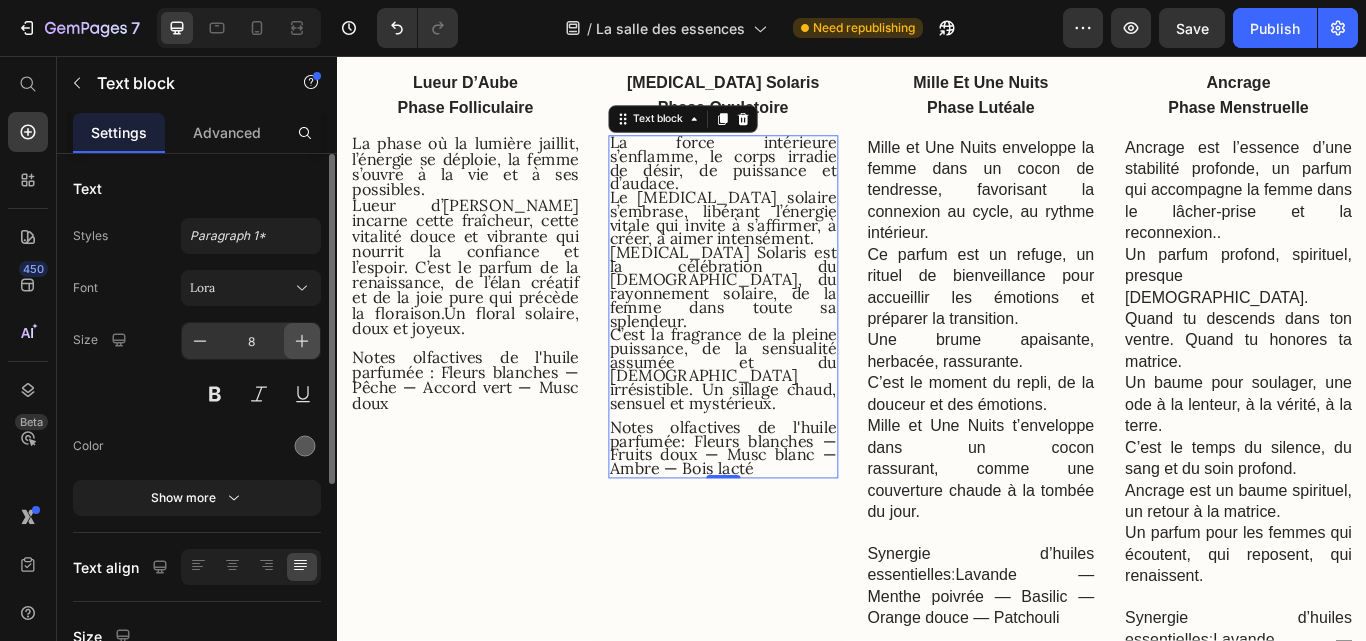click 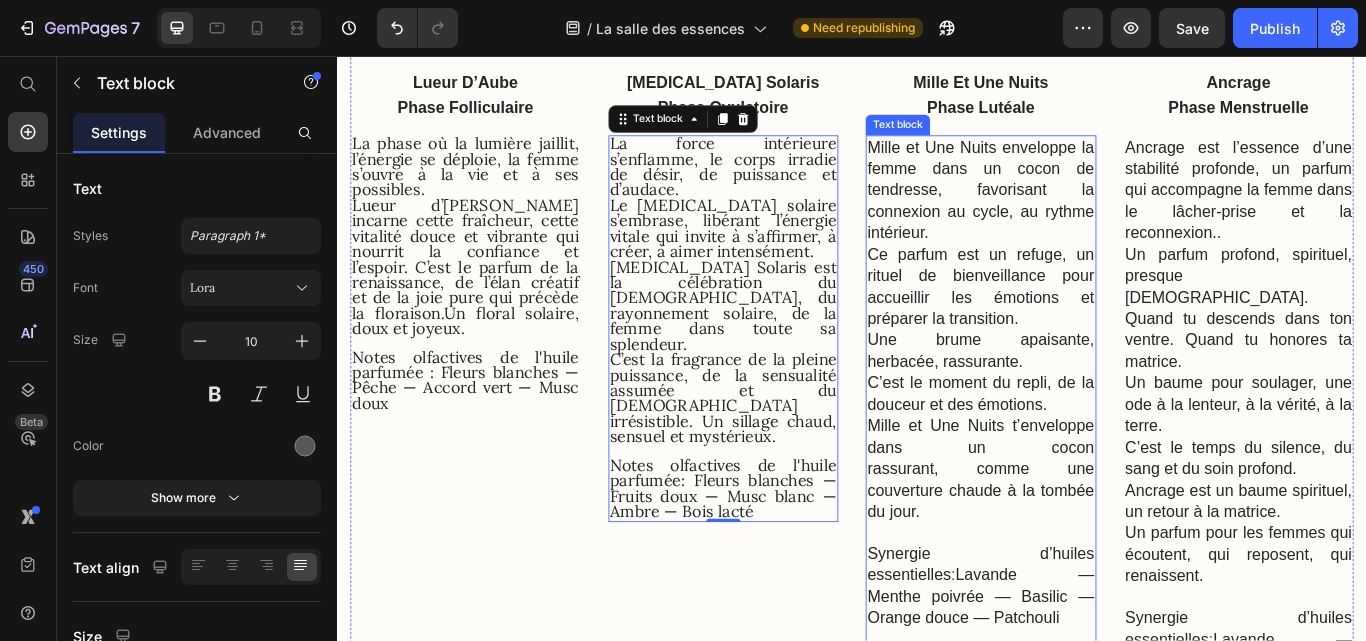 click on "Une brume apaisante, herbacée, rassurante." at bounding box center (1087, 400) 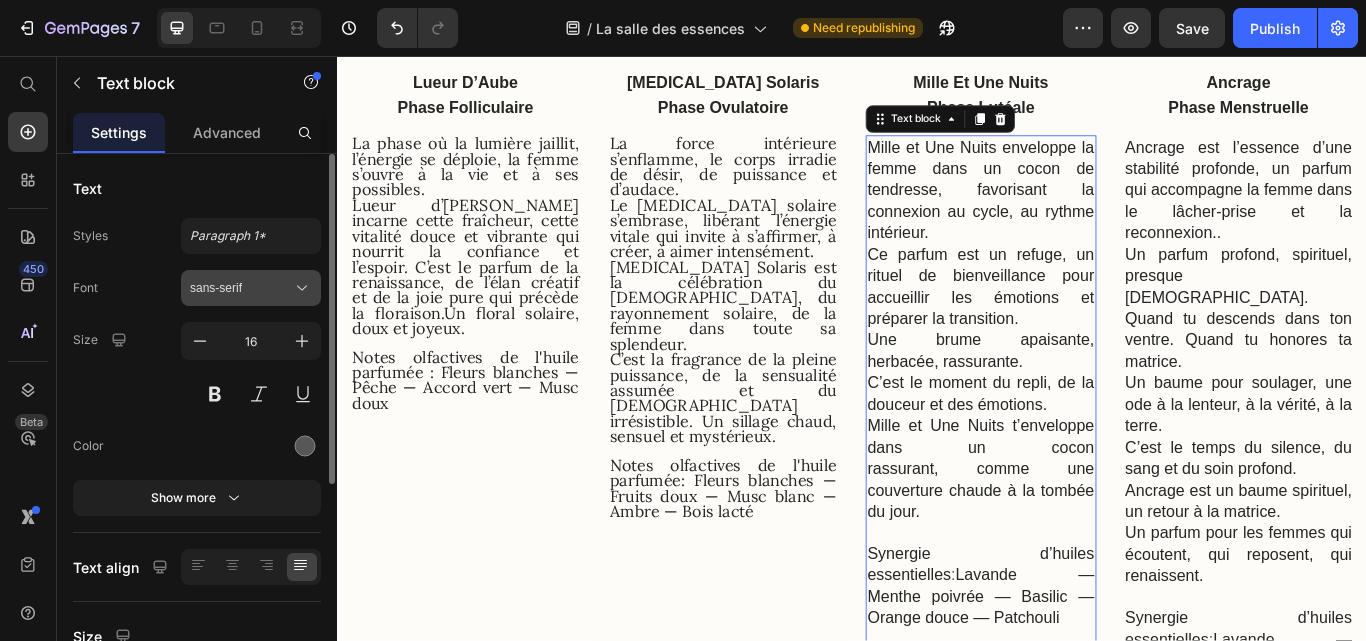 click 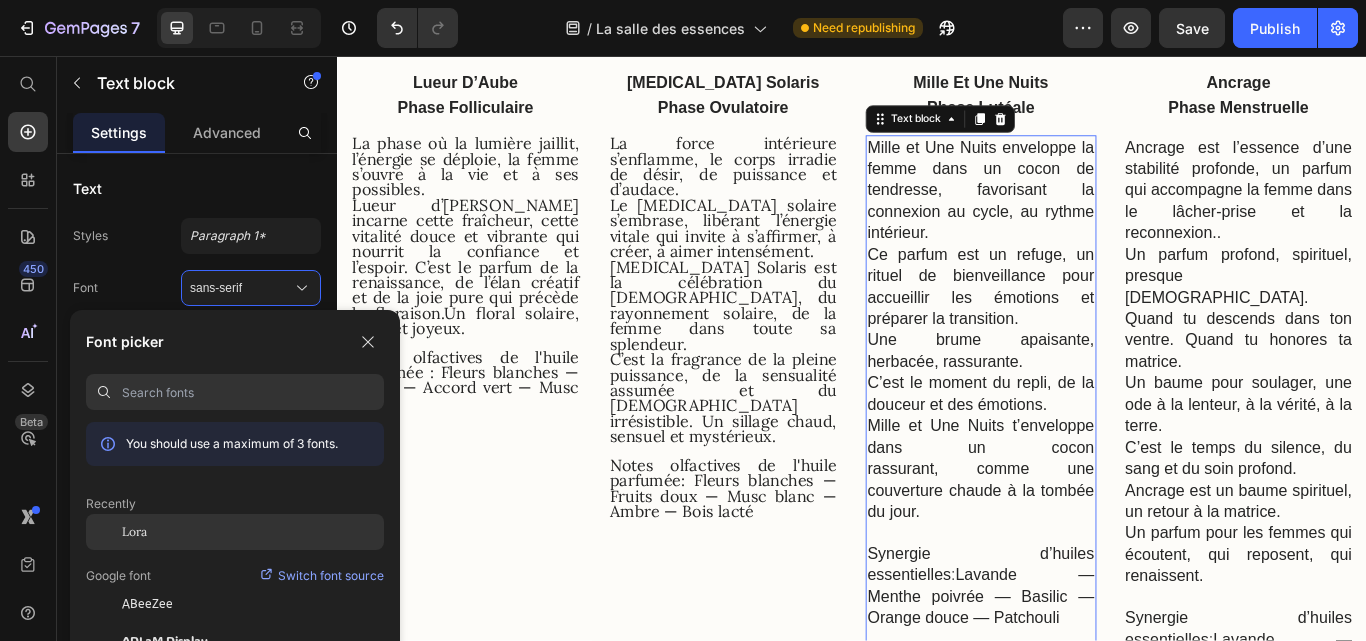 click on "Lora" 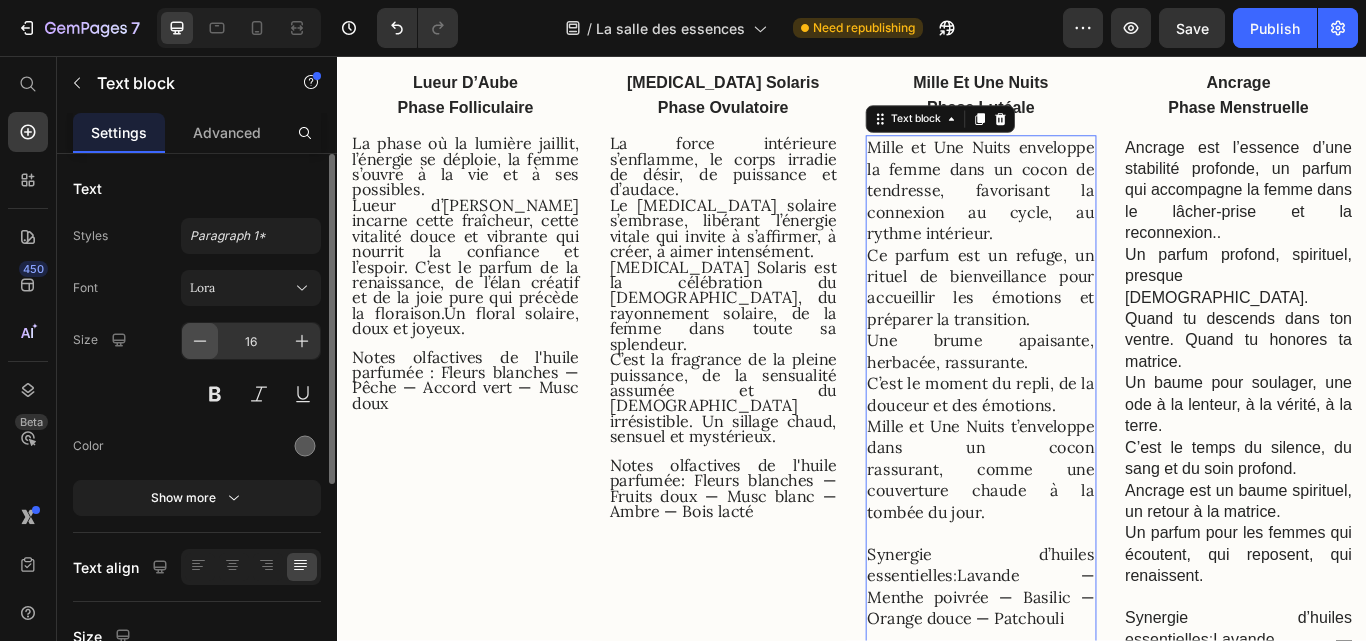 click 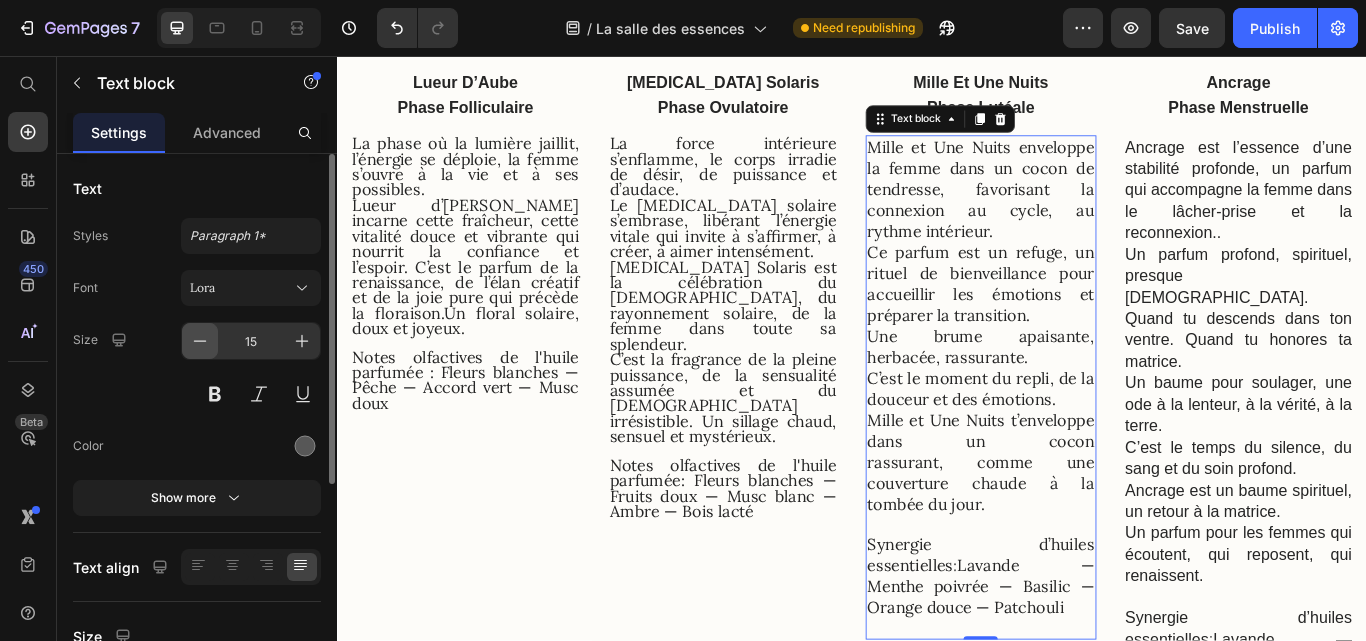 click 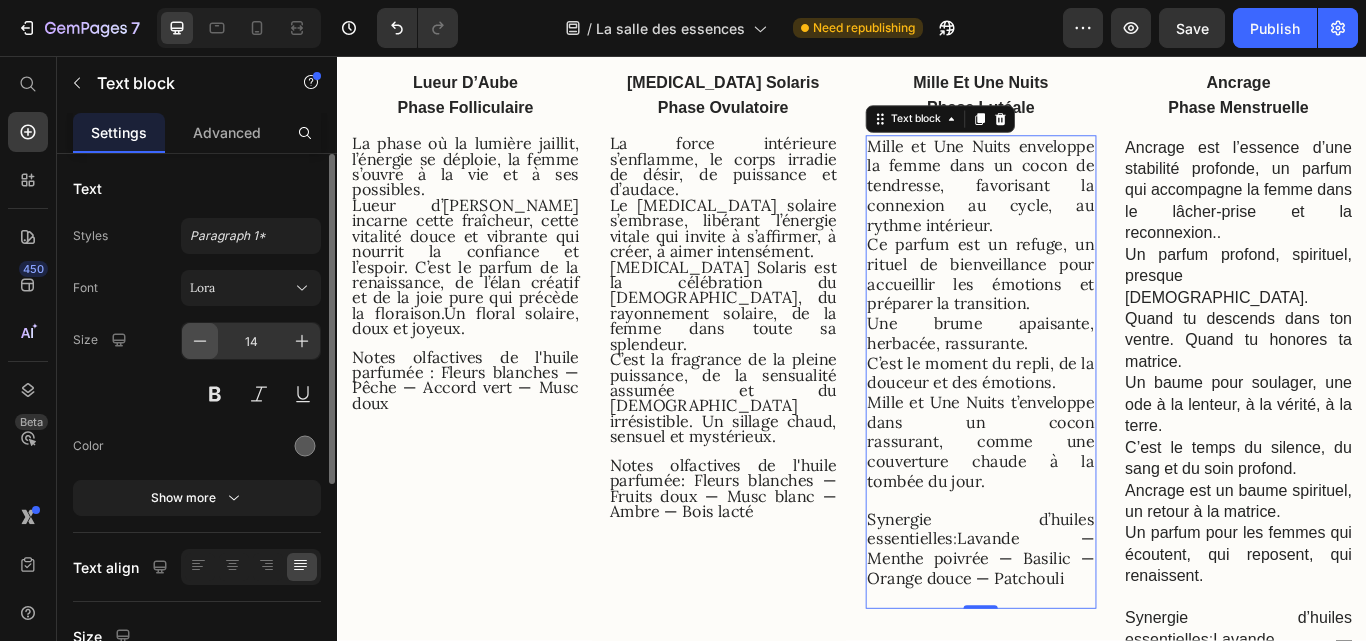 click 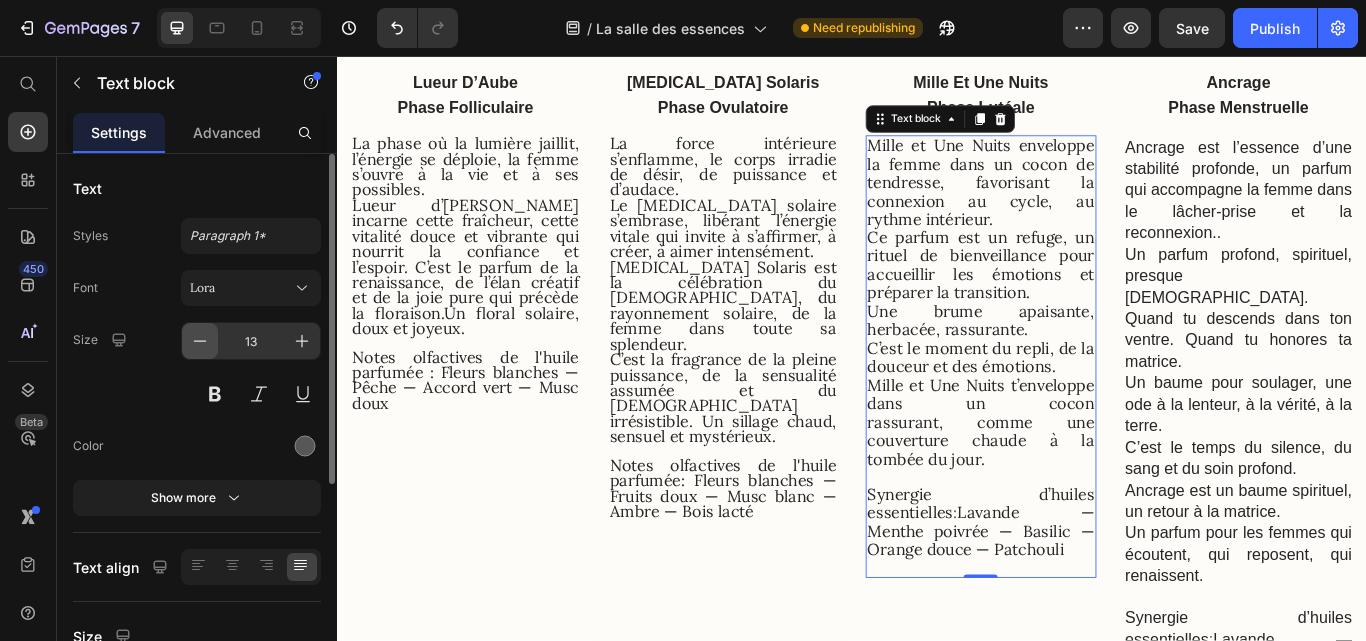 click 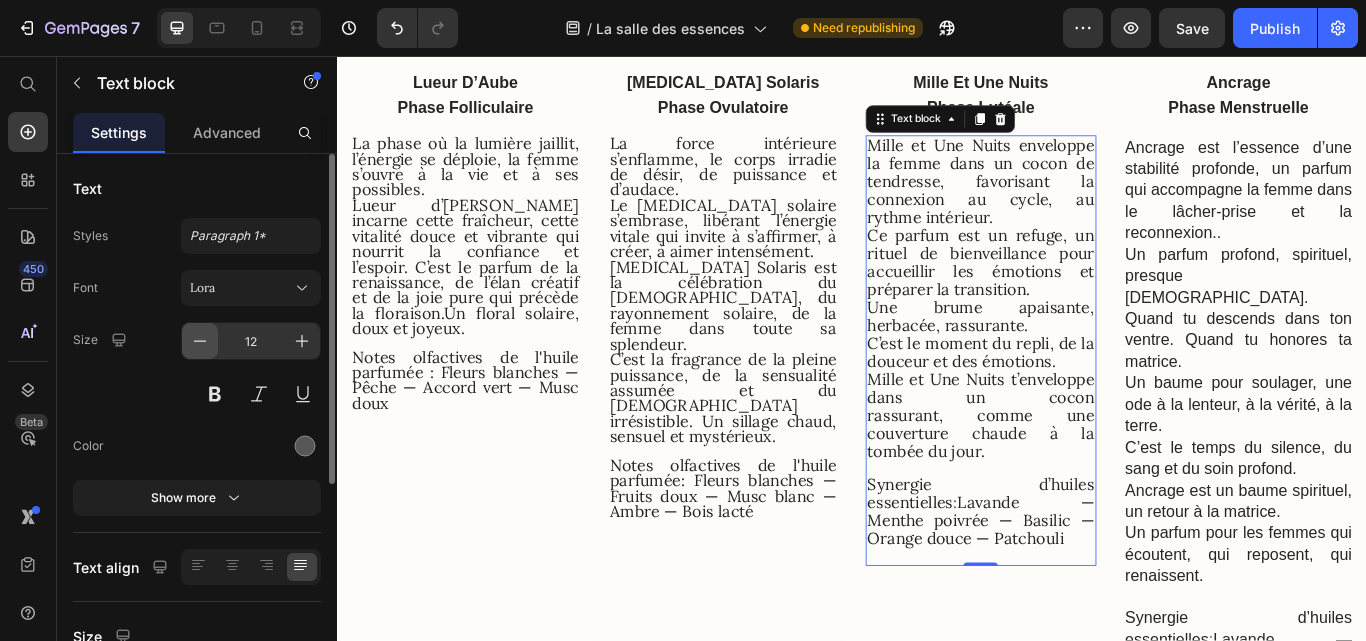 click 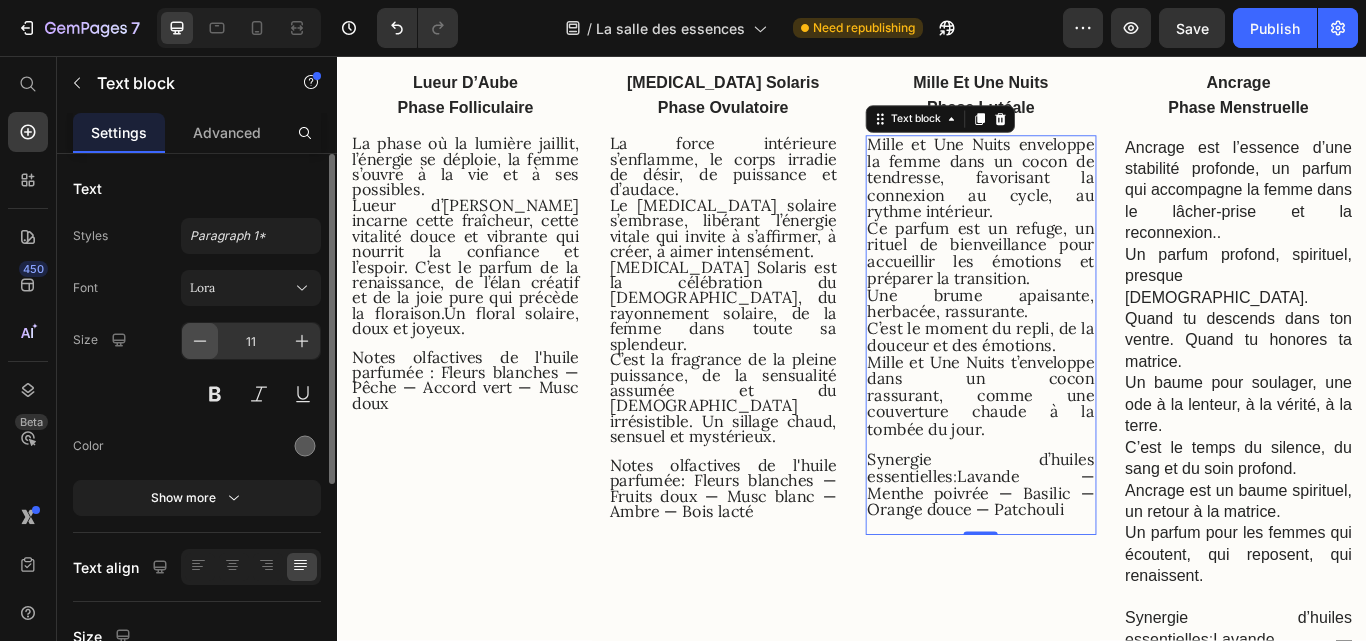 click 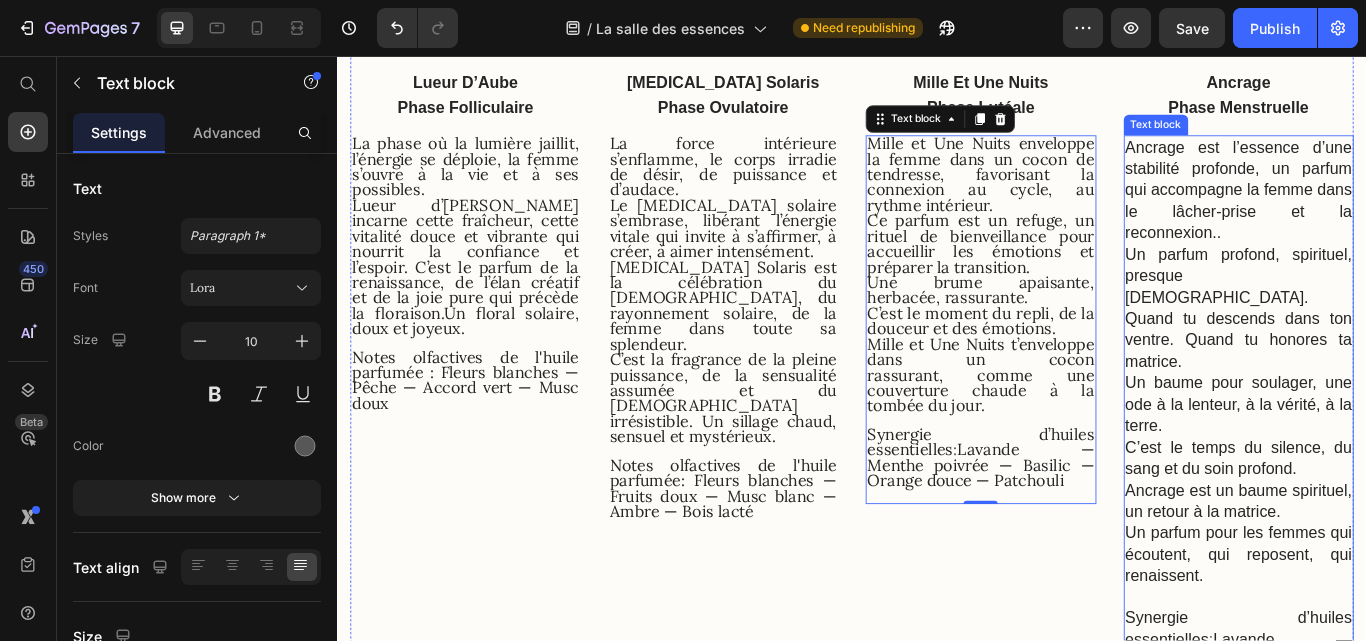click on "Ancrage est un baume spirituel, un retour à la matrice." at bounding box center [1388, 575] 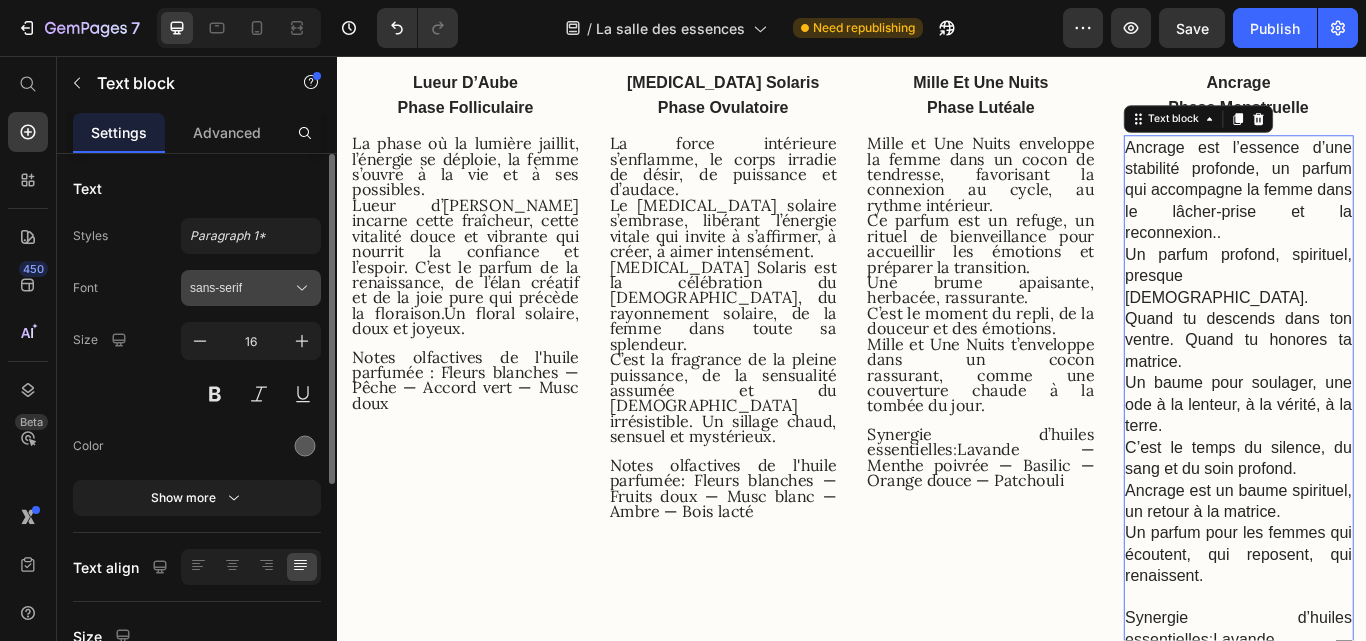 click on "sans-serif" at bounding box center (241, 288) 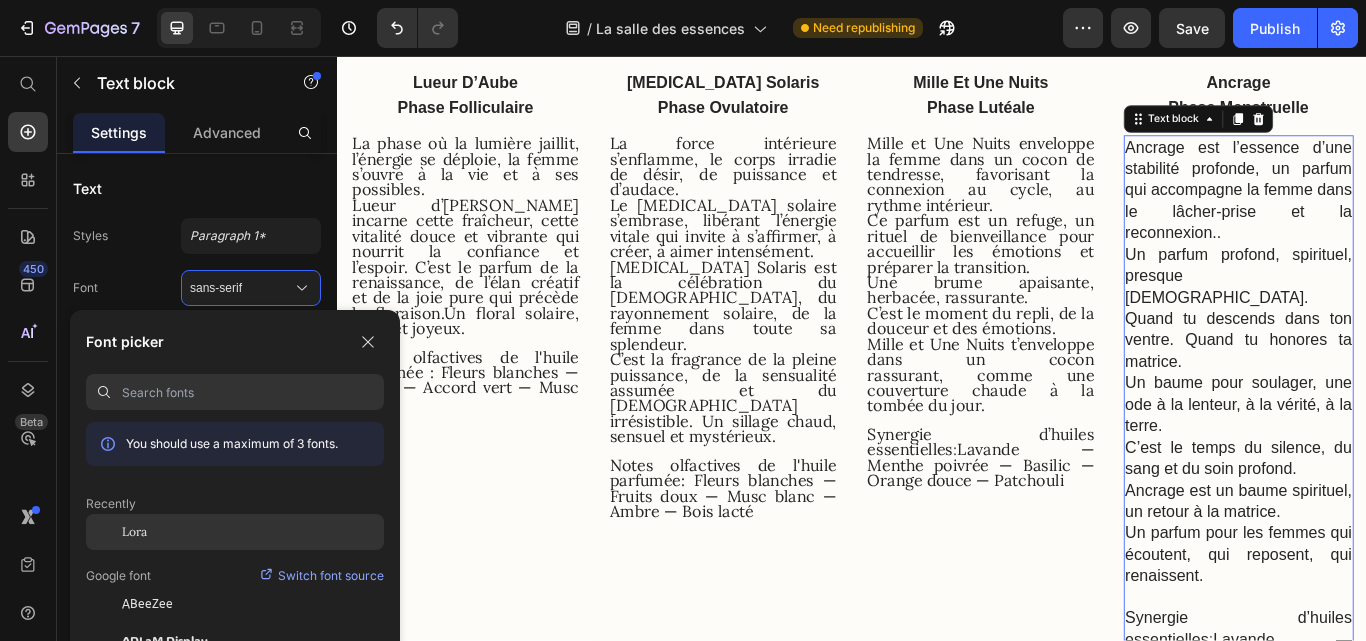 click on "Lora" 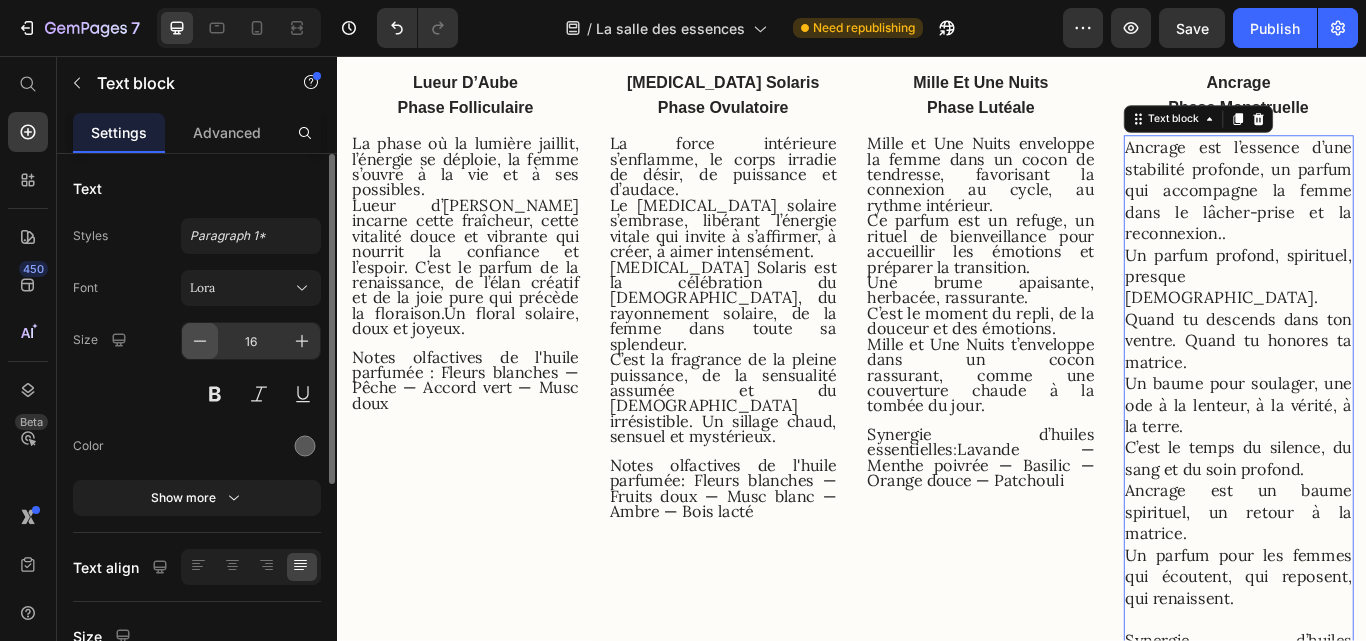 click at bounding box center [200, 341] 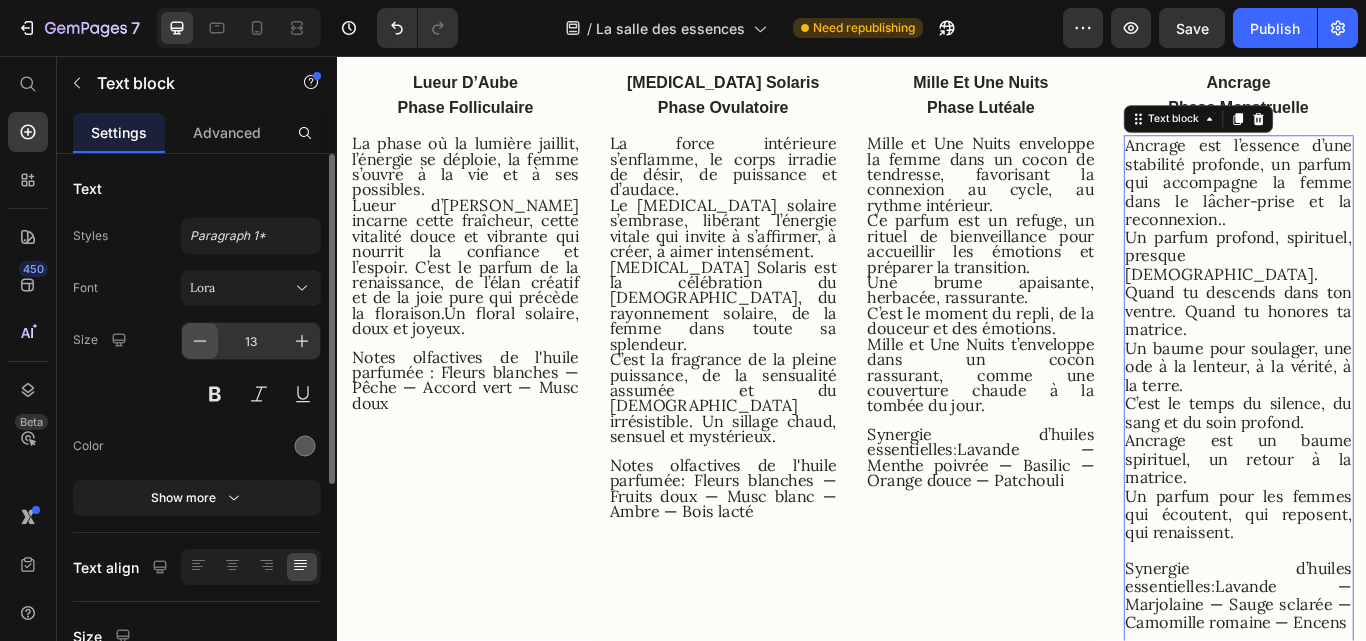 click at bounding box center (200, 341) 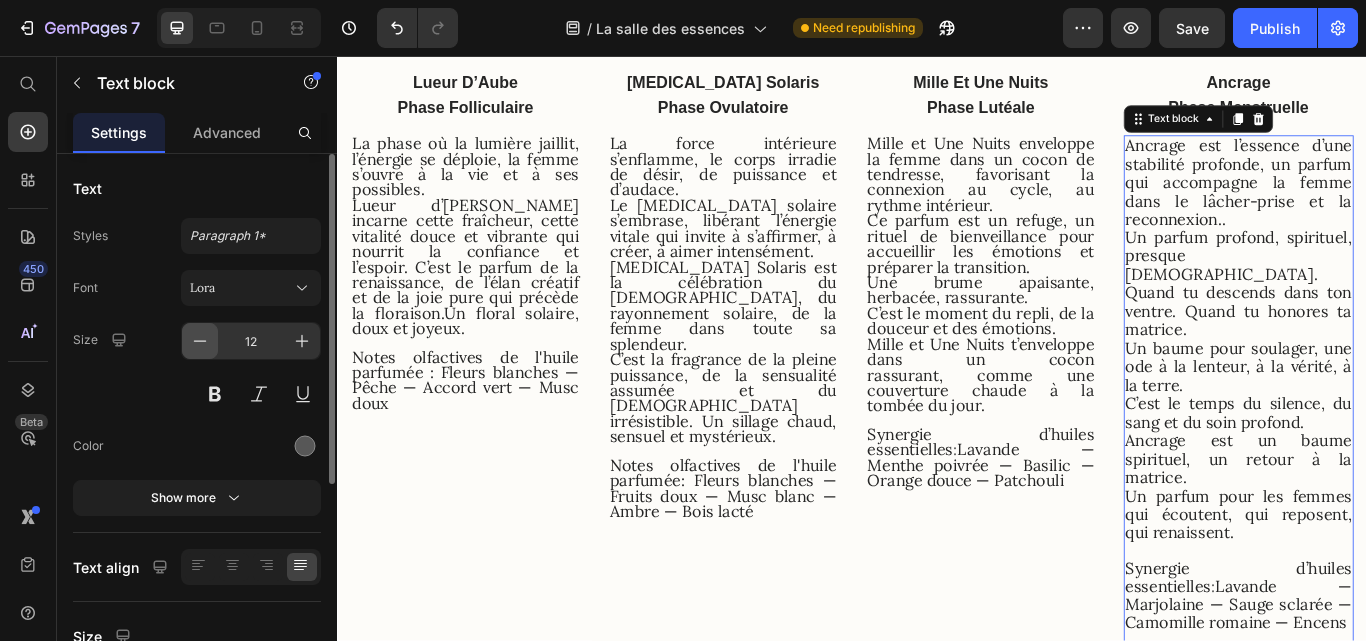click at bounding box center [200, 341] 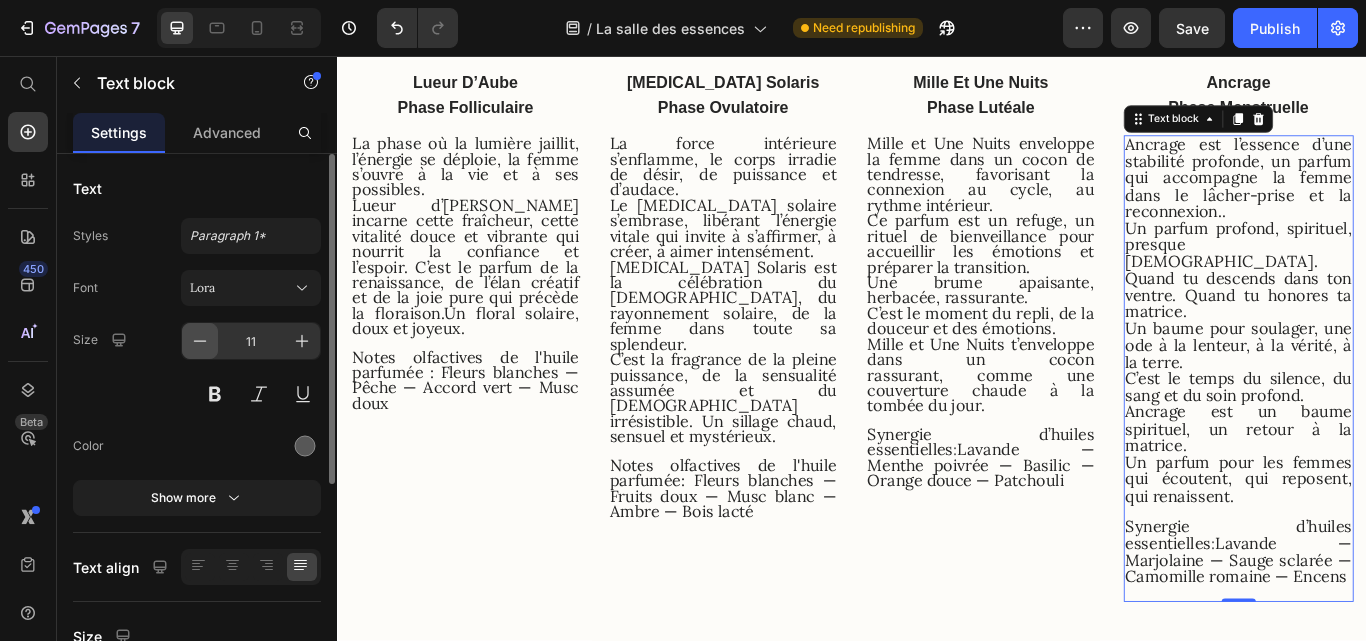 click at bounding box center (200, 341) 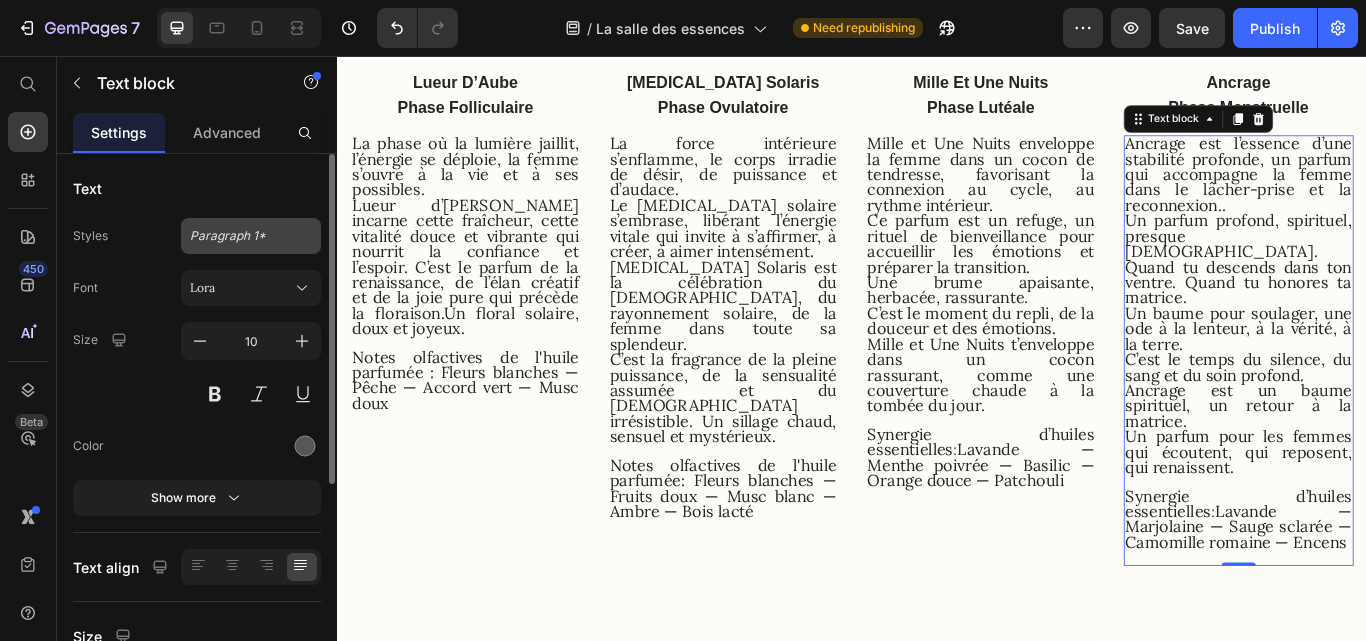click on "Paragraph 1*" at bounding box center [239, 236] 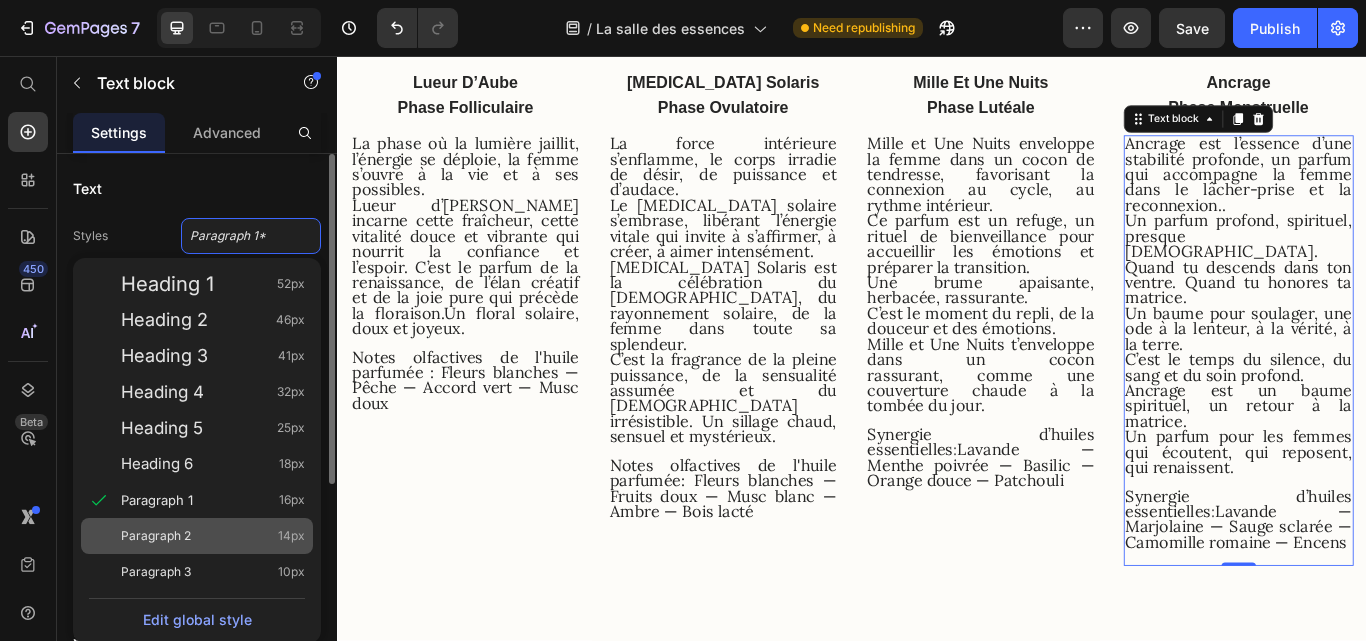 click on "Paragraph 2 14px" at bounding box center [213, 536] 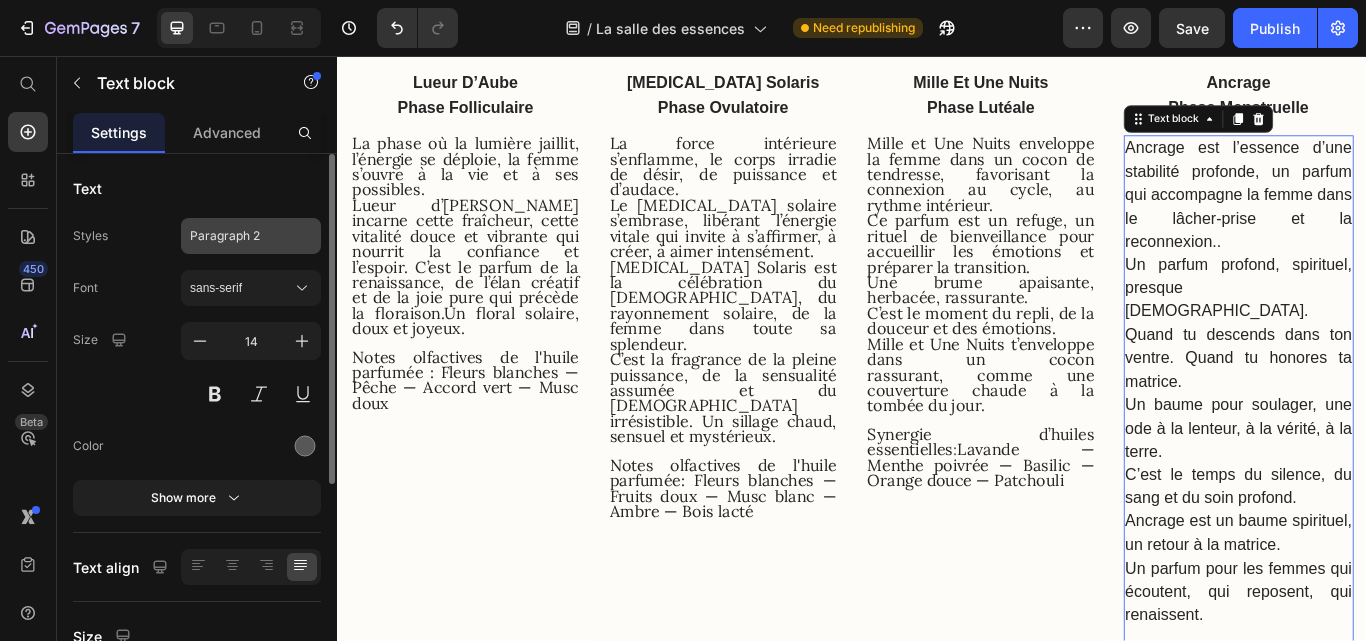 click on "Paragraph 2" at bounding box center [239, 236] 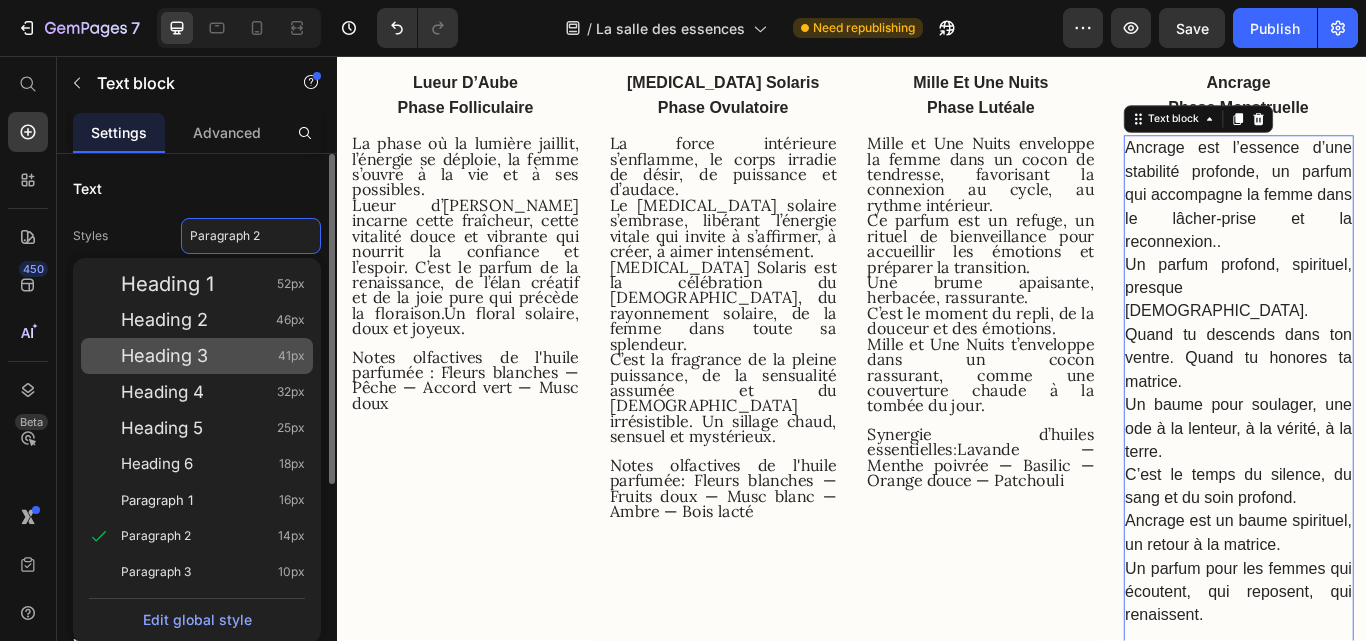 click on "Heading 3 41px" at bounding box center [213, 356] 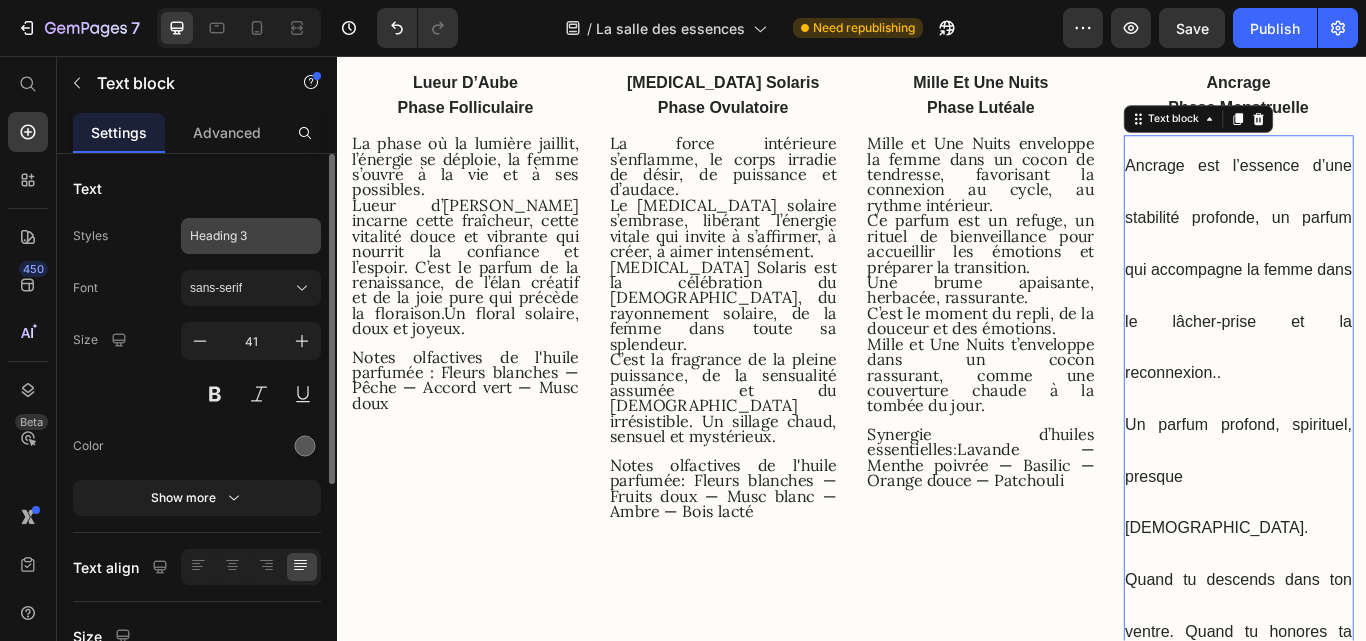 click on "Heading 3" at bounding box center [239, 236] 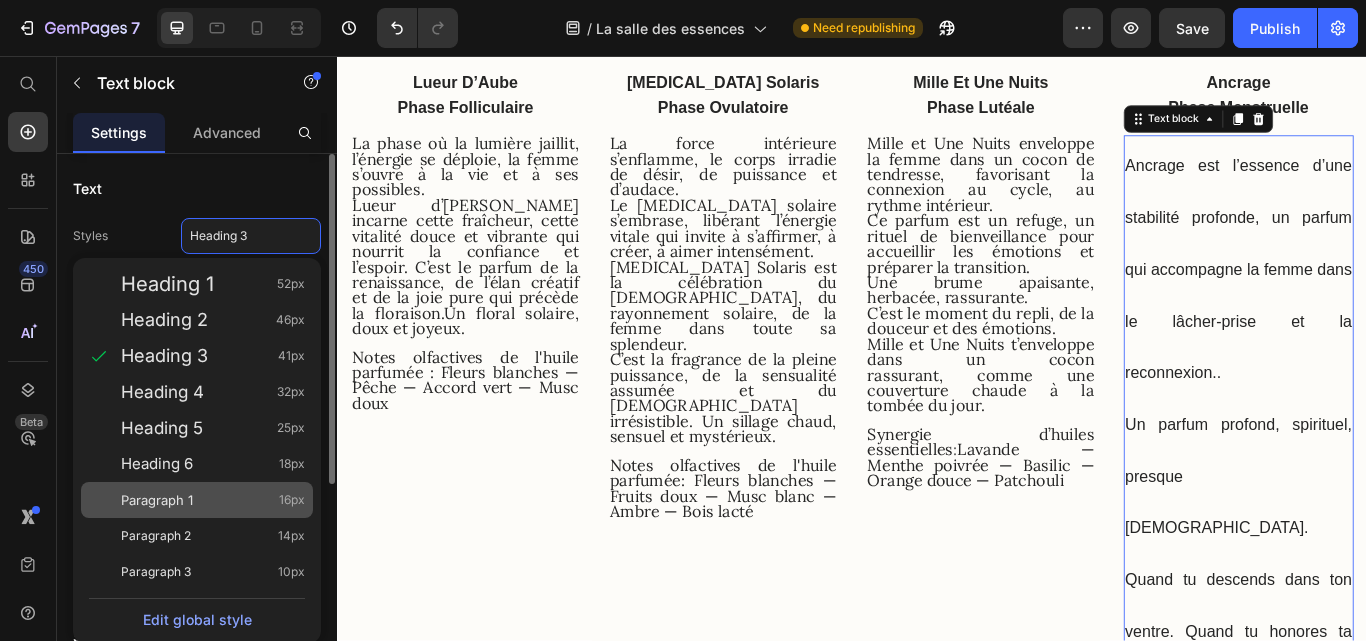 click on "Paragraph 1 16px" at bounding box center (213, 500) 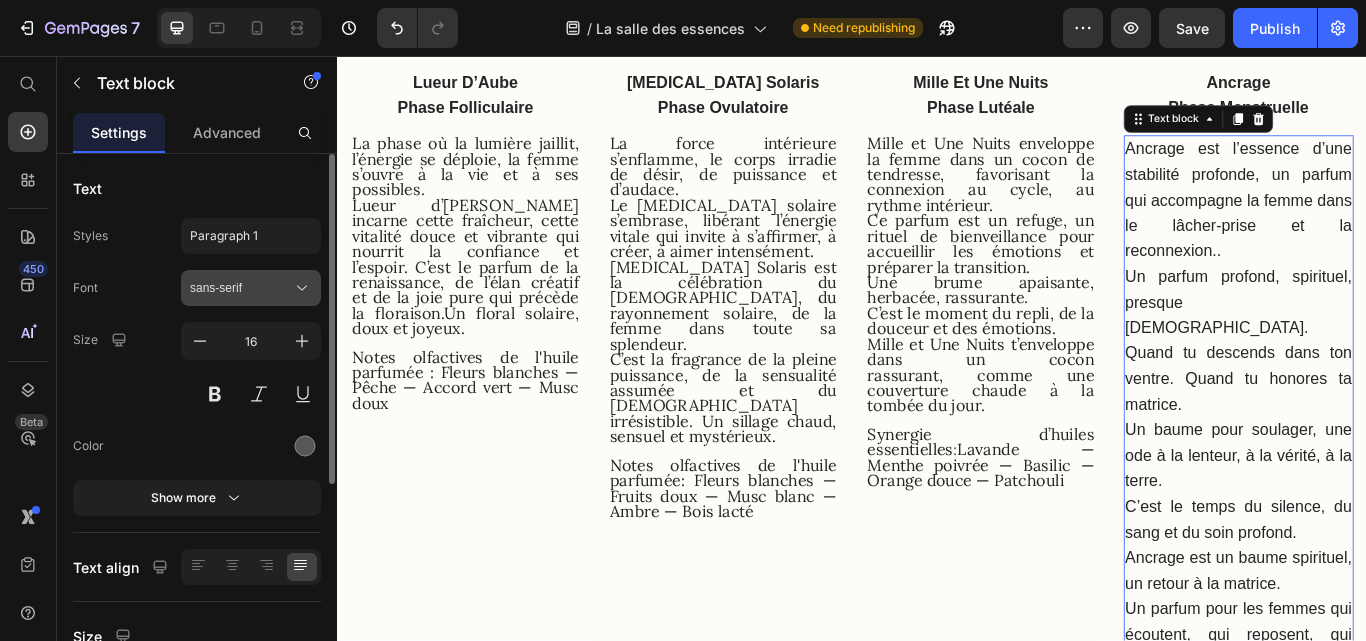 click 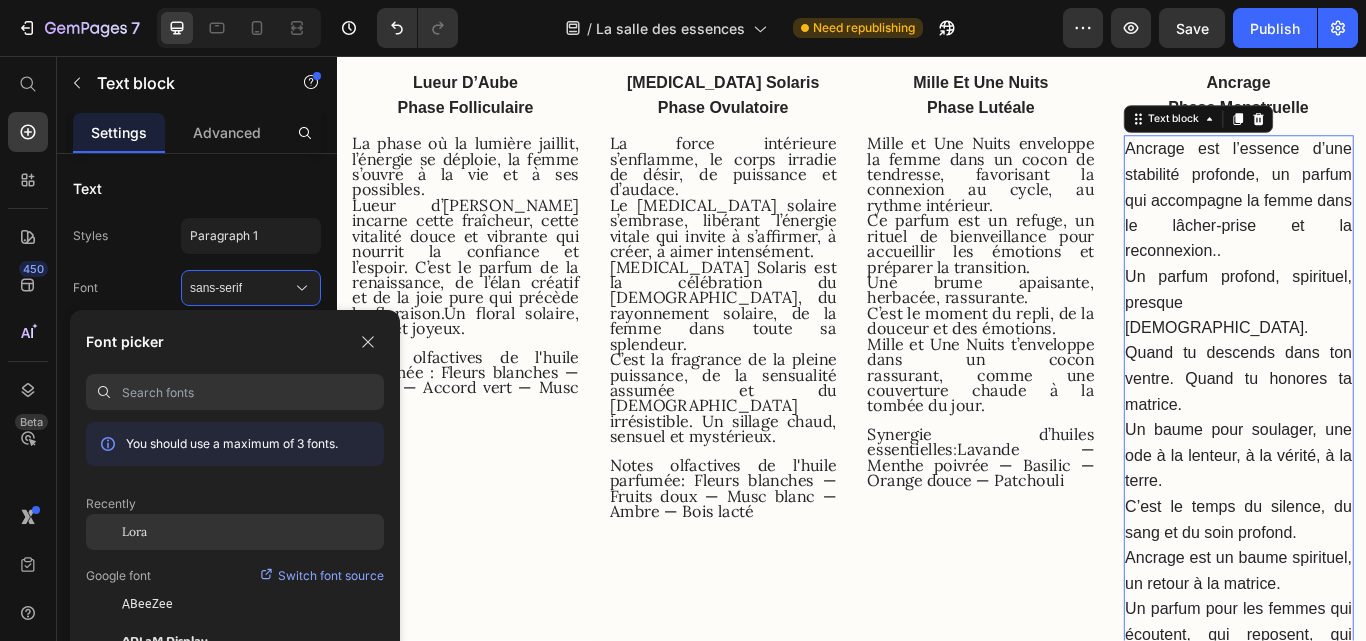 click on "Lora" at bounding box center (134, 532) 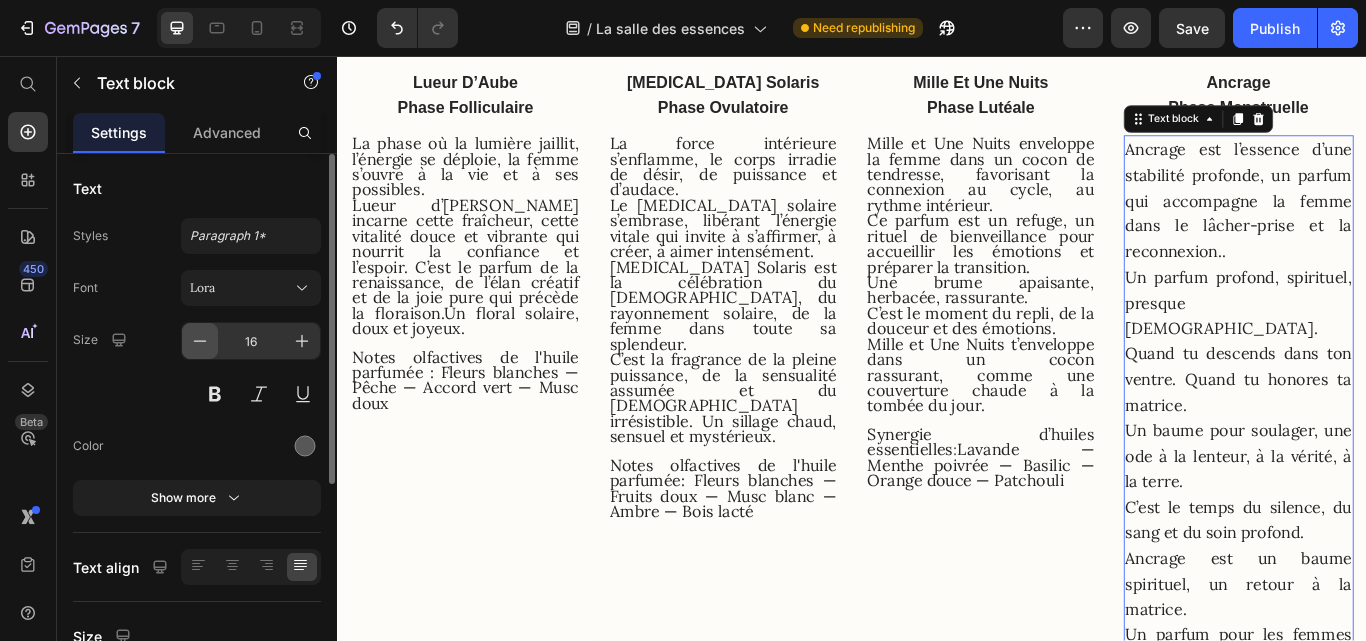 click 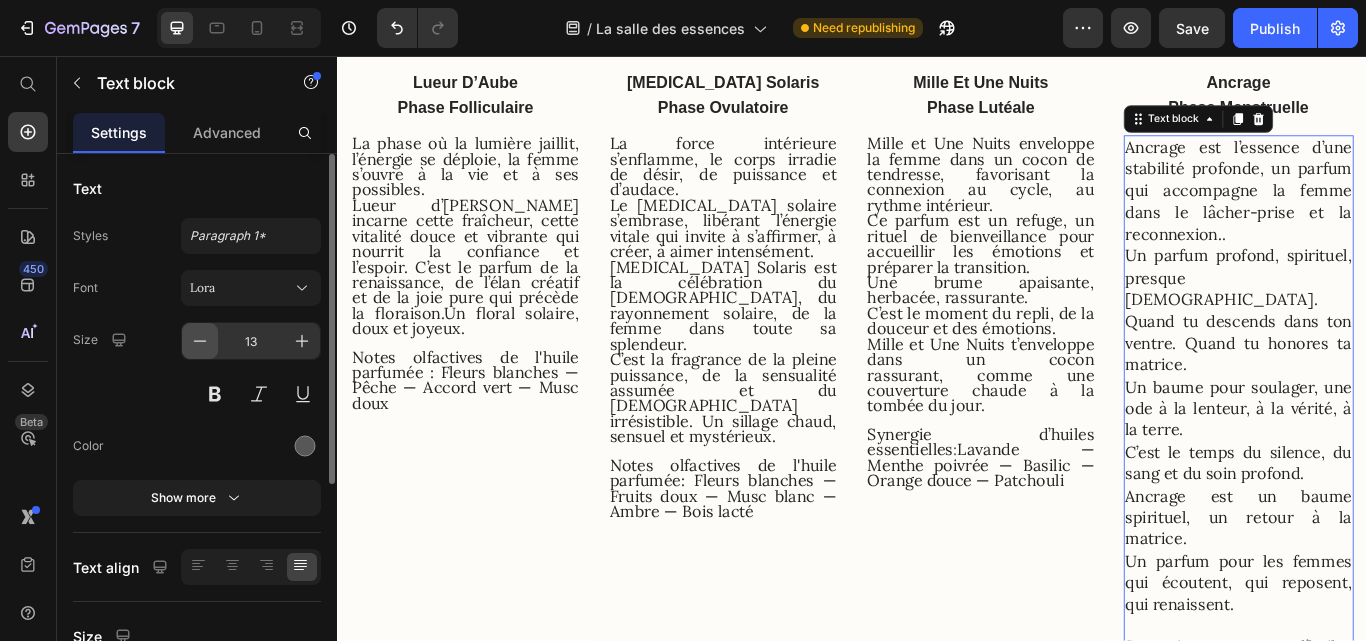 click 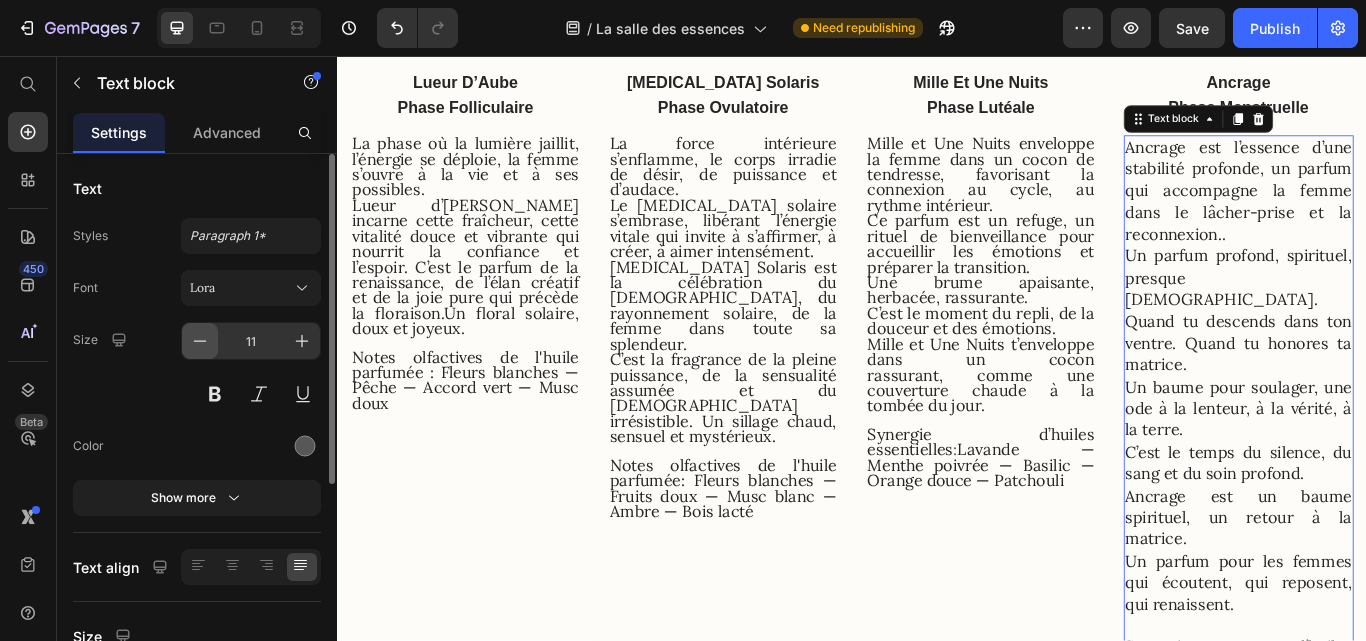 click 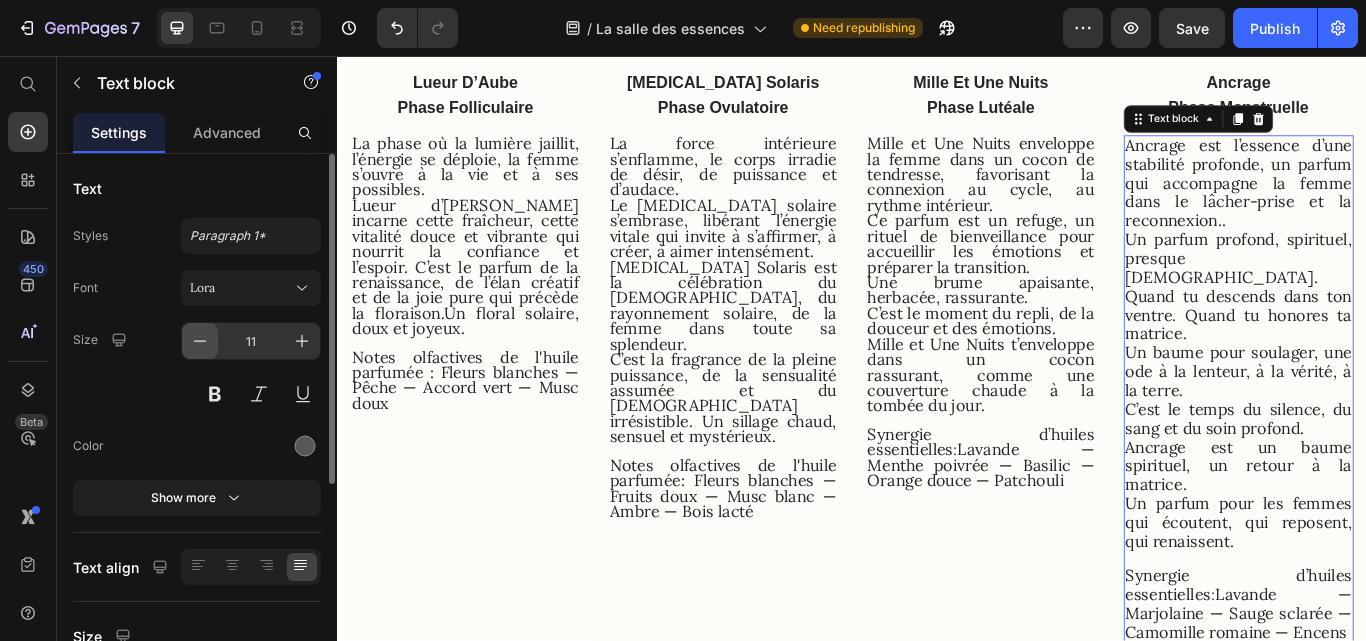 type on "10" 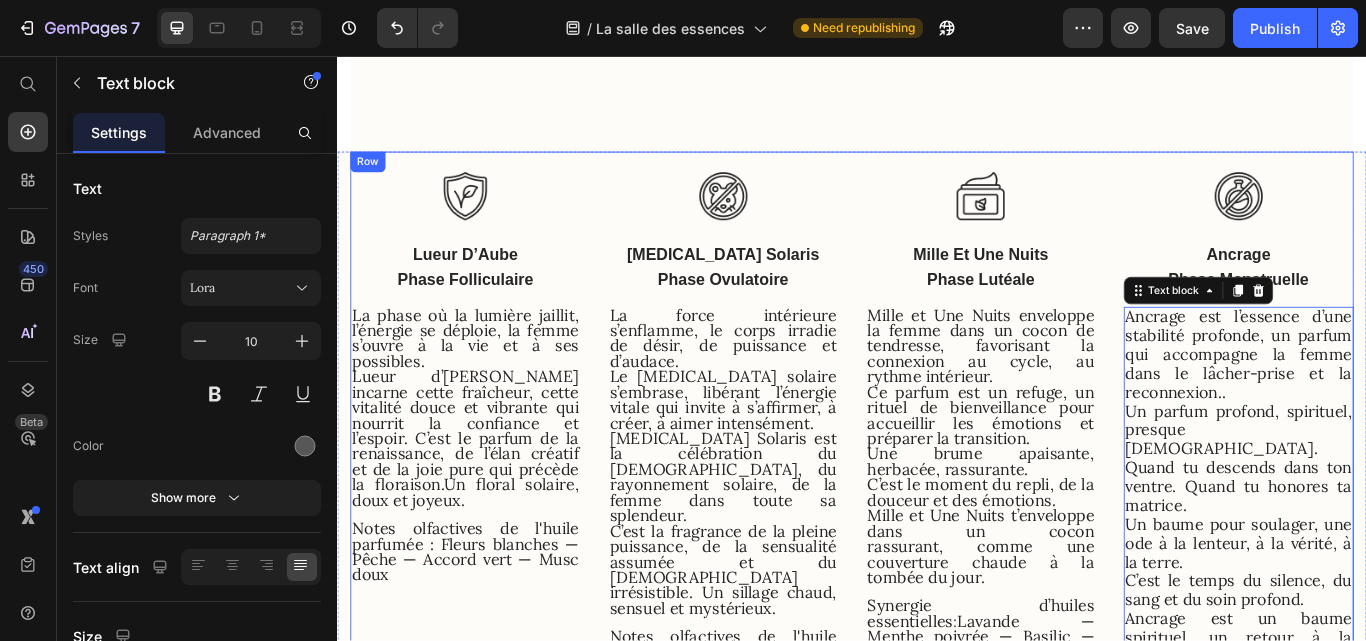 scroll, scrollTop: 1386, scrollLeft: 0, axis: vertical 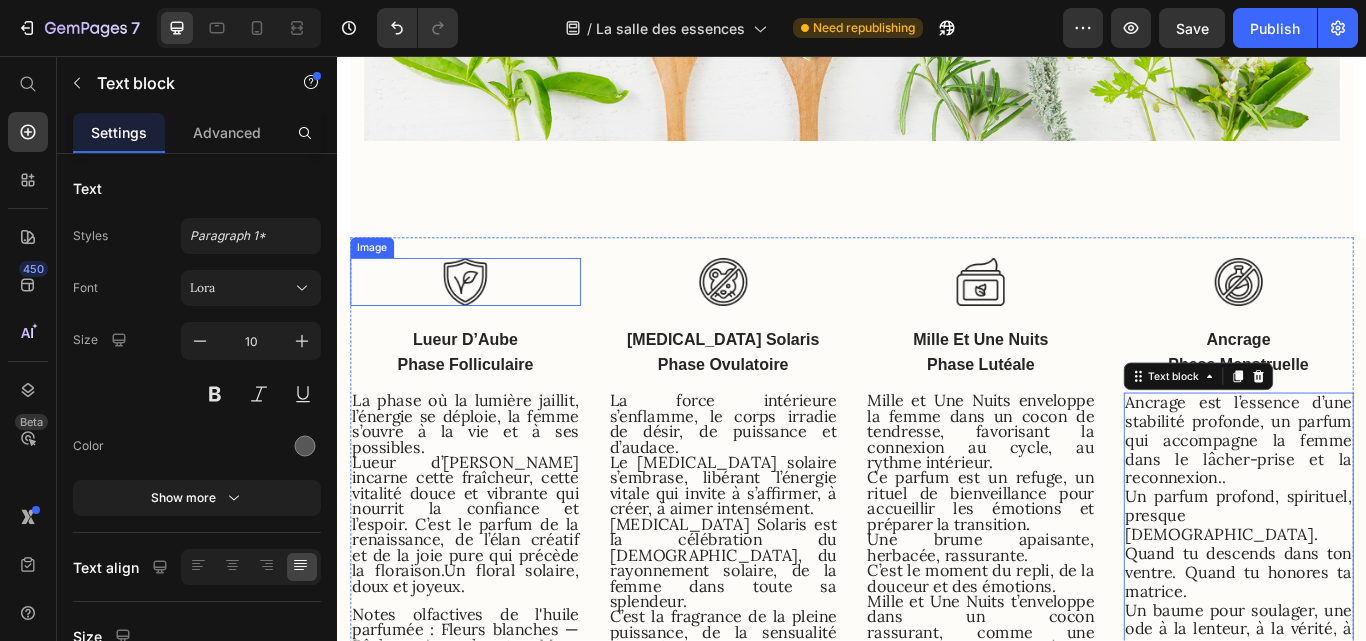 click at bounding box center [486, 320] 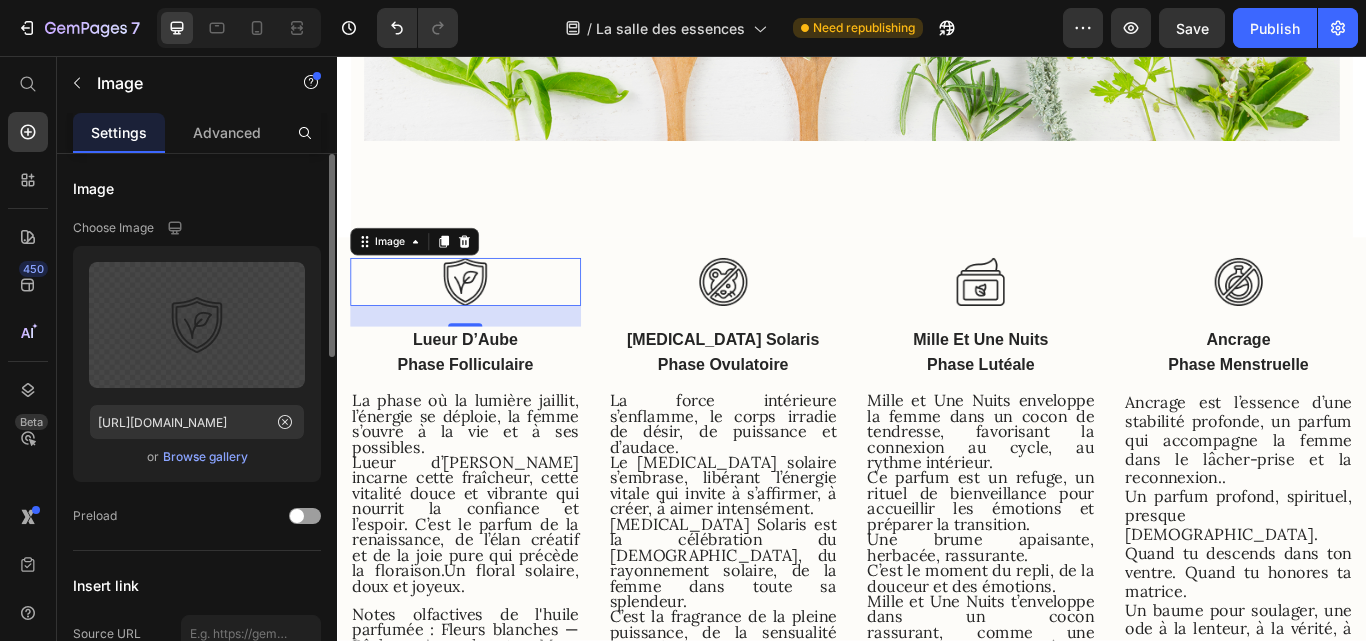 scroll, scrollTop: 100, scrollLeft: 0, axis: vertical 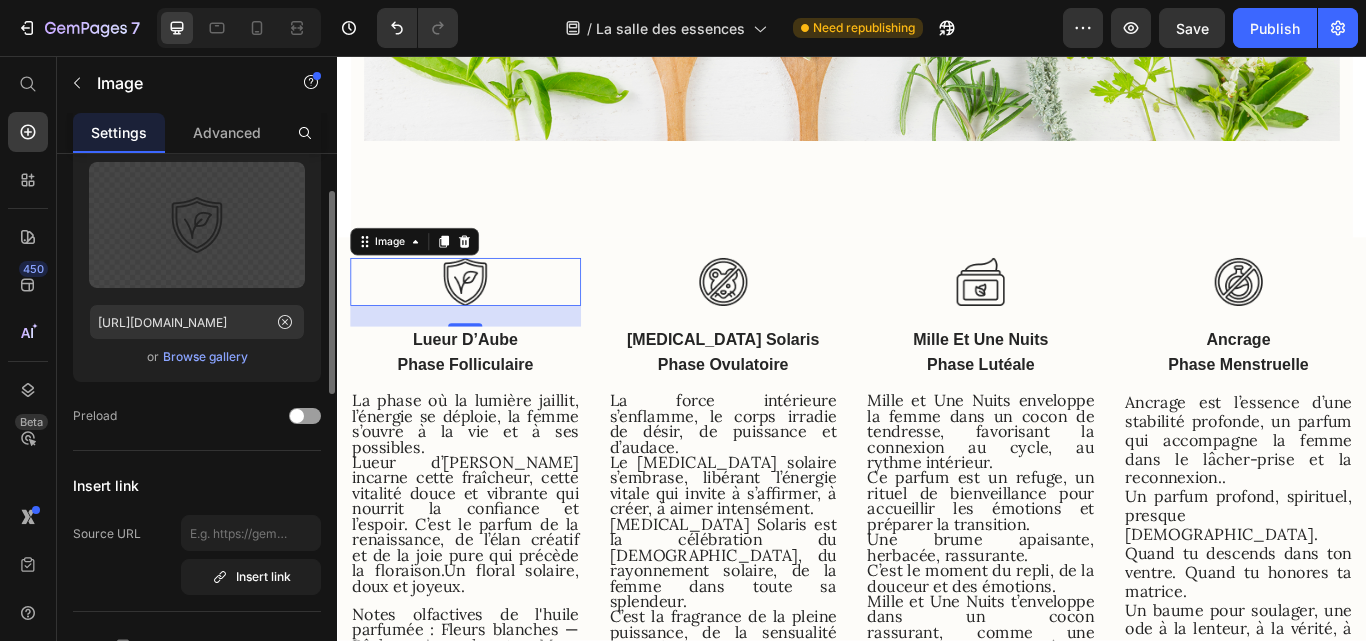 click on "Browse gallery" at bounding box center [205, 357] 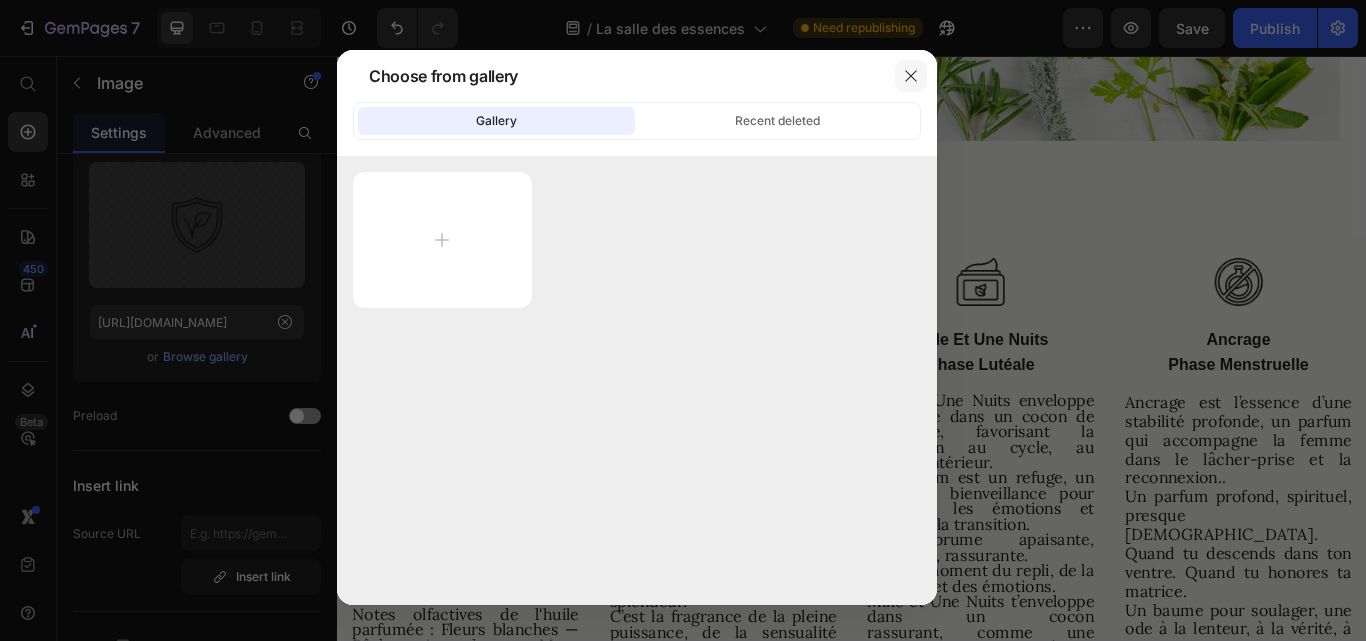 click 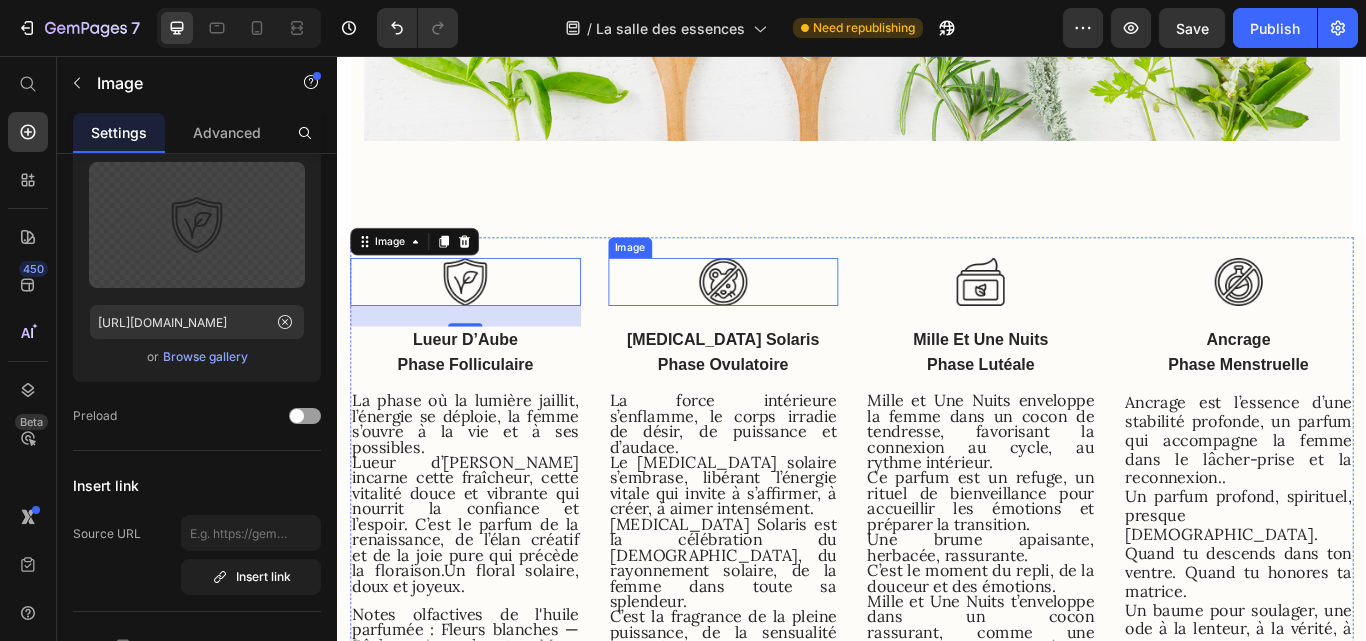 click at bounding box center [787, 320] 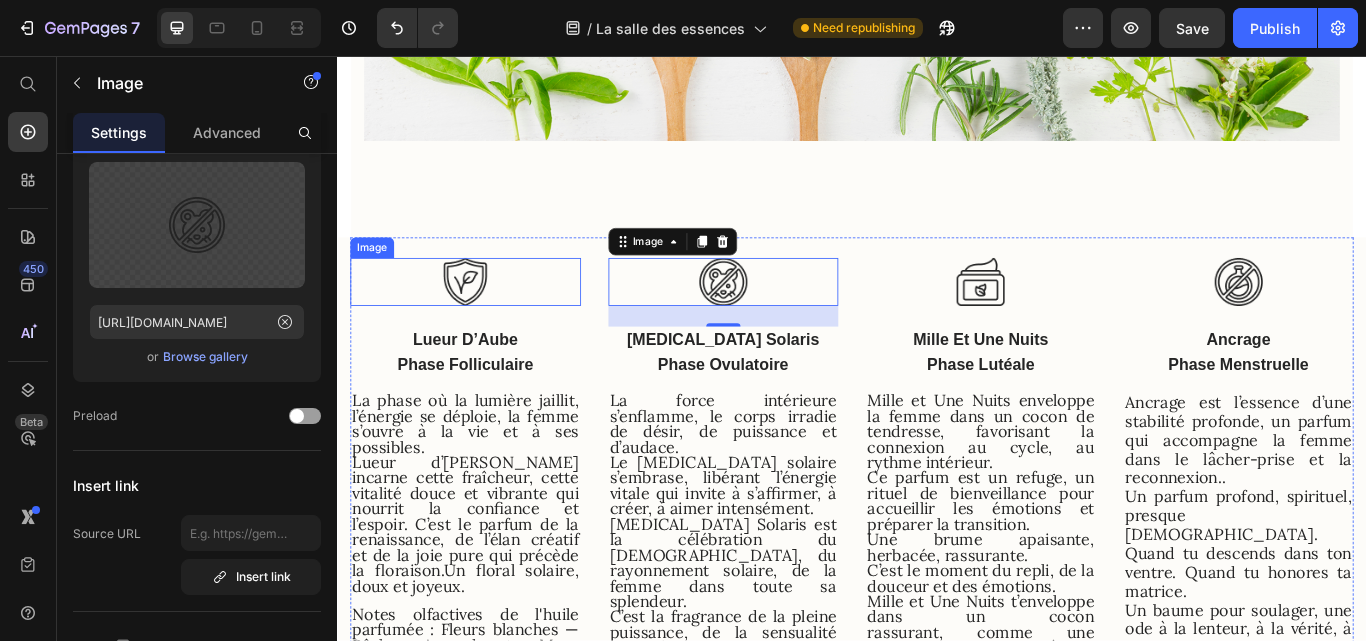 click at bounding box center (486, 320) 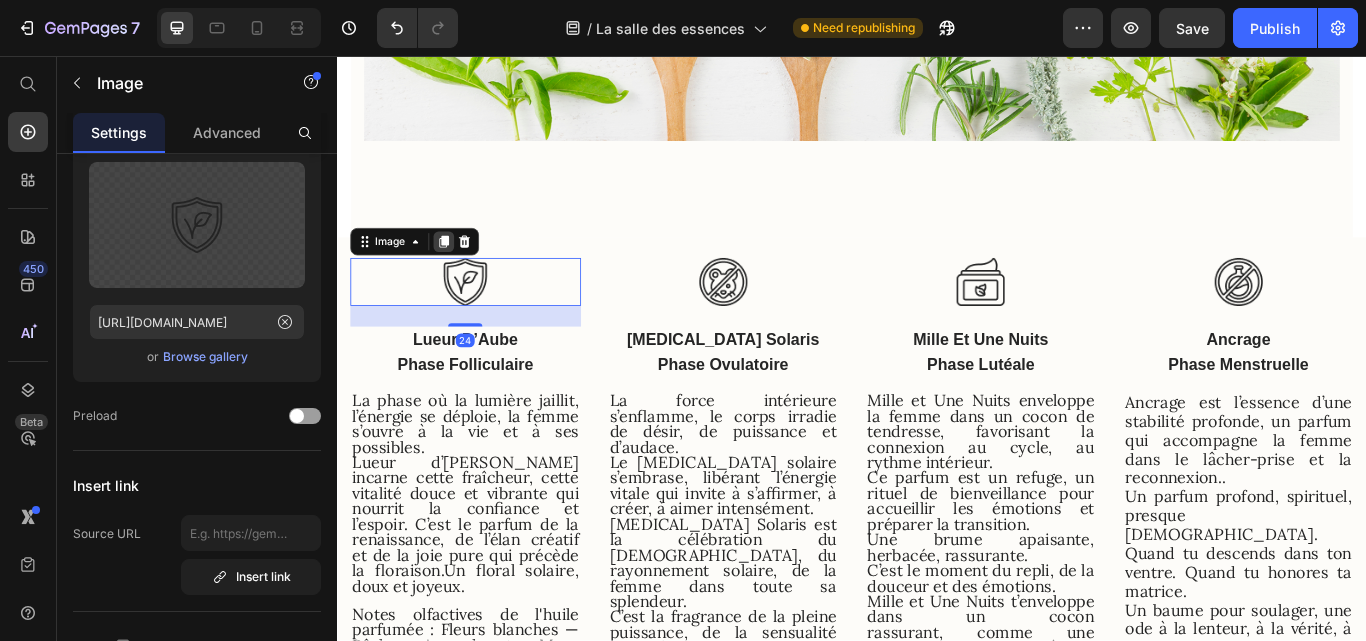click 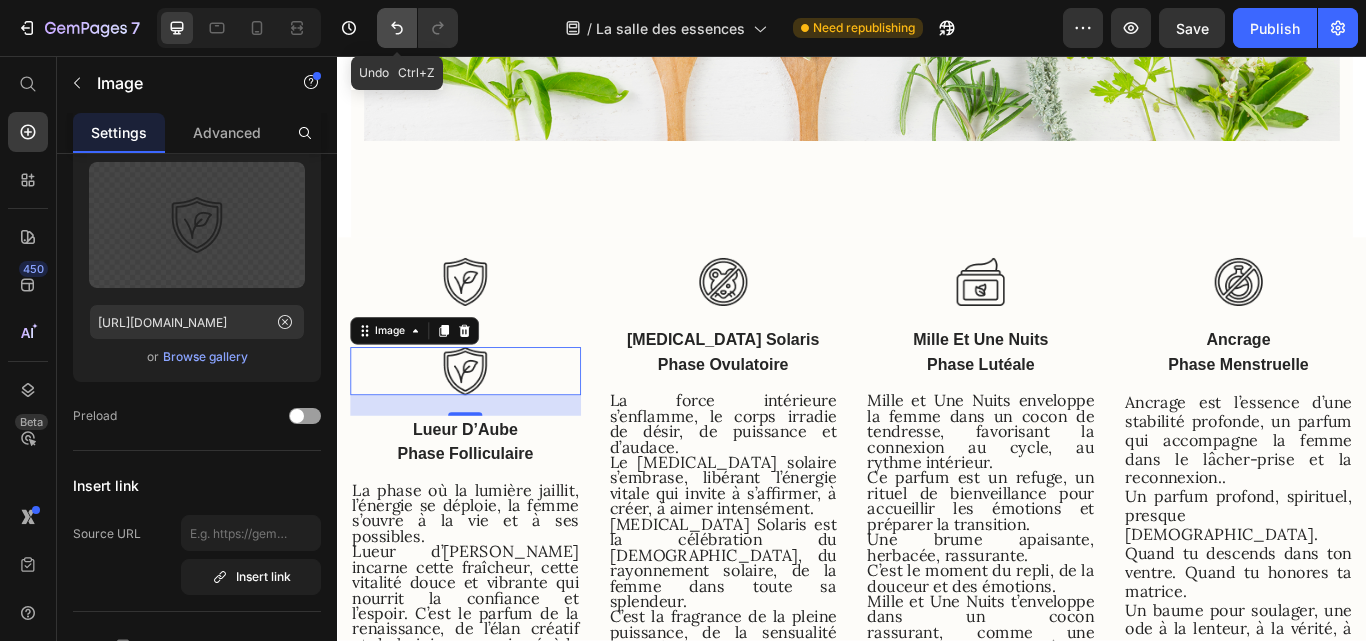 click 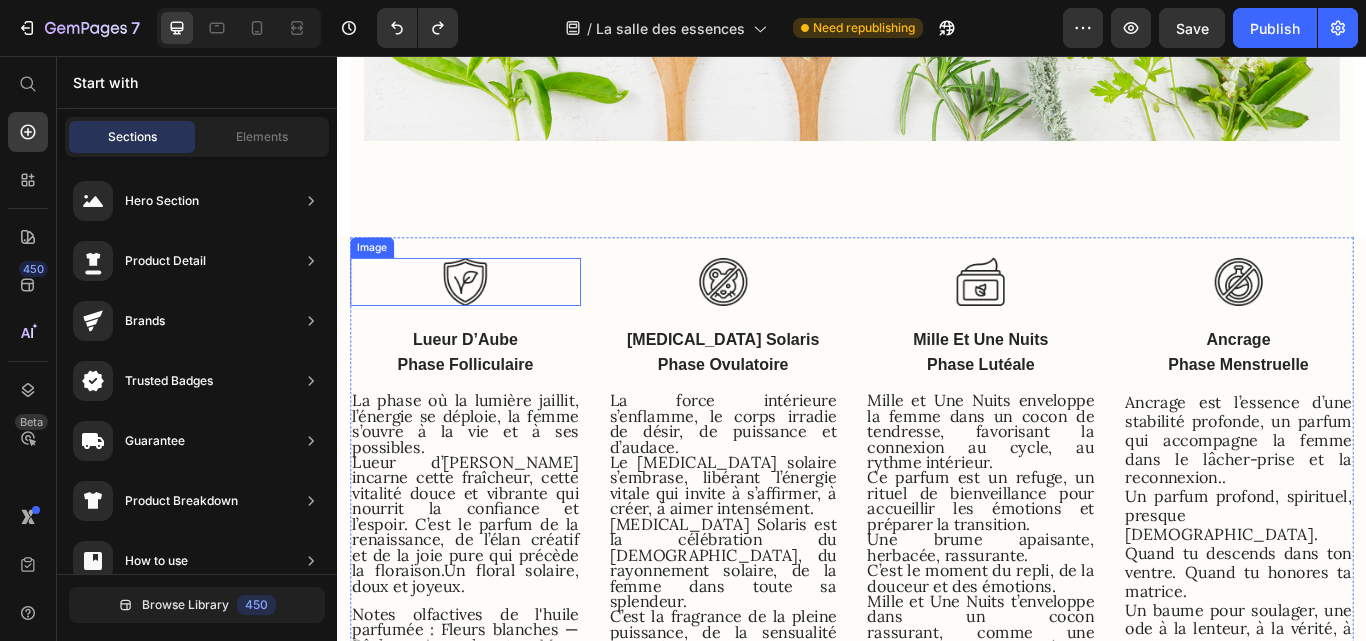 click at bounding box center [486, 320] 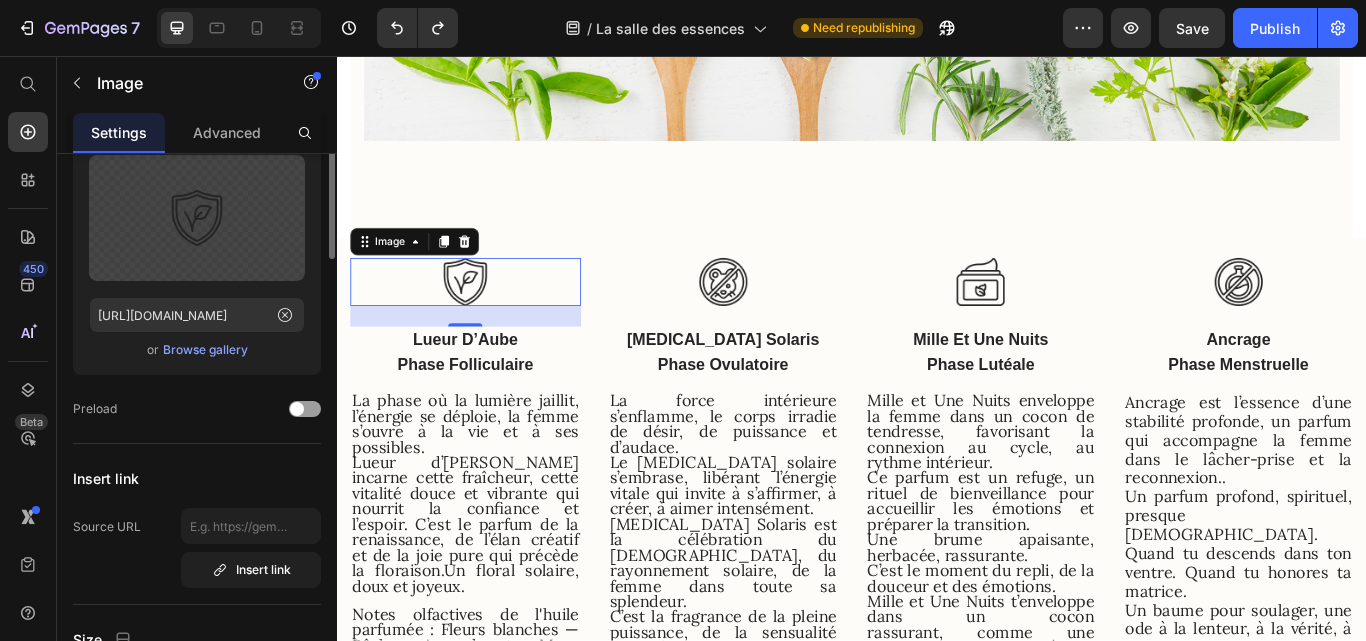 scroll, scrollTop: 0, scrollLeft: 0, axis: both 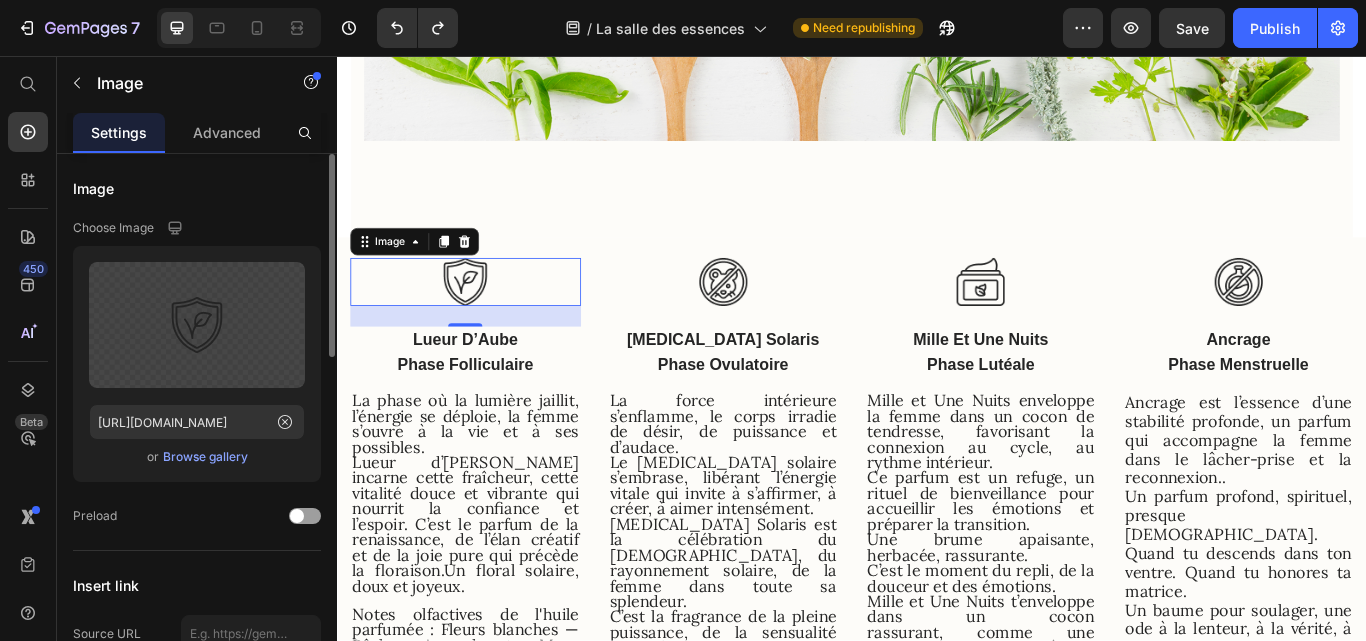 click on "Browse gallery" at bounding box center [205, 457] 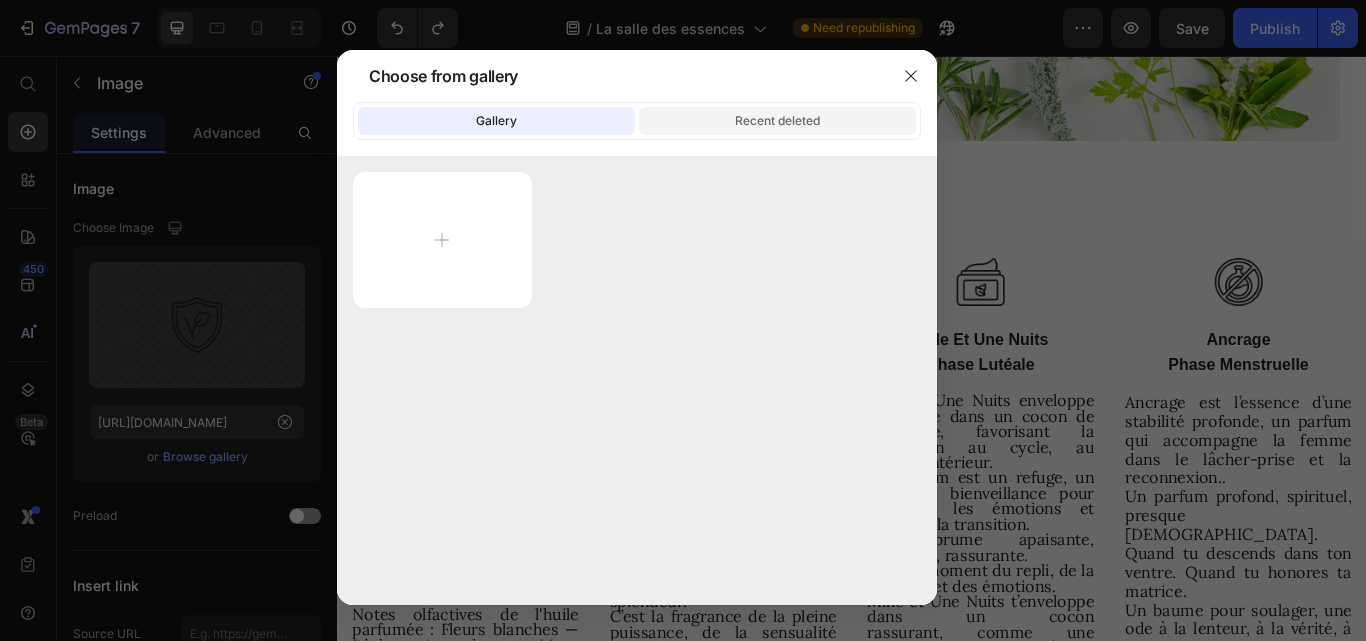 click on "Recent deleted" 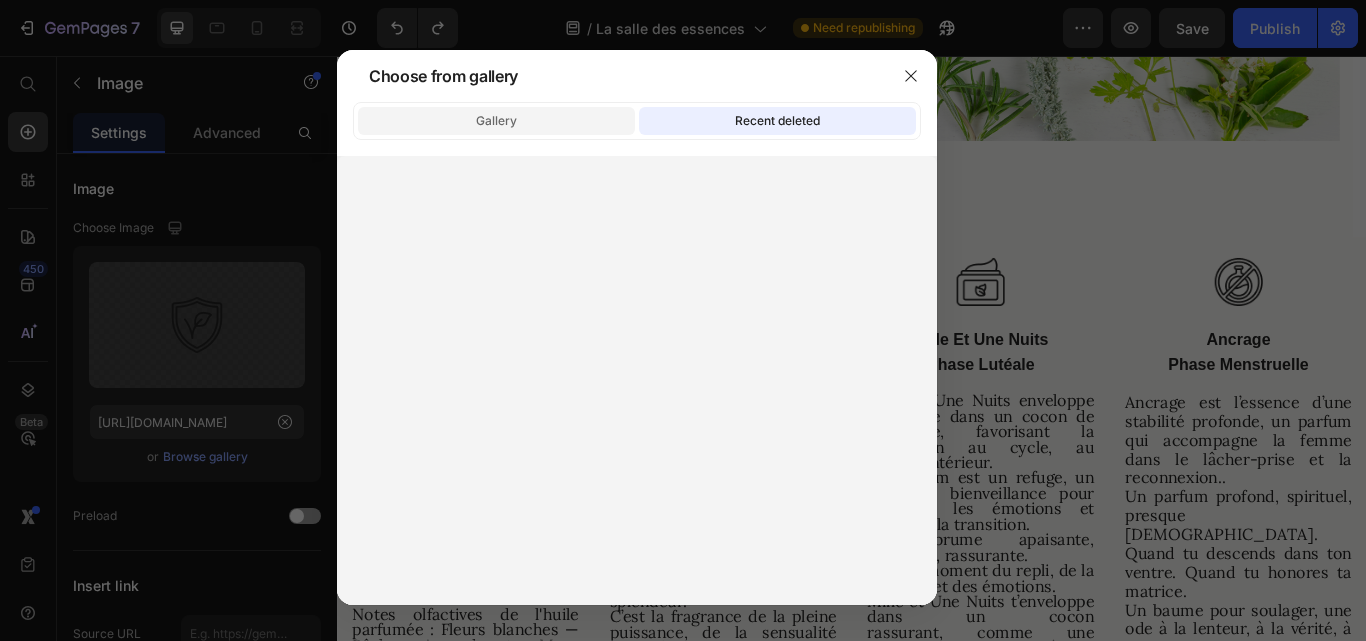 click on "Gallery" 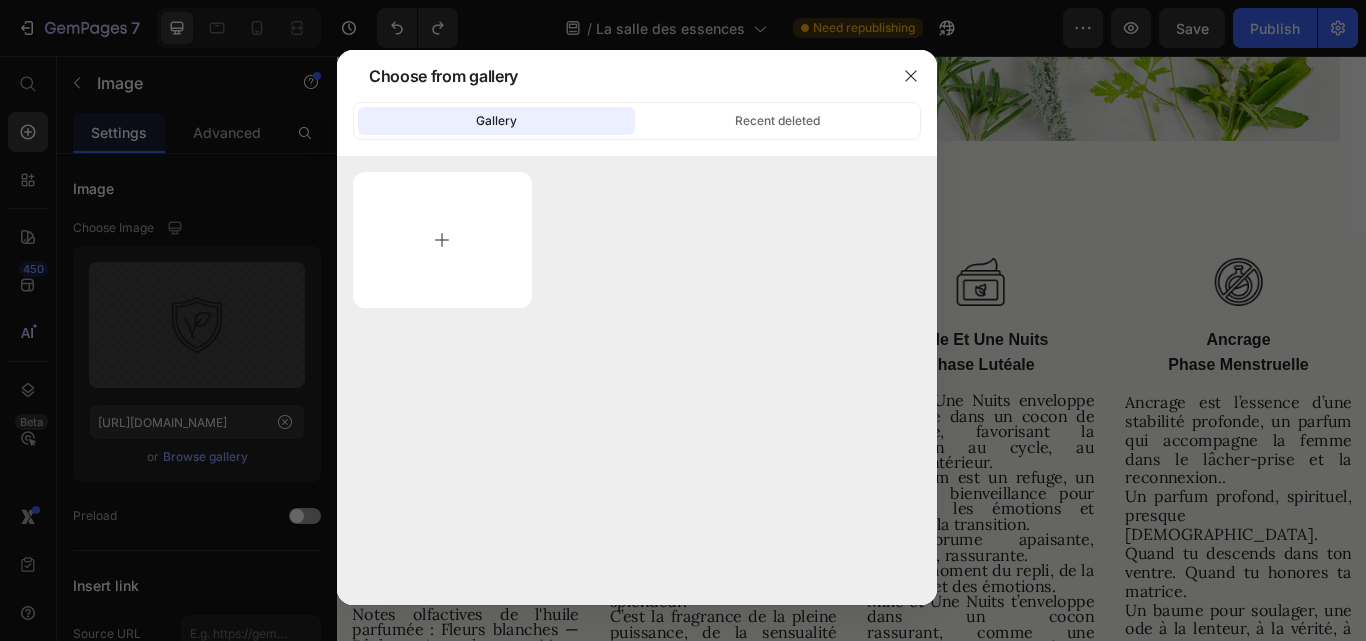 click at bounding box center (442, 240) 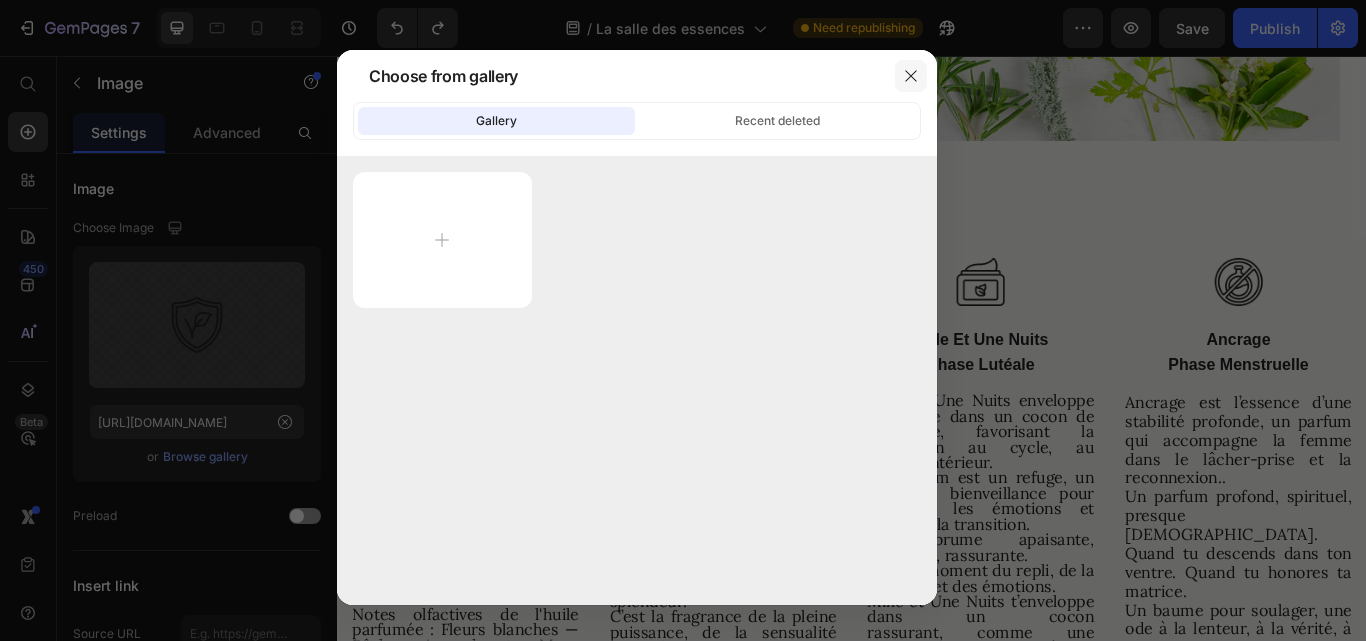 click 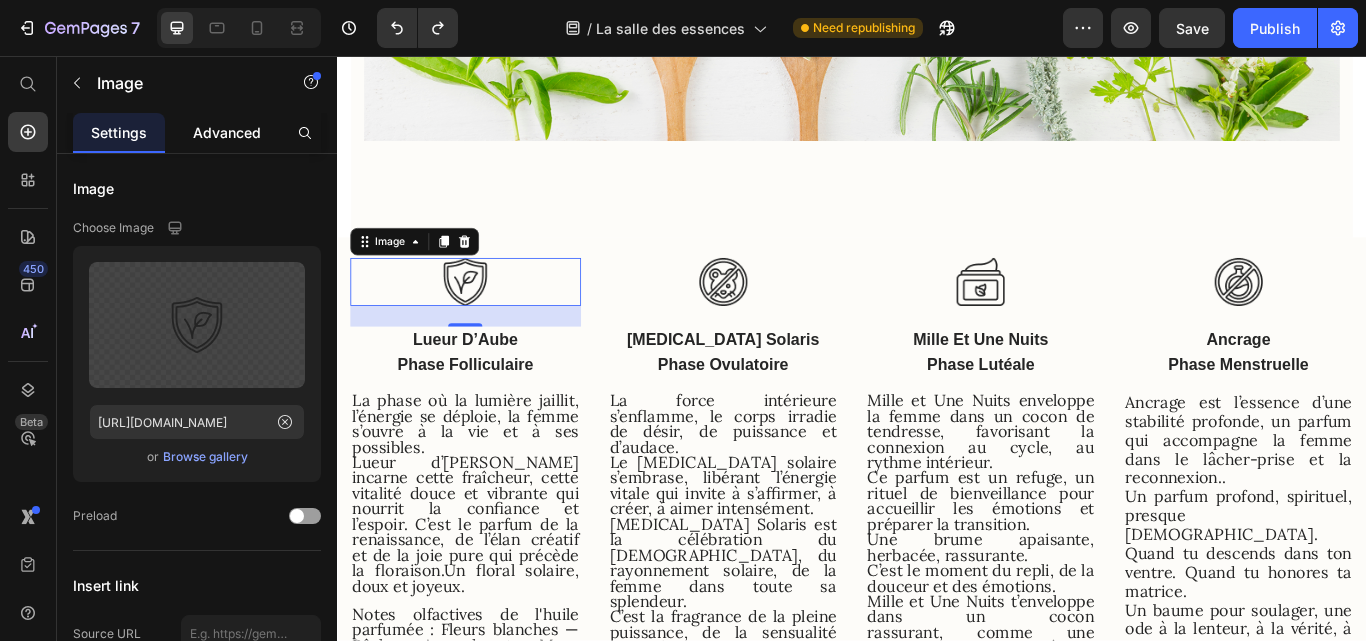 click on "Advanced" at bounding box center [227, 132] 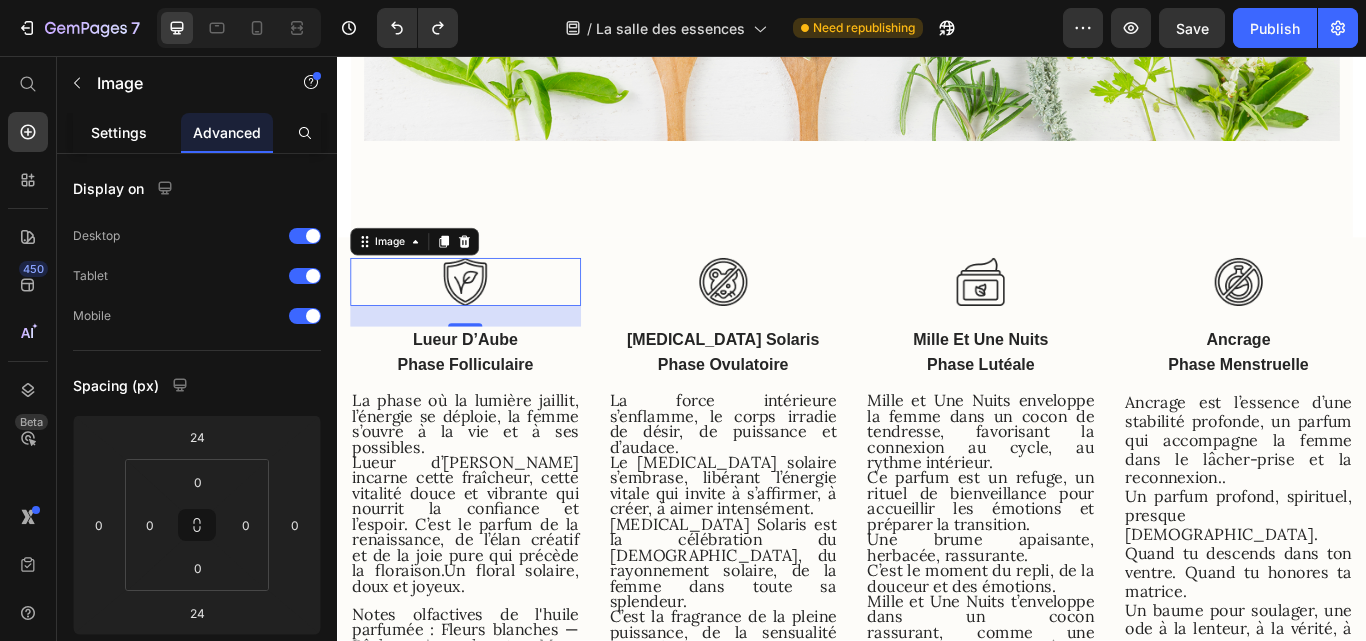 click on "Settings" at bounding box center (119, 132) 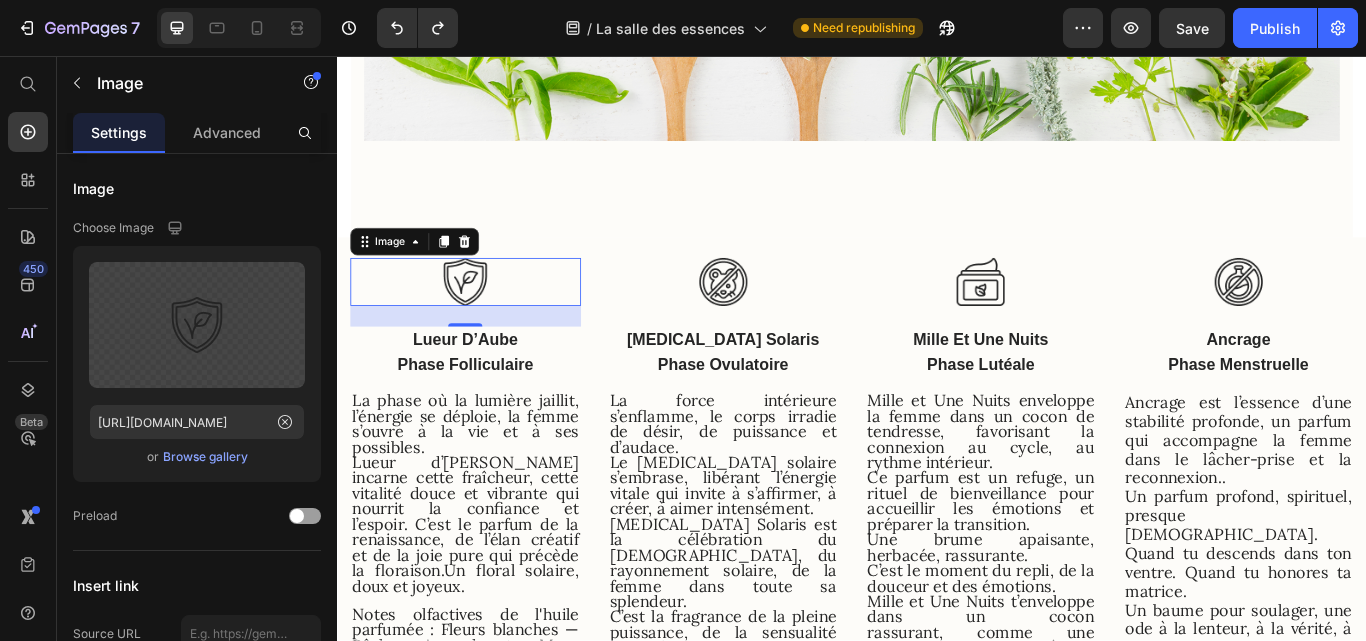 click at bounding box center [486, 320] 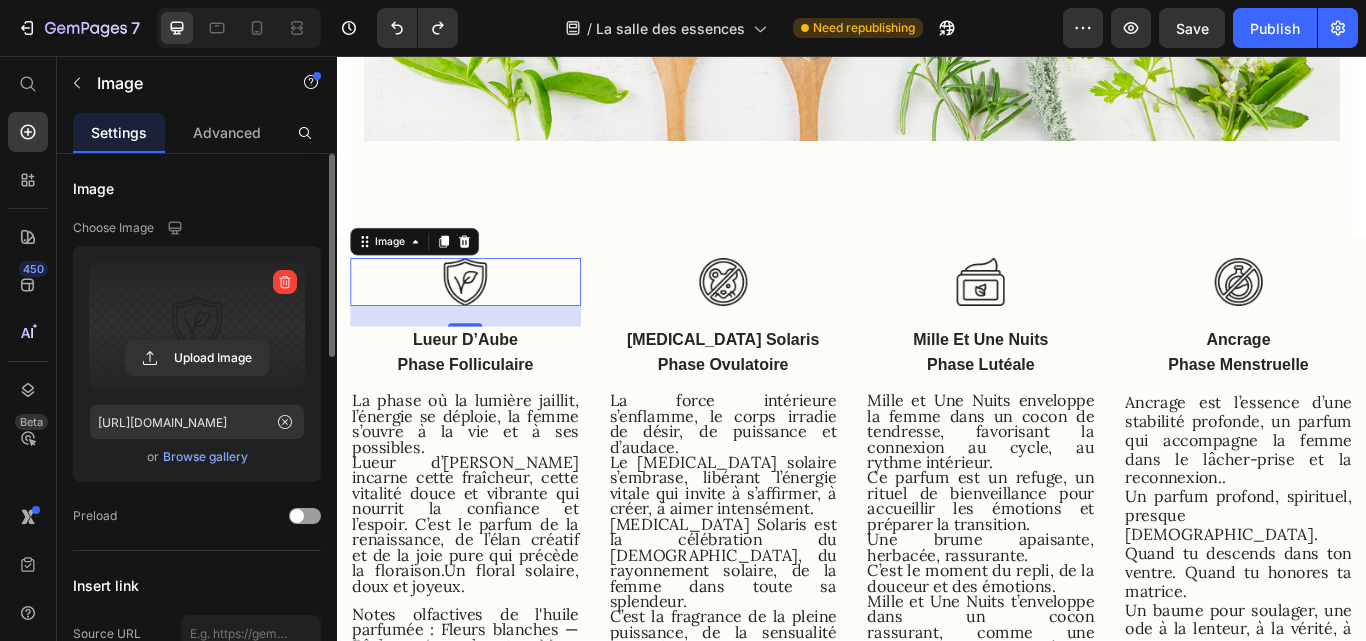 click at bounding box center (197, 325) 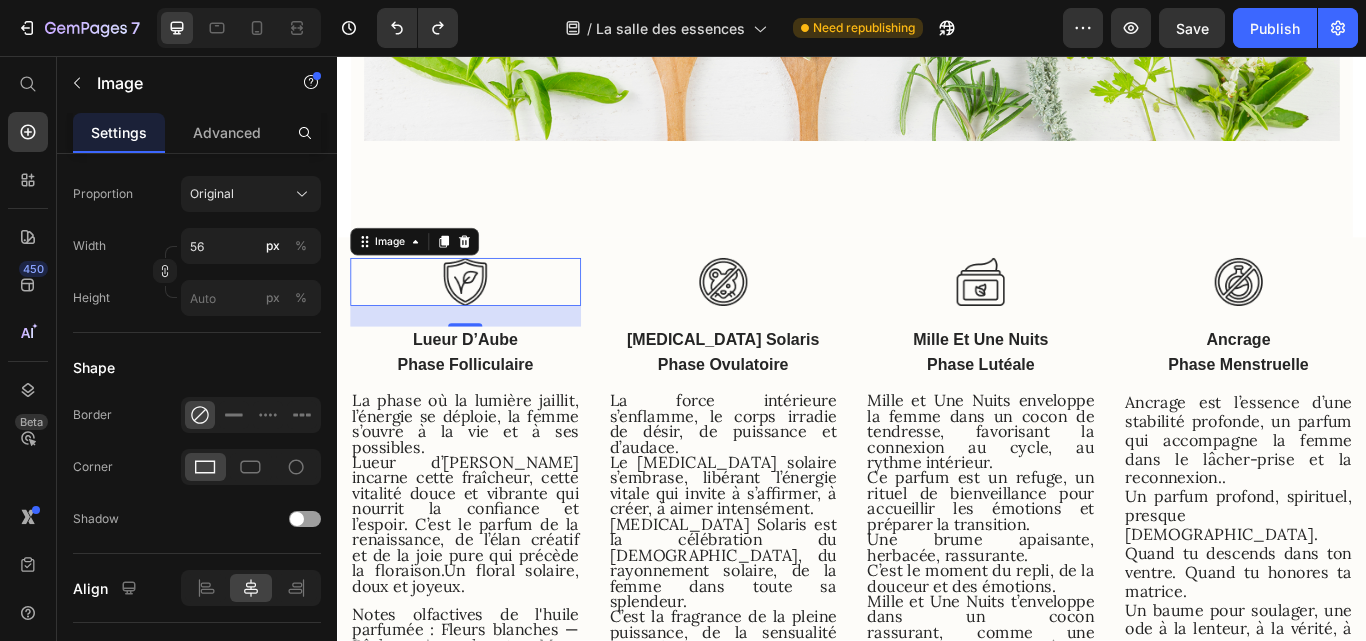 scroll, scrollTop: 900, scrollLeft: 0, axis: vertical 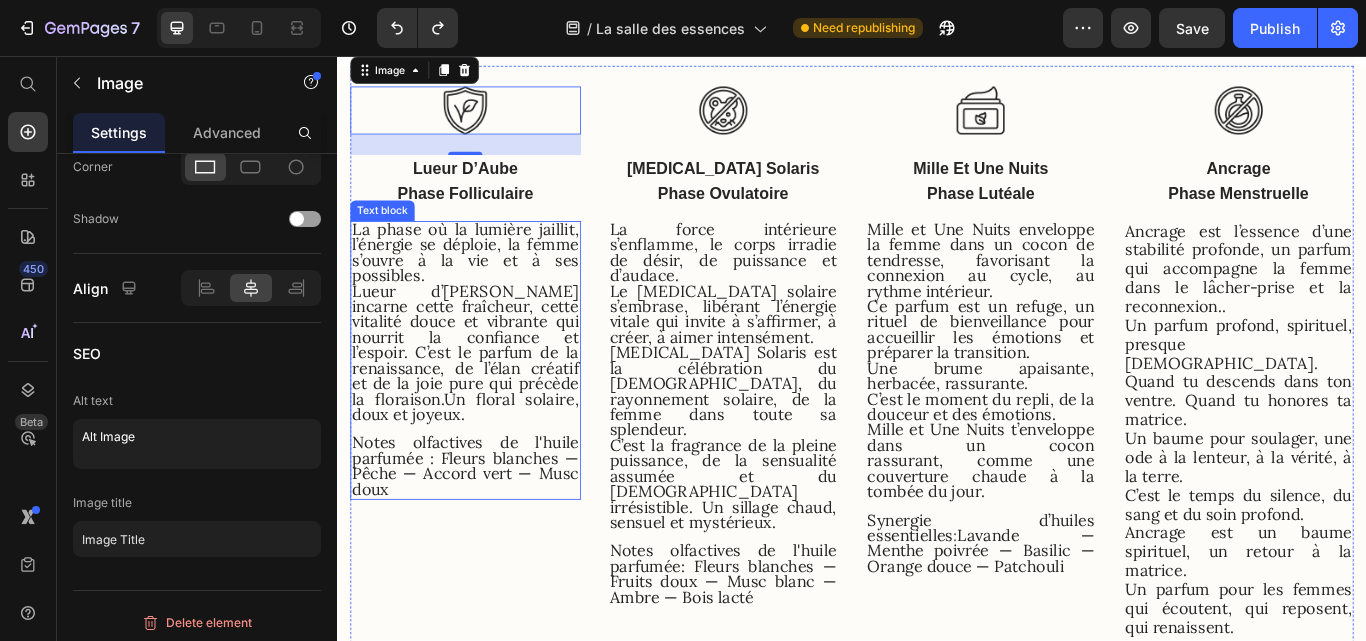 click on "Lueur d’[PERSON_NAME] incarne cette fraîcheur, cette vitalité douce et vibrante qui nourrit la confiance et l’espoir." at bounding box center [486, 366] 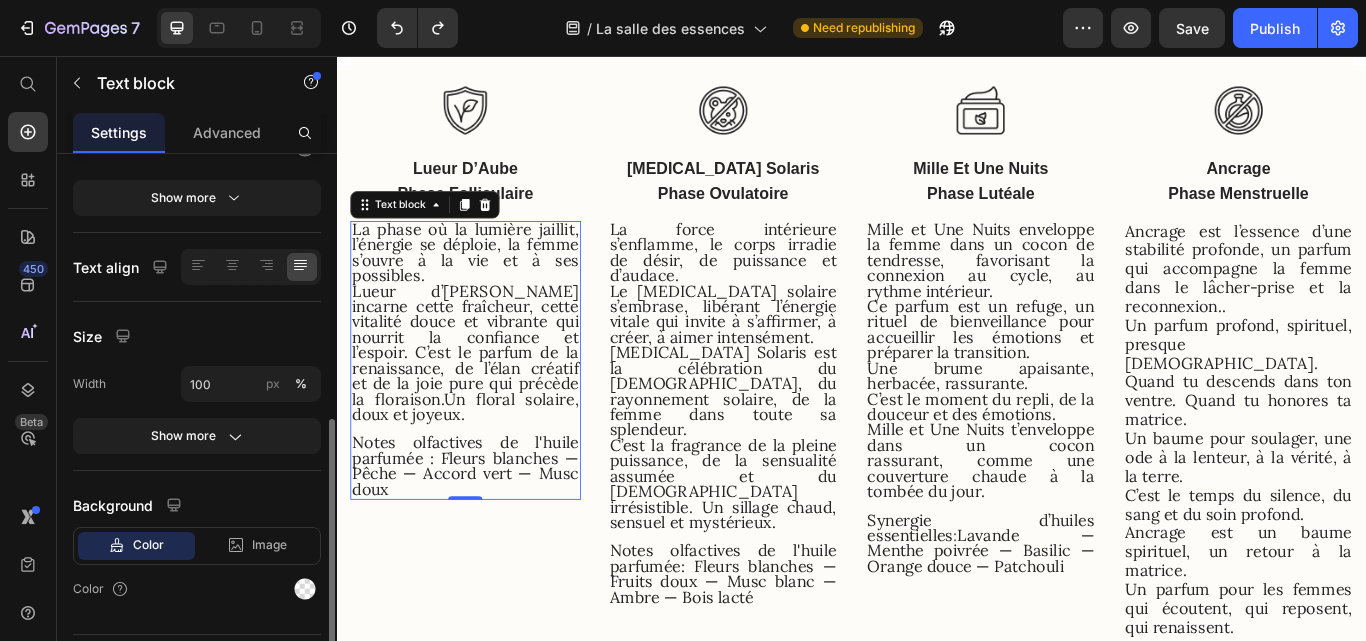 scroll, scrollTop: 351, scrollLeft: 0, axis: vertical 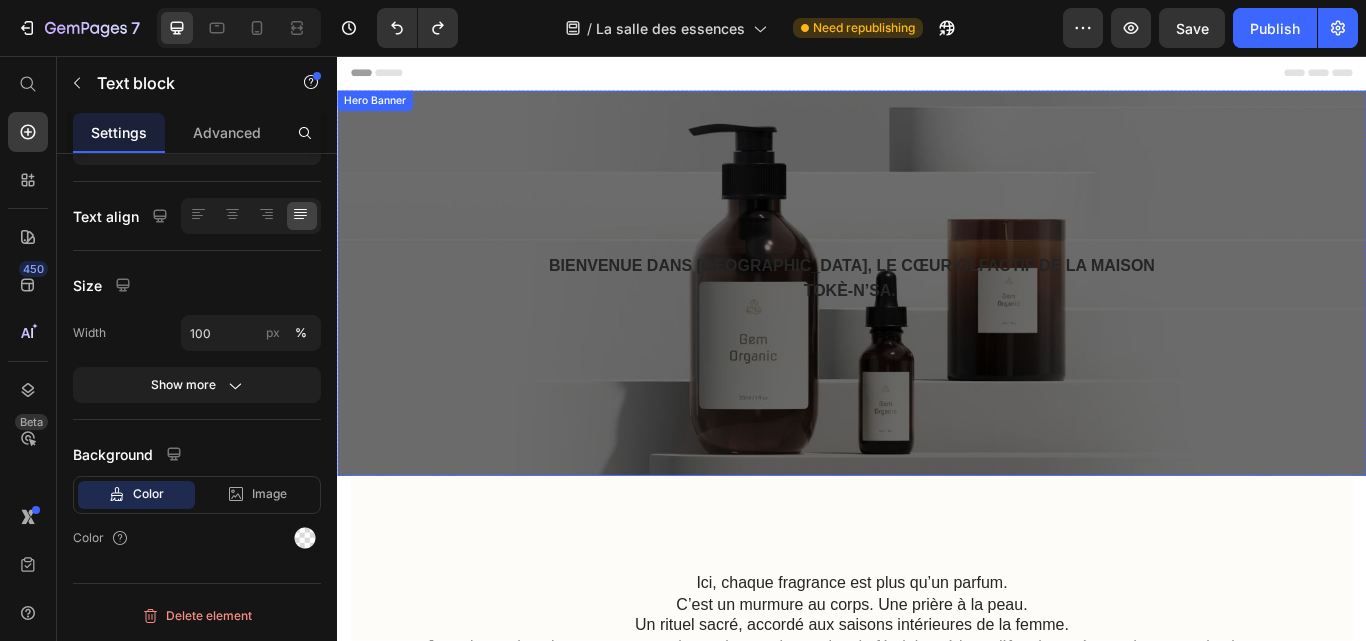 click on "Bienvenue dans La [GEOGRAPHIC_DATA],   le cœur olfactif de la Maison Tokè-N’sa.   Heading Row" at bounding box center (937, 321) 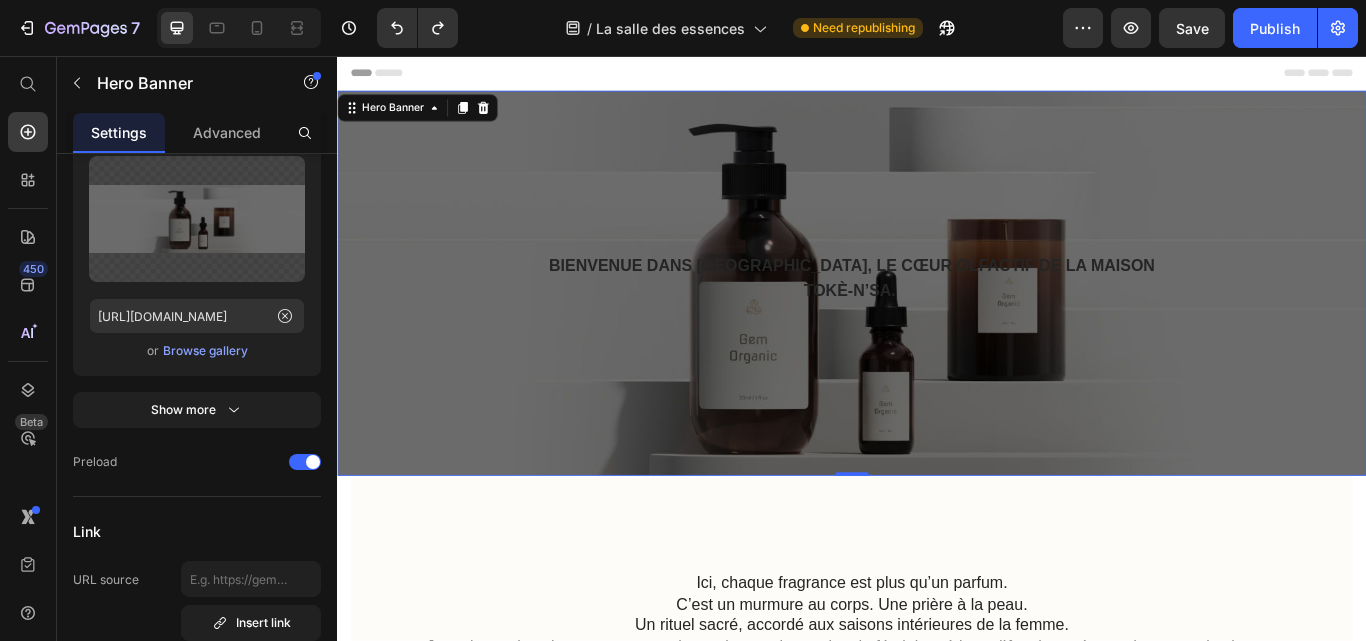 scroll, scrollTop: 0, scrollLeft: 0, axis: both 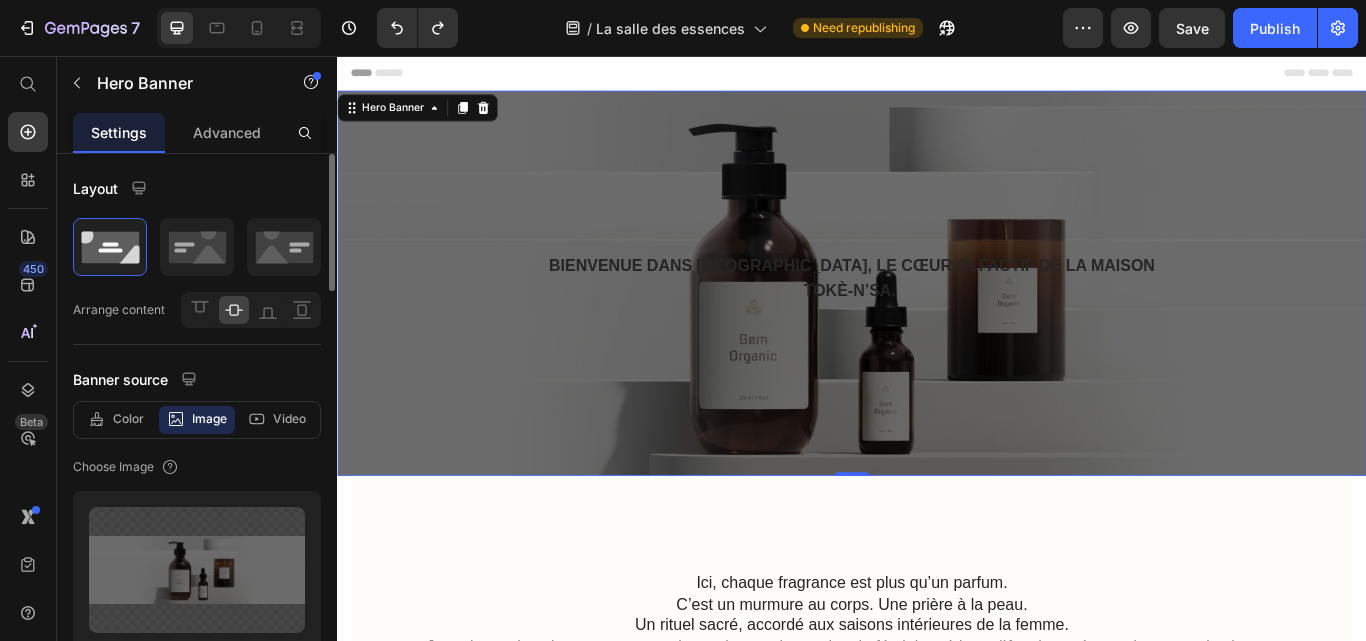 click on "Image" 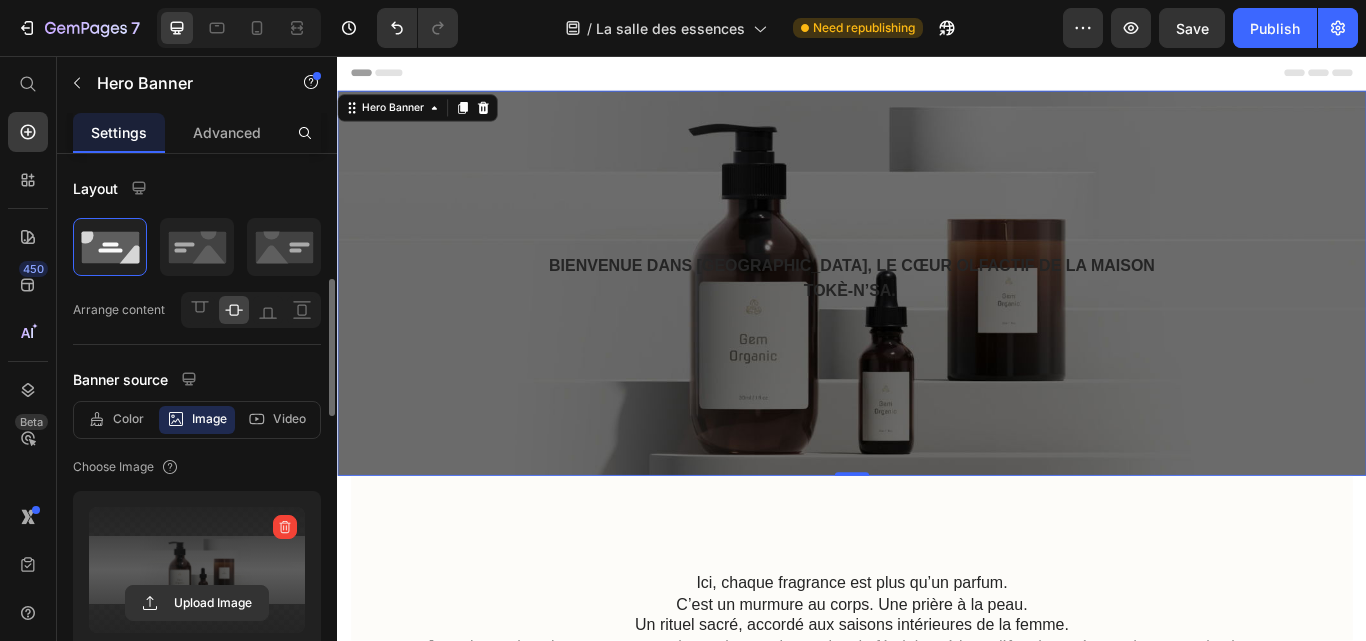 scroll, scrollTop: 200, scrollLeft: 0, axis: vertical 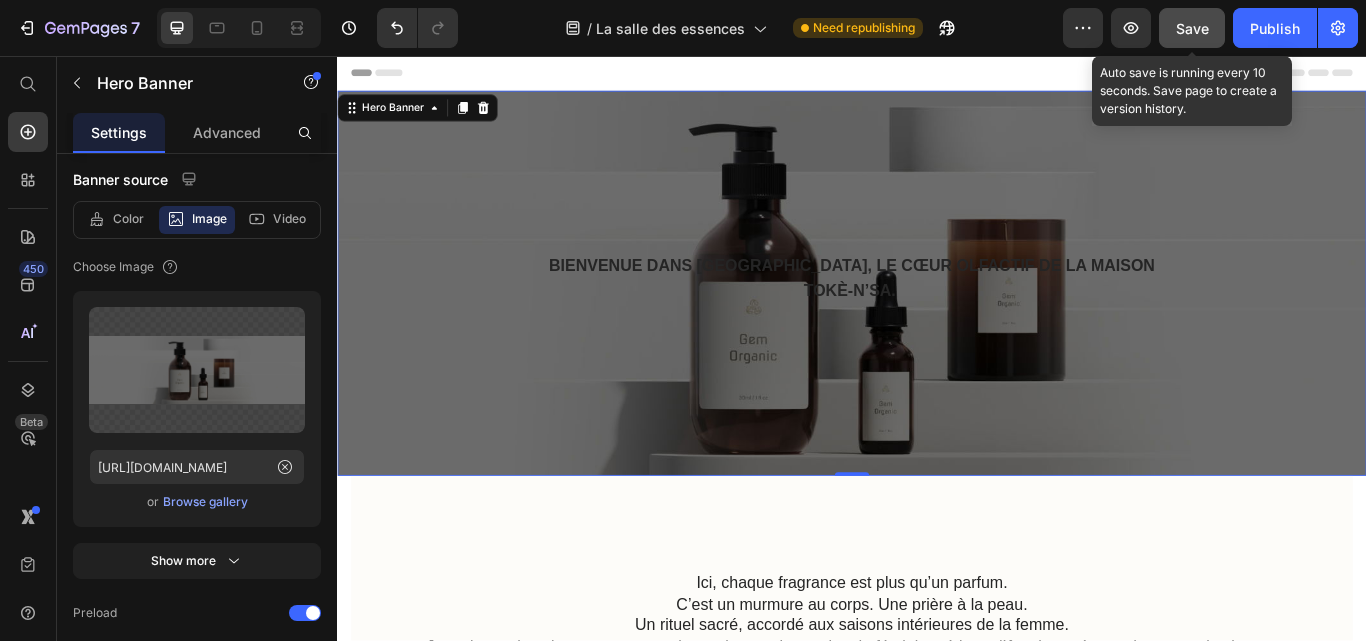 click on "Save" 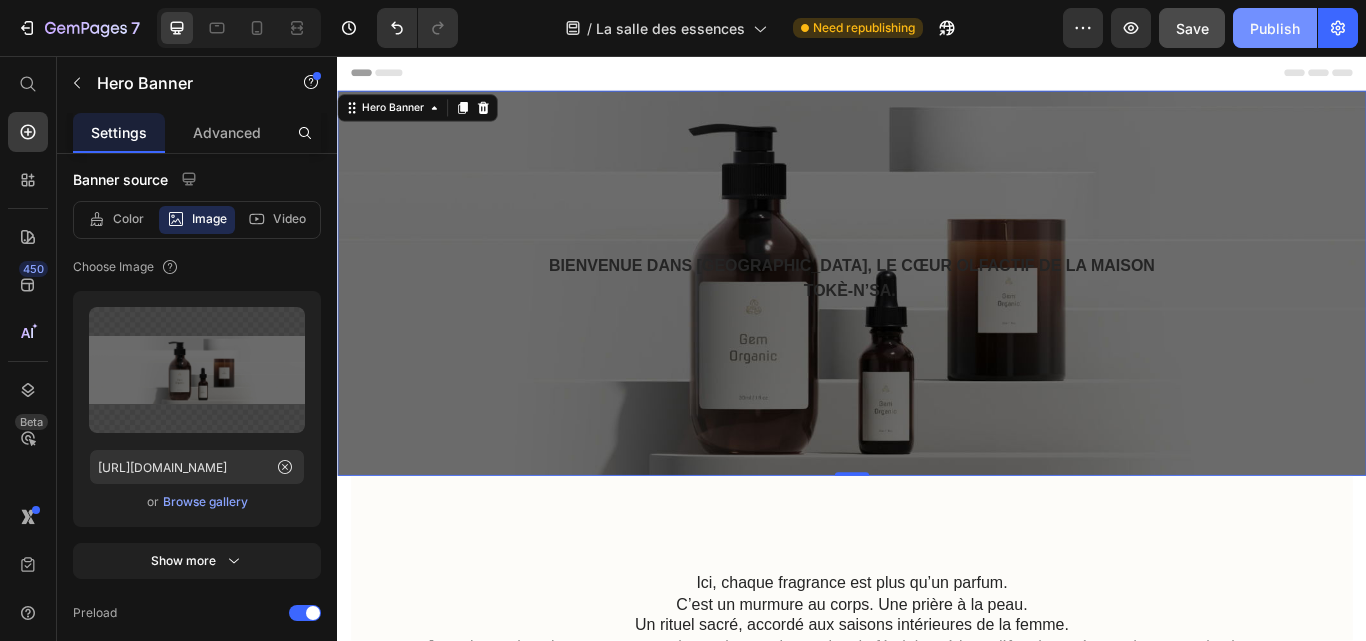 click on "Publish" at bounding box center (1275, 28) 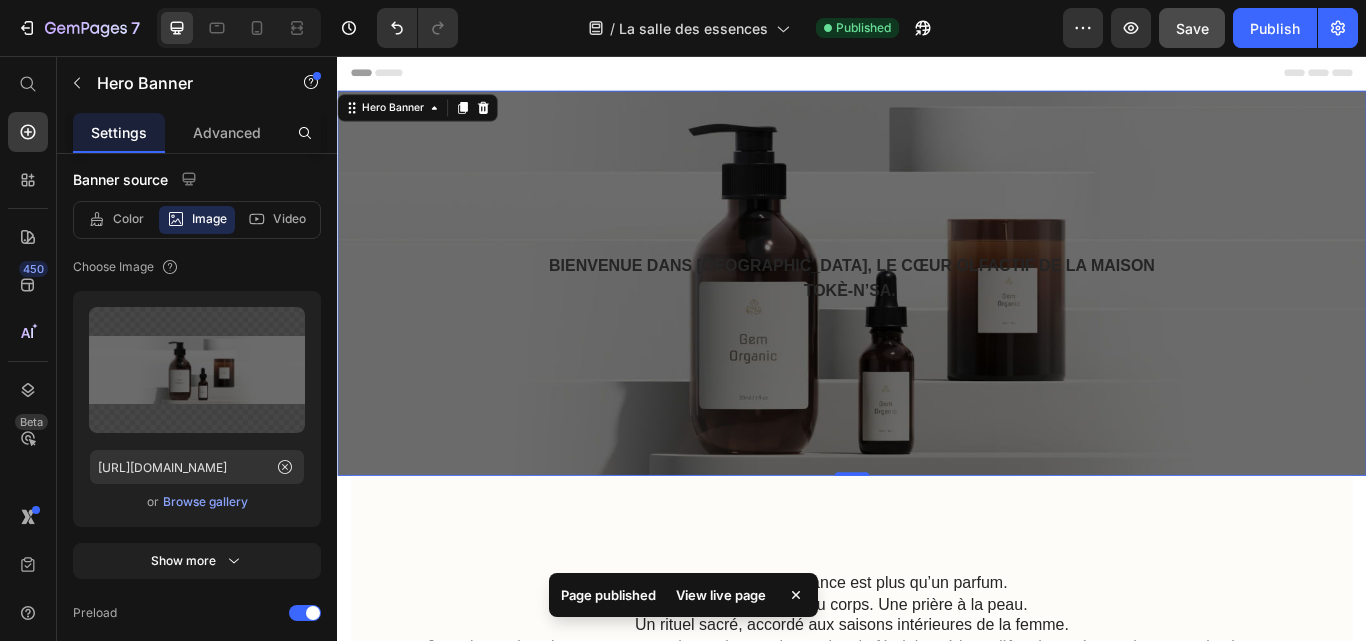 click on "View live page" at bounding box center (721, 595) 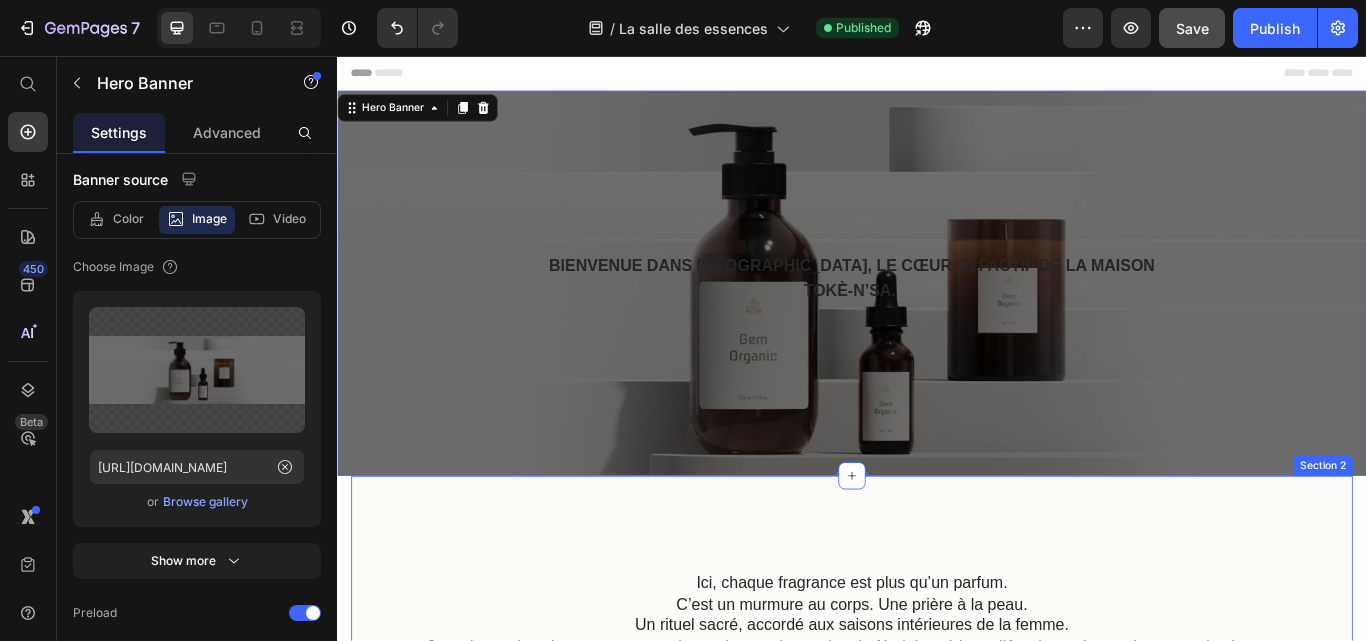 click on "Ici, chaque fragrance est plus qu’un parfum. C’est un murmure au corps. Une prière à la peau. Un rituel sacré, accordé aux saisons intérieures de la femme. Je crois que le soin commence par le sentir - que les cycles du féminin méritent d’être honorés par des synergies justes,  sensuelles et vibrantes. Et que le soin holistique commence là : Quand on écoute. Quand on honore. Quand on sent. Alors, j'ai pensé à quatre synergies parfumées — quatre fragrances rituelles inspirées des cycles lunaires du féminin. Des huiles nobles. Des compositions vibrantes. Des senteurs qui murmurent à la peau ce que l’âme pressent déjà.   Dans cette maison,   quatre créations parfumées vous attendent. Elles ne masquent rien — elles révèlent. Elles ne plaisent pas — elles incarnent. Car, la plupart du temps, on ne porte pas les parfums, on les vit. Text block Madame [PERSON_NAME] / L'alchimiste Text block Row Image Row Section 2" at bounding box center [937, 1100] 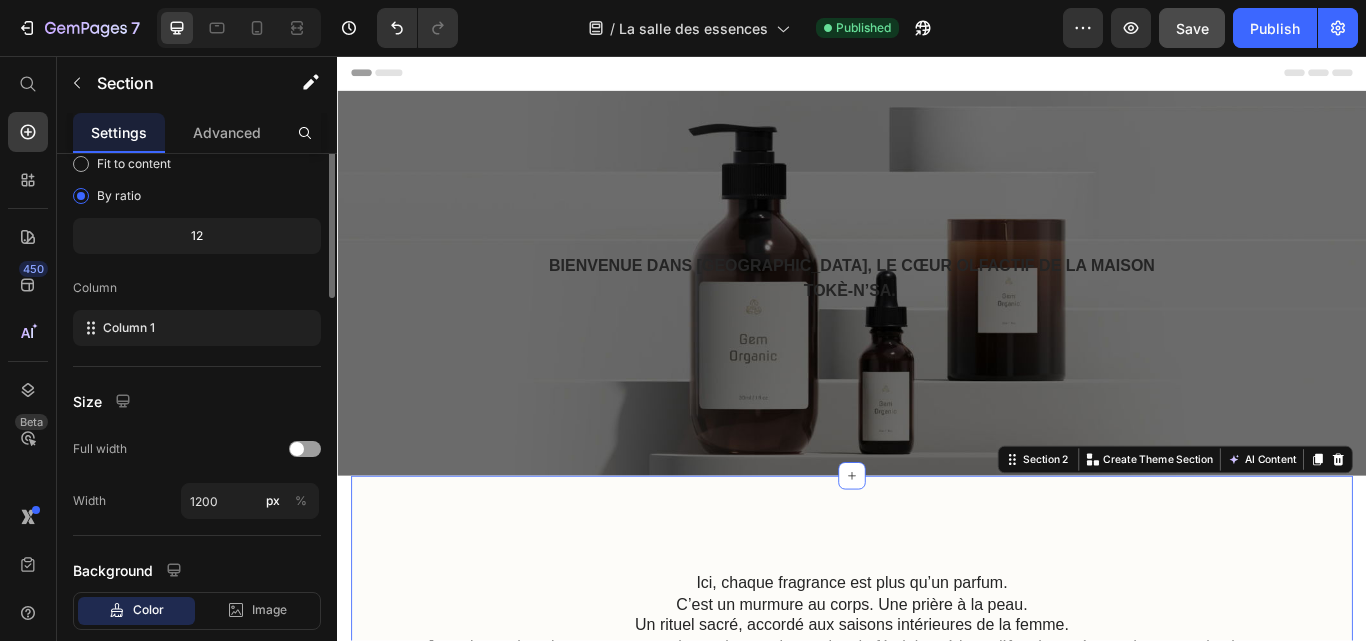 scroll, scrollTop: 0, scrollLeft: 0, axis: both 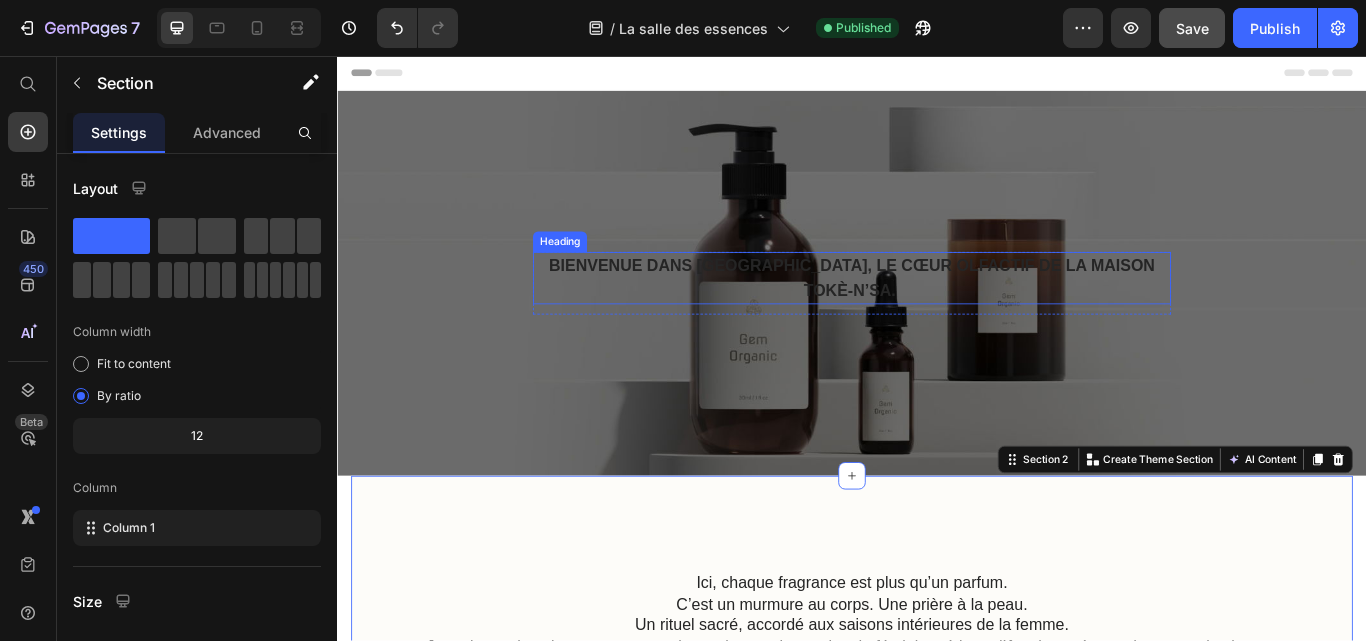 click on "Bienvenue dans [GEOGRAPHIC_DATA]," at bounding box center [772, 300] 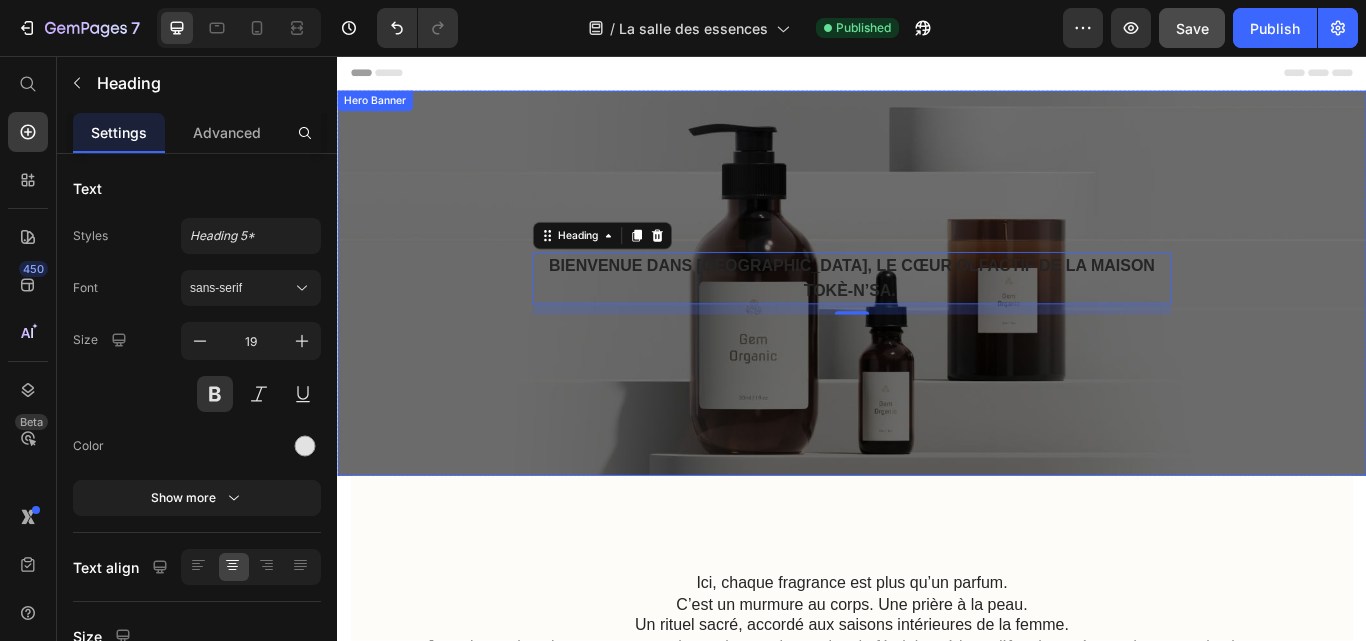 click on "Bienvenue dans La [GEOGRAPHIC_DATA],   le cœur olfactif de la Maison Tokè-N’sa.   Heading   12 Row" at bounding box center [937, 321] 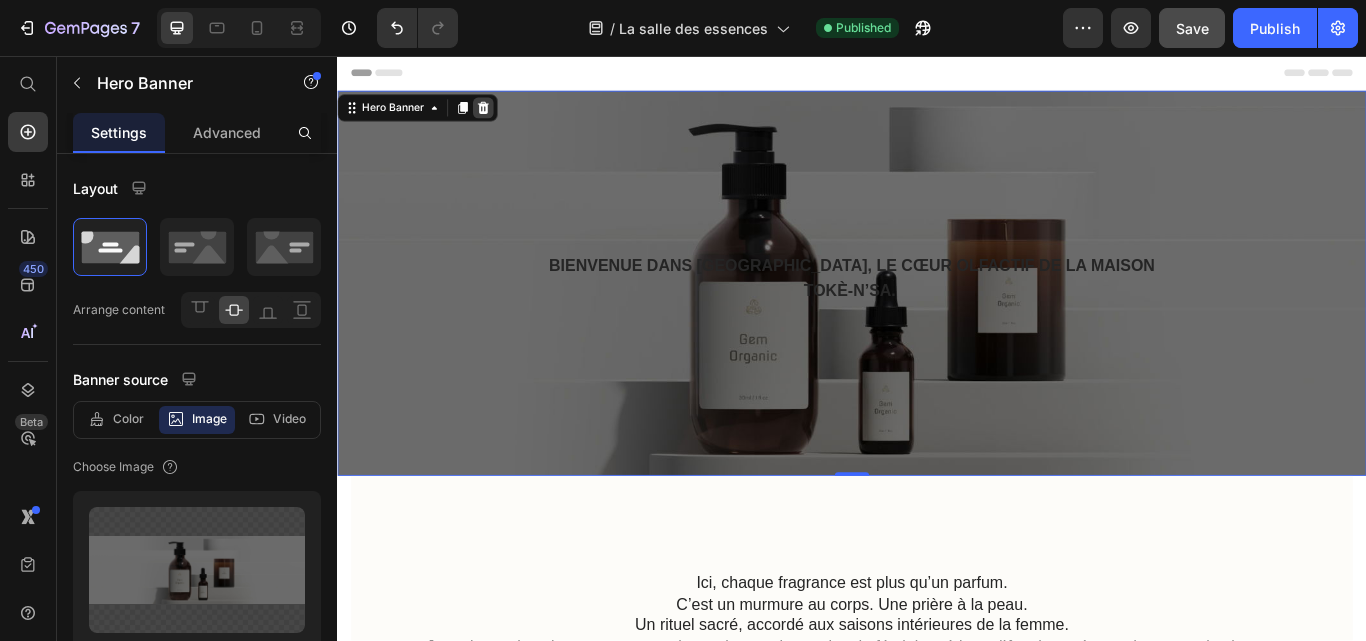 click at bounding box center (507, 117) 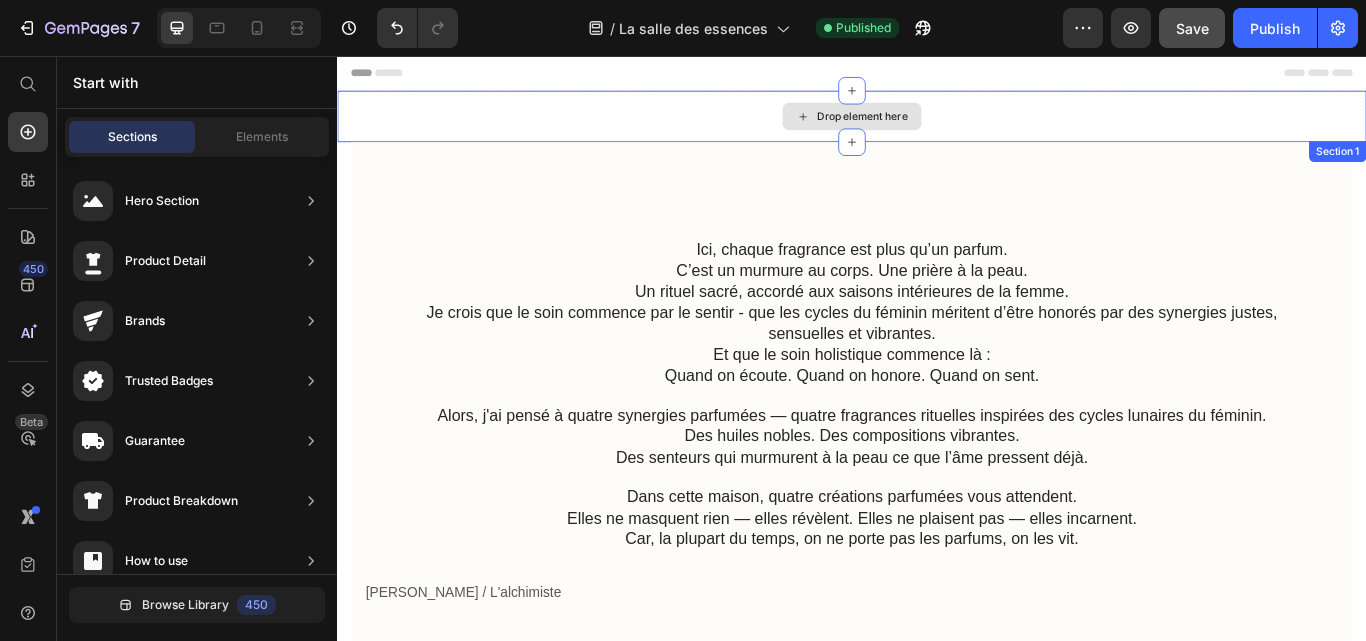 click on "Drop element here" at bounding box center (937, 127) 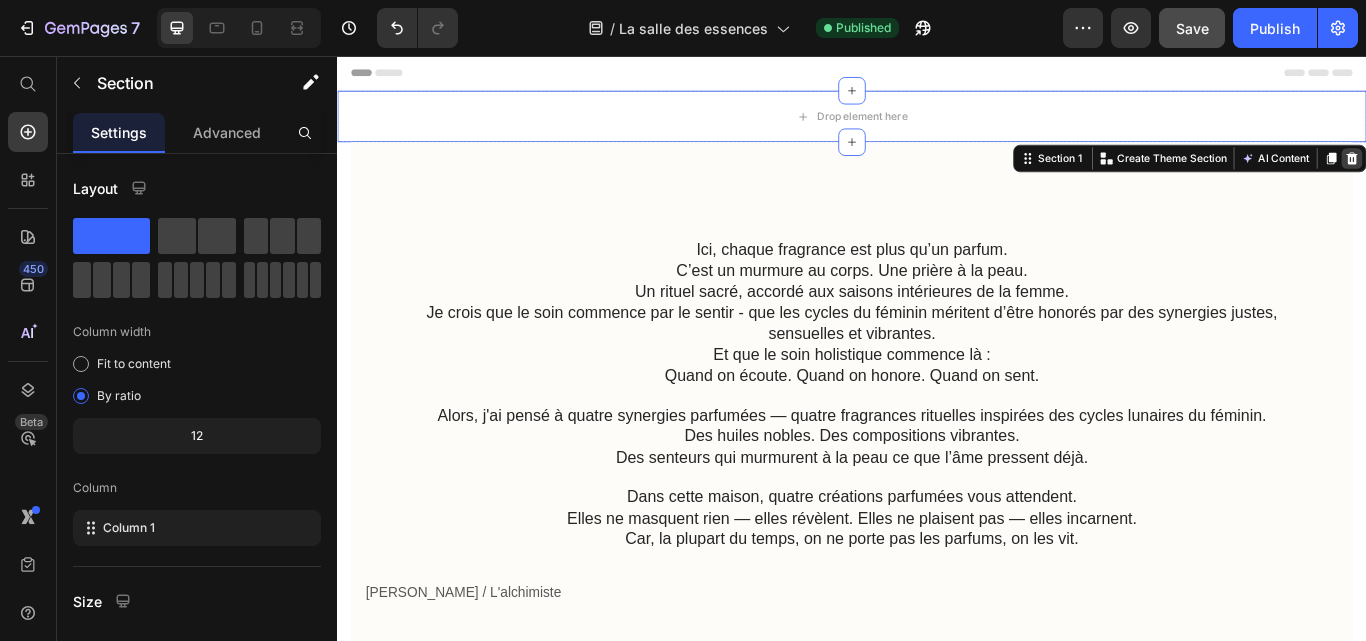 click 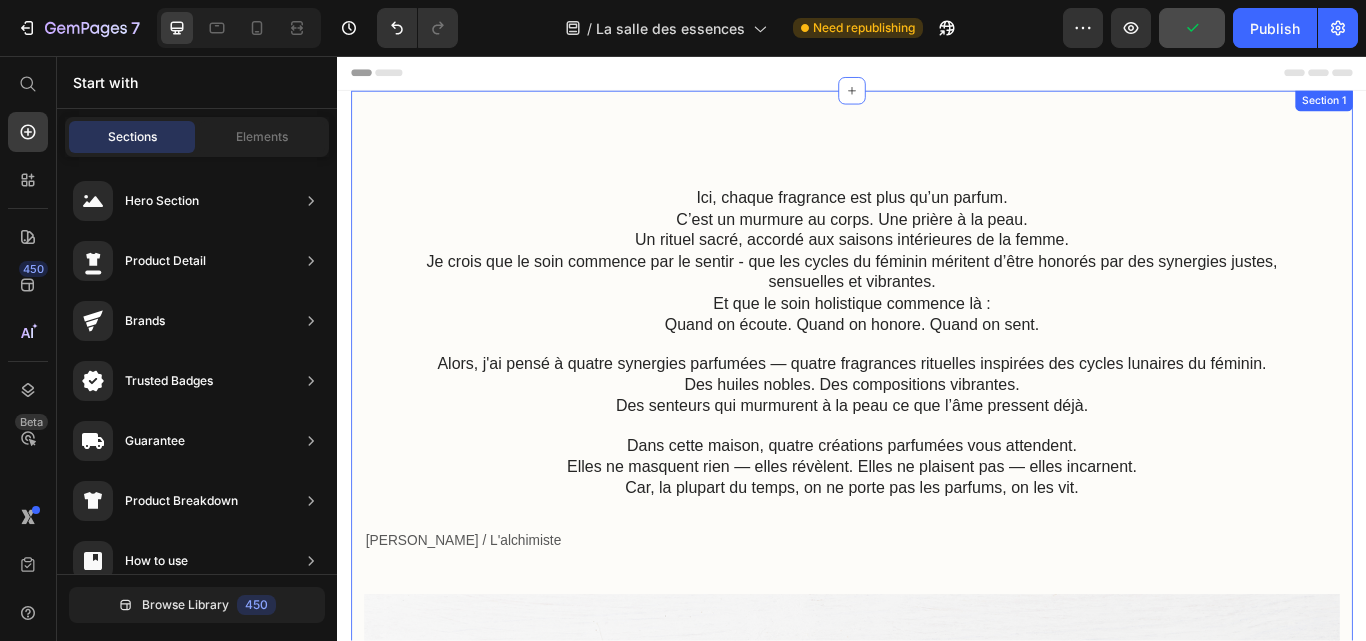 click on "Ici, chaque fragrance est plus qu’un parfum. C’est un murmure au corps. Une prière à la peau. Un rituel sacré, accordé aux saisons intérieures de la femme. Je crois que le soin commence par le sentir - que les cycles du féminin méritent d’être honorés par des synergies justes,  sensuelles et vibrantes. Et que le soin holistique commence là : Quand on écoute. Quand on honore. Quand on sent. Alors, j'ai pensé à quatre synergies parfumées — quatre fragrances rituelles inspirées des cycles lunaires du féminin. Des huiles nobles. Des compositions vibrantes. Des senteurs qui murmurent à la peau ce que l’âme pressent déjà.   Dans cette maison,   quatre créations parfumées vous attendent. Elles ne masquent rien — elles révèlent. Elles ne plaisent pas — elles incarnent. Car, la plupart du temps, on ne porte pas les parfums, on les vit. Text block Madame [PERSON_NAME] / L'alchimiste Text block Row Image Row Section 1" at bounding box center [937, 651] 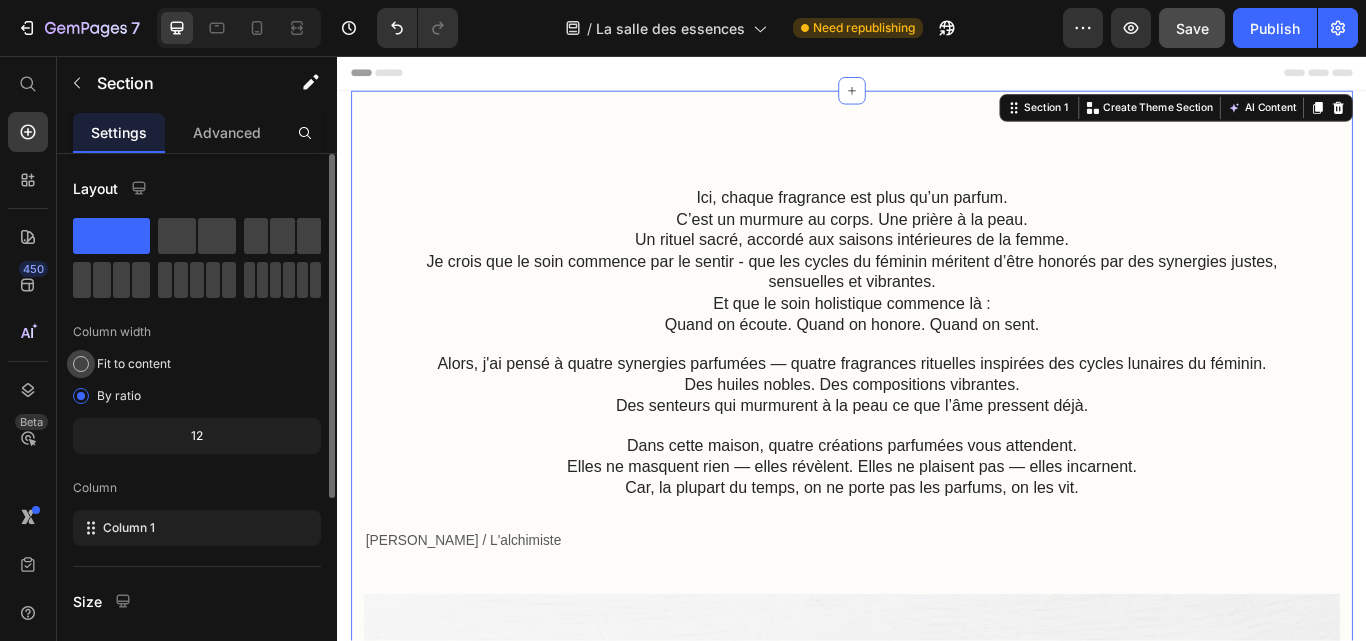 click at bounding box center (81, 364) 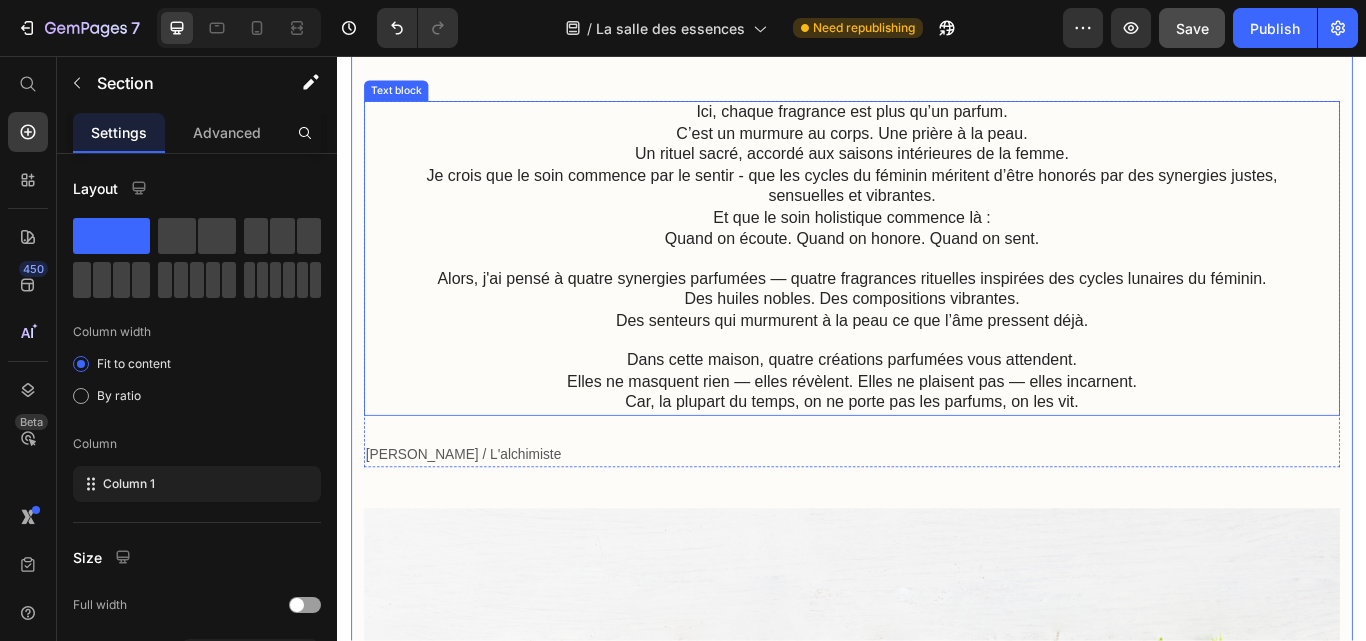 scroll, scrollTop: 0, scrollLeft: 0, axis: both 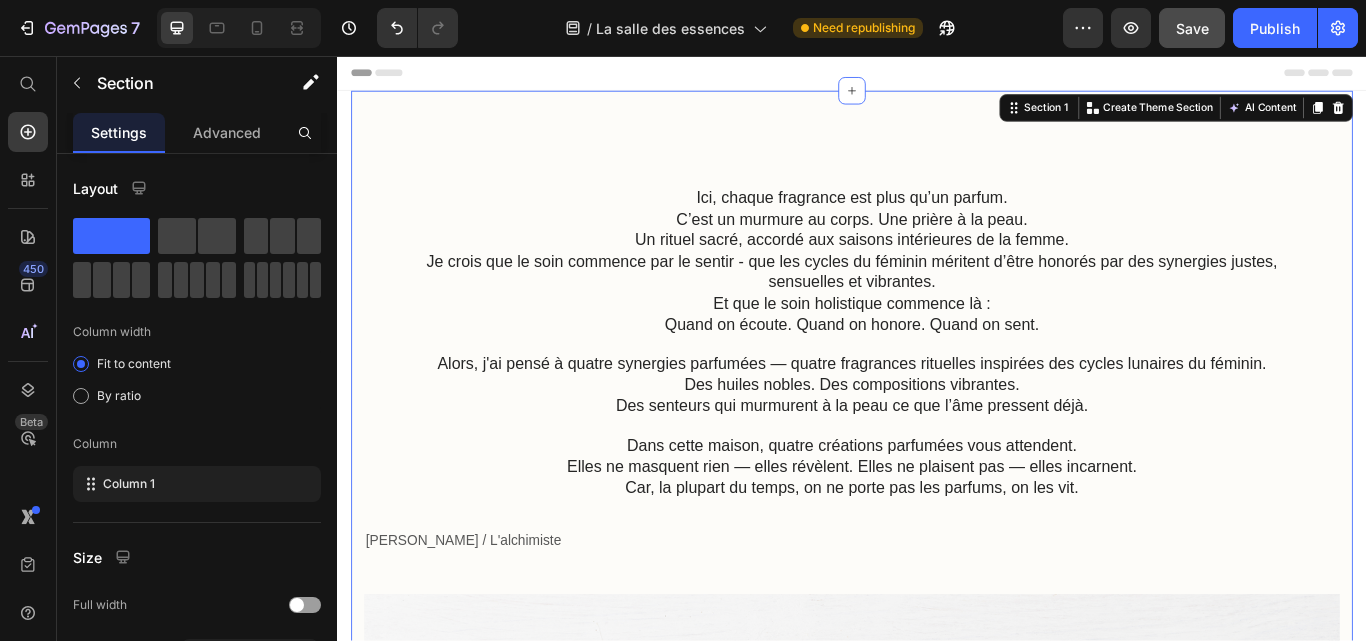 click on "Ici, chaque fragrance est plus qu’un parfum. C’est un murmure au corps. Une prière à la peau. Un rituel sacré, accordé aux saisons intérieures de la femme. Je crois que le soin commence par le sentir - que les cycles du féminin méritent d’être honorés par des synergies justes,  sensuelles et vibrantes. Et que le soin holistique commence là : Quand on écoute. Quand on honore. Quand on sent. Alors, j'ai pensé à quatre synergies parfumées — quatre fragrances rituelles inspirées des cycles lunaires du féminin. Des huiles nobles. Des compositions vibrantes. Des senteurs qui murmurent à la peau ce que l’âme pressent déjà.   Dans cette maison,   quatre créations parfumées vous attendent. Elles ne masquent rien — elles révèlent. Elles ne plaisent pas — elles incarnent. Car, la plupart du temps, on ne porte pas les parfums, on les vit. Text block Madame [PERSON_NAME] / L'alchimiste Text block Row Image Row Section 1   You can create reusable sections Create Theme Section AI Content" at bounding box center (937, 651) 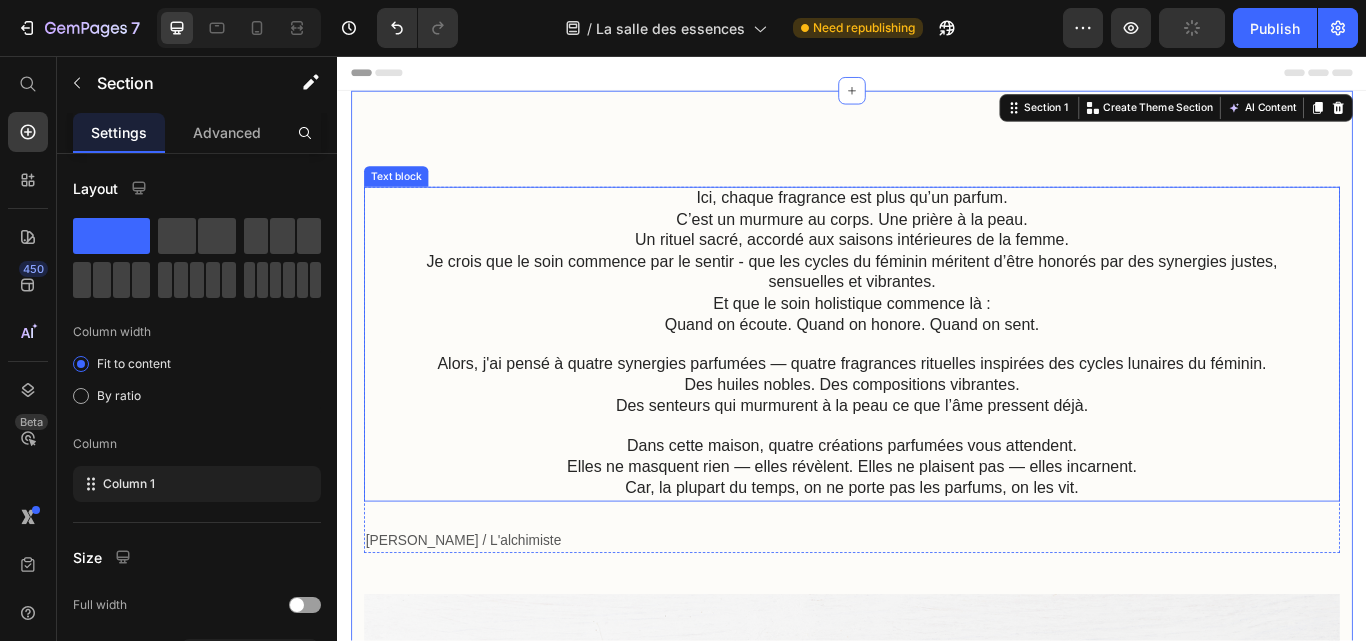 click on "C’est un murmure au corps. Une prière à la peau." at bounding box center [937, 246] 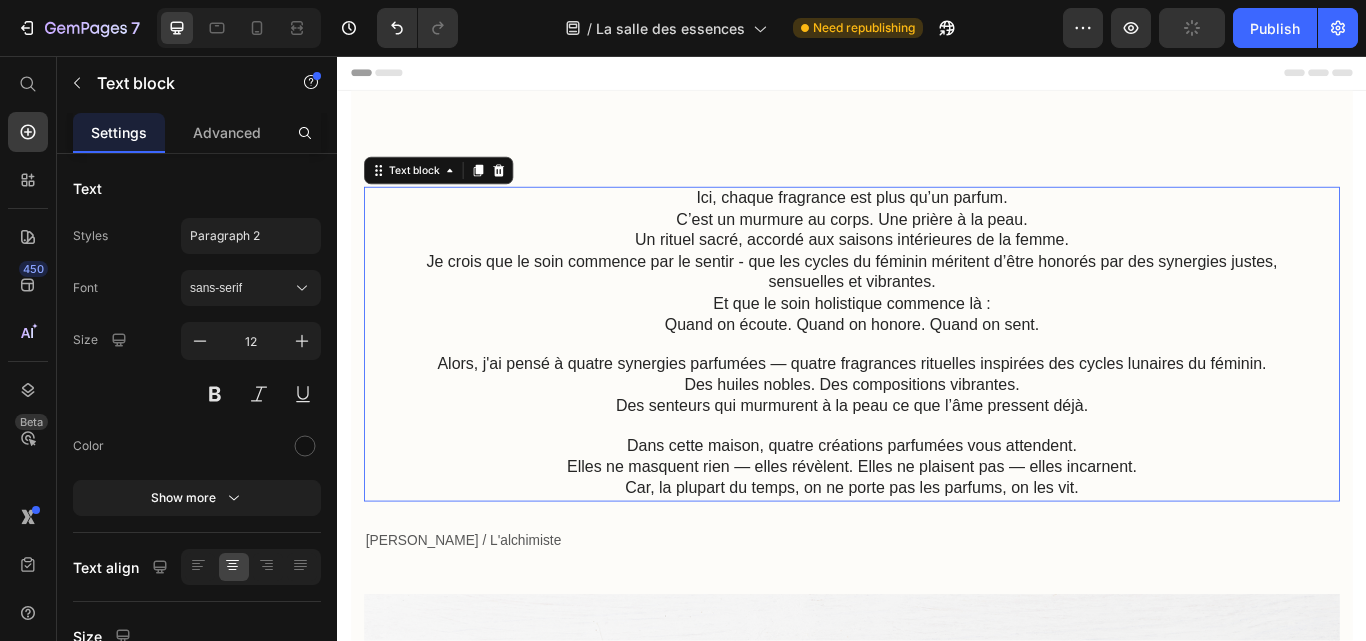 scroll, scrollTop: 300, scrollLeft: 0, axis: vertical 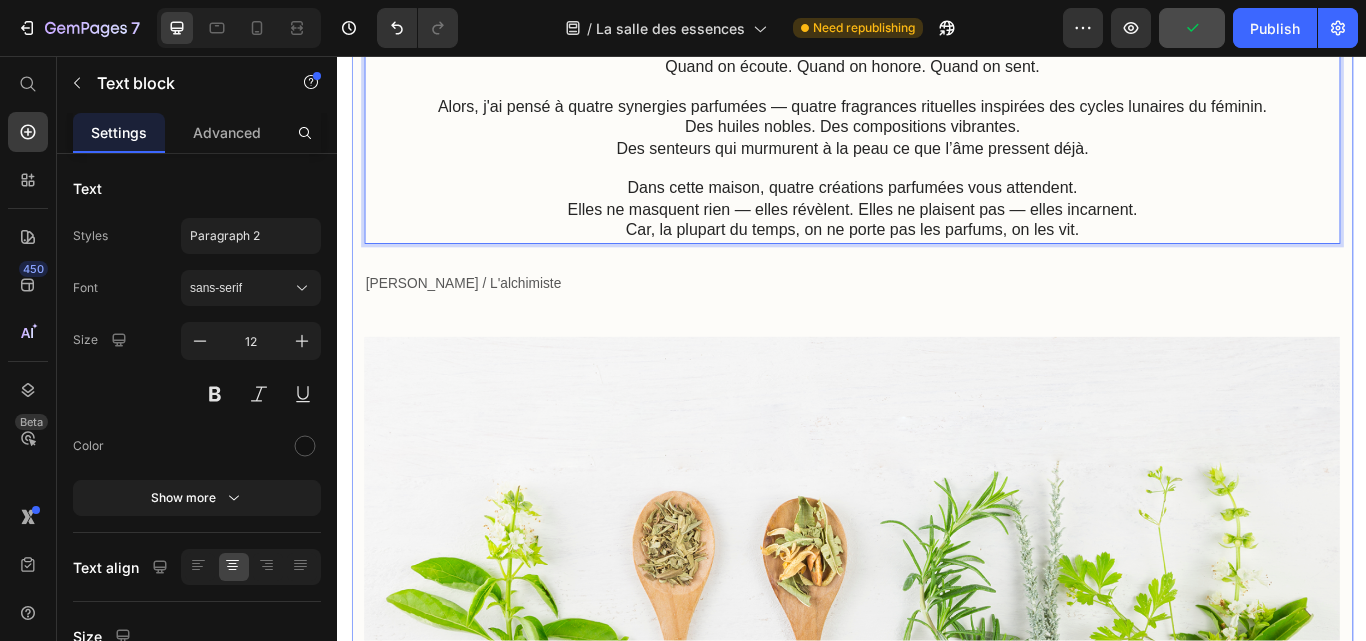 click on "Ici, chaque fragrance est plus qu’un parfum. C’est un murmure au corps. Une prière à la peau. Un rituel sacré, accordé aux saisons intérieures de la femme. Je crois que le soin commence par le sentir - que les cycles du féminin méritent d’être honorés par des synergies justes,  sensuelles et vibrantes. Et que le soin holistique commence là : Quand on écoute. Quand on honore. Quand on sent. Alors, j'ai pensé à quatre synergies parfumées — quatre fragrances rituelles inspirées des cycles lunaires du féminin. Des huiles nobles. Des compositions vibrantes. Des senteurs qui murmurent à la peau ce que l’âme pressent déjà. Dans cette maison,   quatre créations parfumées vous attendent. Elles ne masquent rien — elles révèlent. Elles ne plaisent pas — elles incarnent. Car, la plupart du temps, on ne porte pas les parfums, on les vit. Text block   32 Madame [PERSON_NAME] / L'alchimiste Text block Row Image Row" at bounding box center [937, 351] 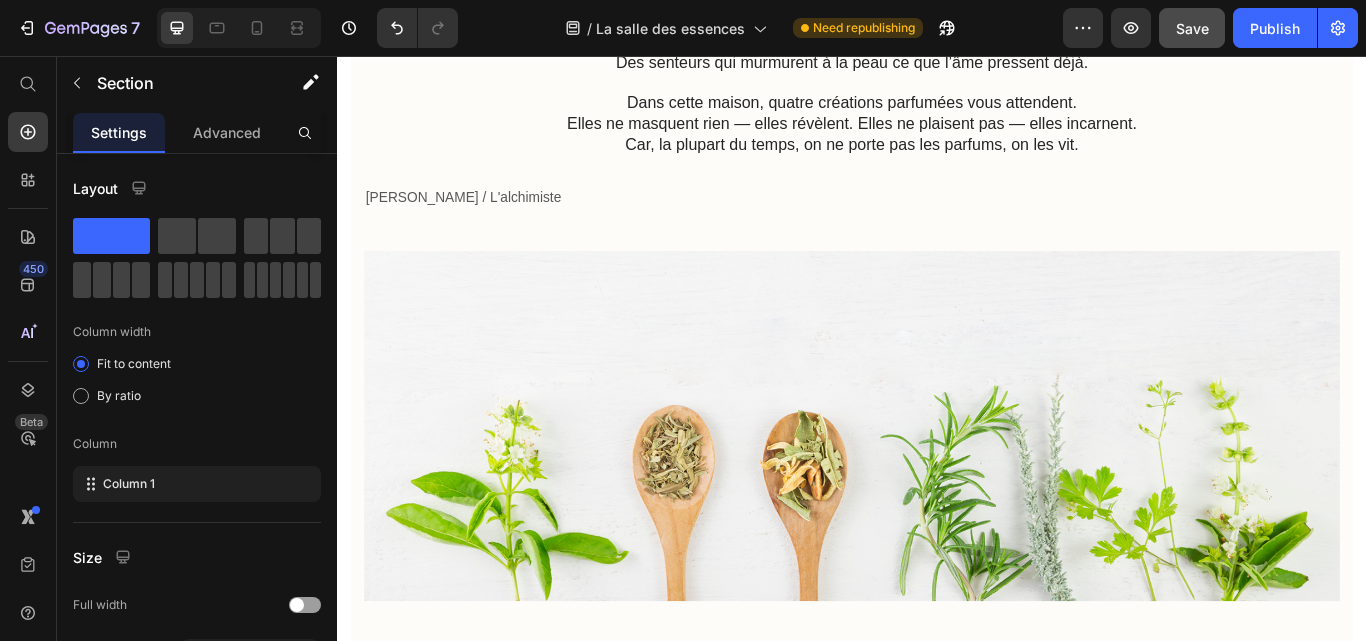 scroll, scrollTop: 0, scrollLeft: 0, axis: both 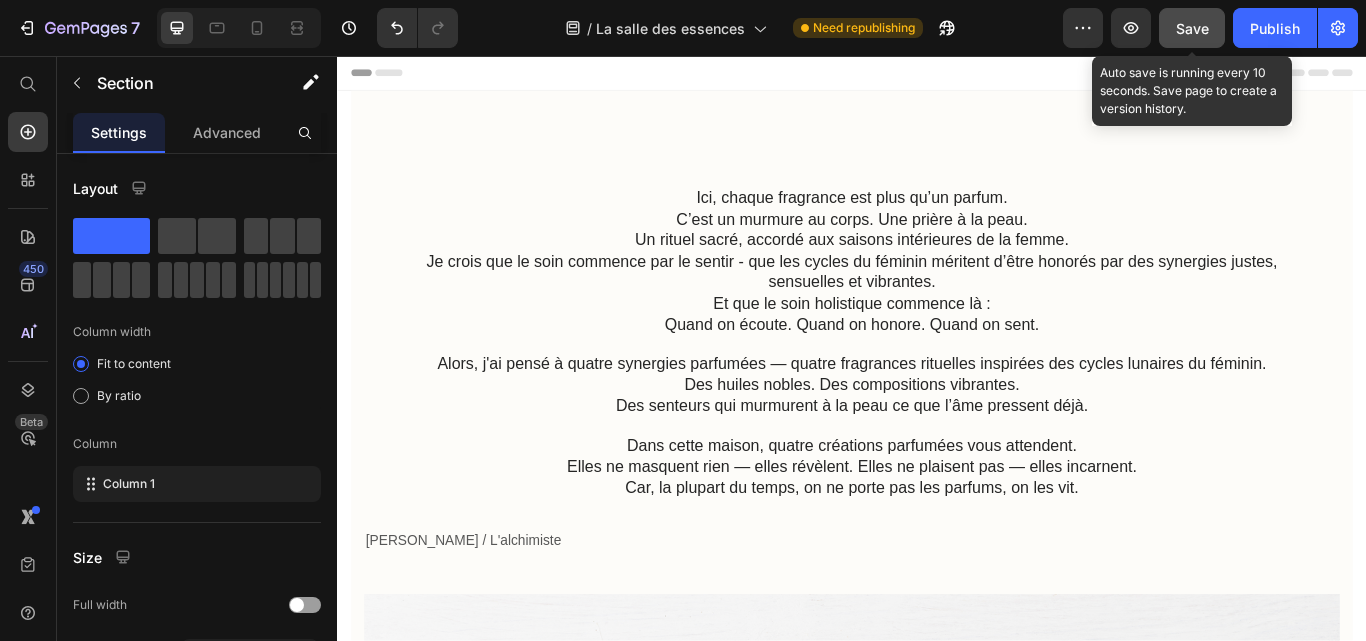click on "Save" at bounding box center [1192, 28] 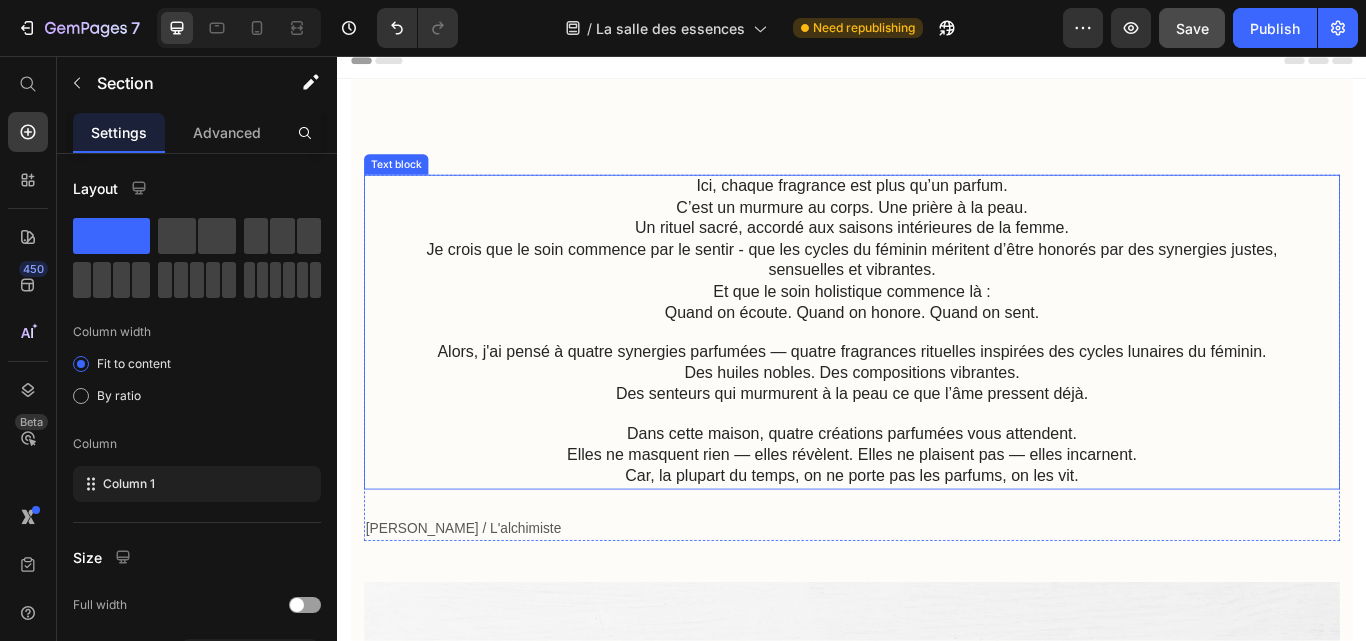 scroll, scrollTop: 0, scrollLeft: 0, axis: both 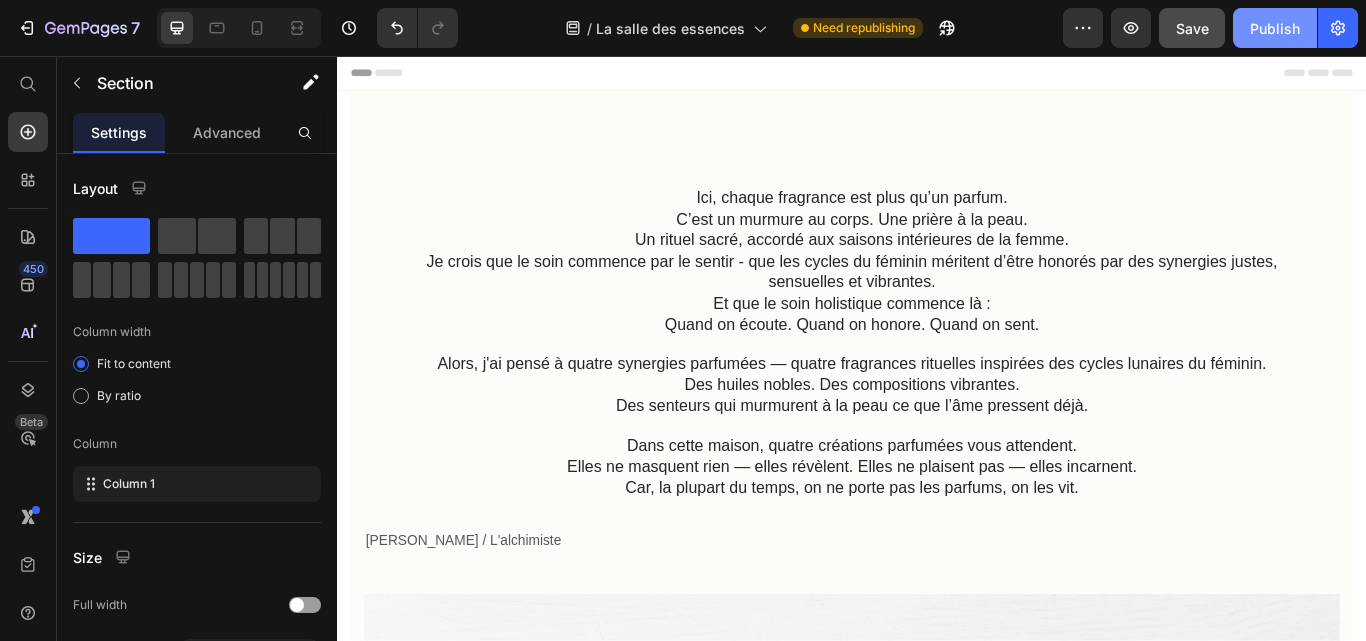 click on "Publish" at bounding box center (1275, 28) 